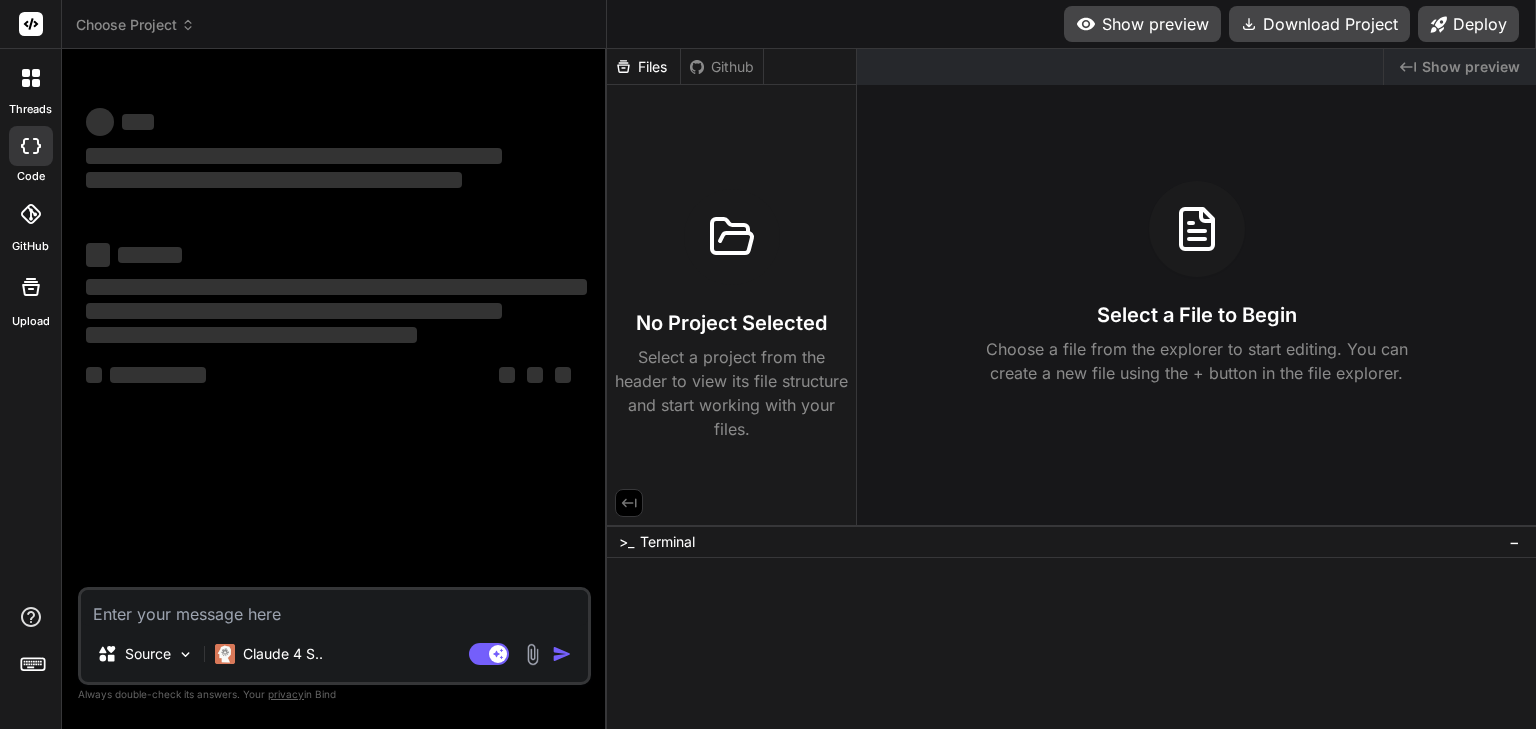 scroll, scrollTop: 0, scrollLeft: 0, axis: both 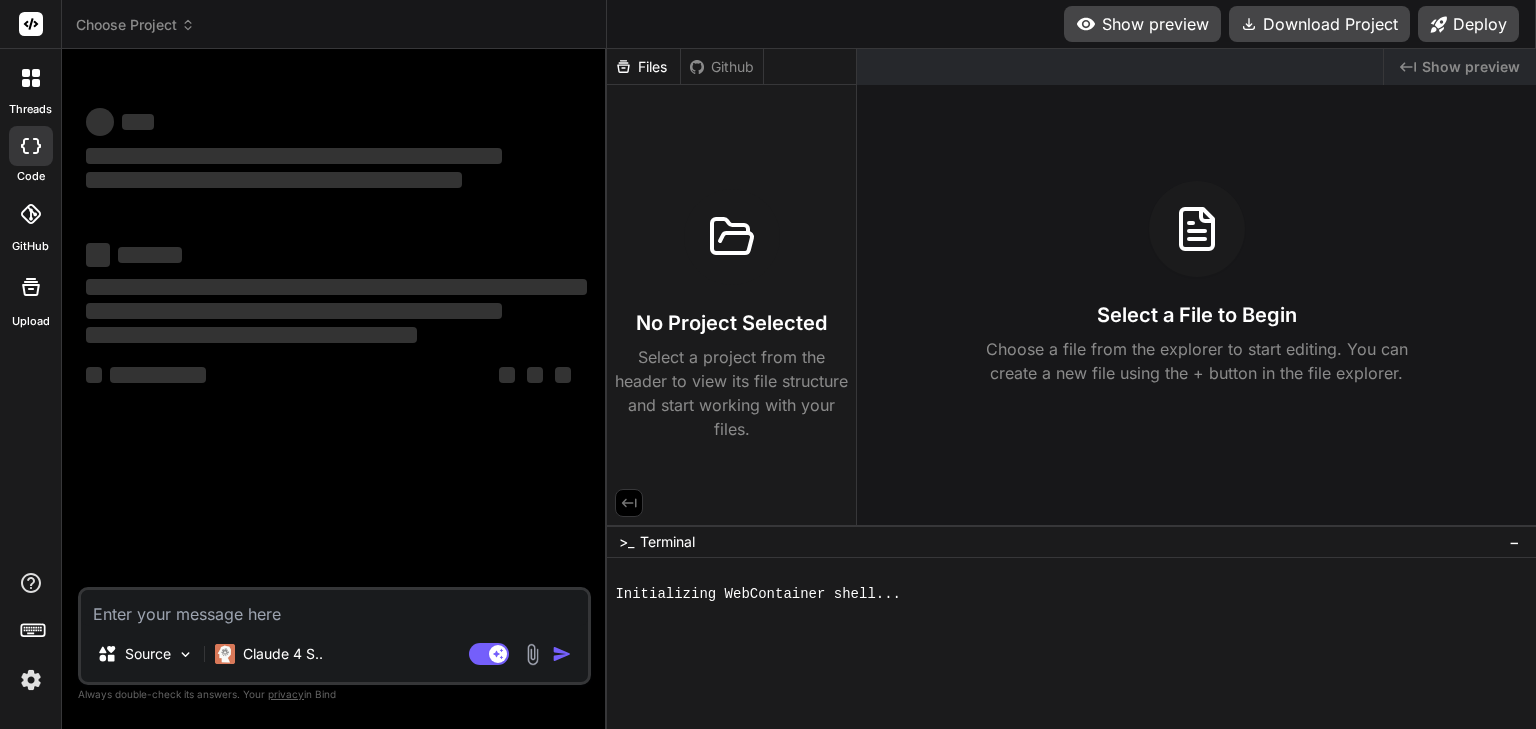 click on "Created with Pixso. Show preview" at bounding box center [1460, 67] 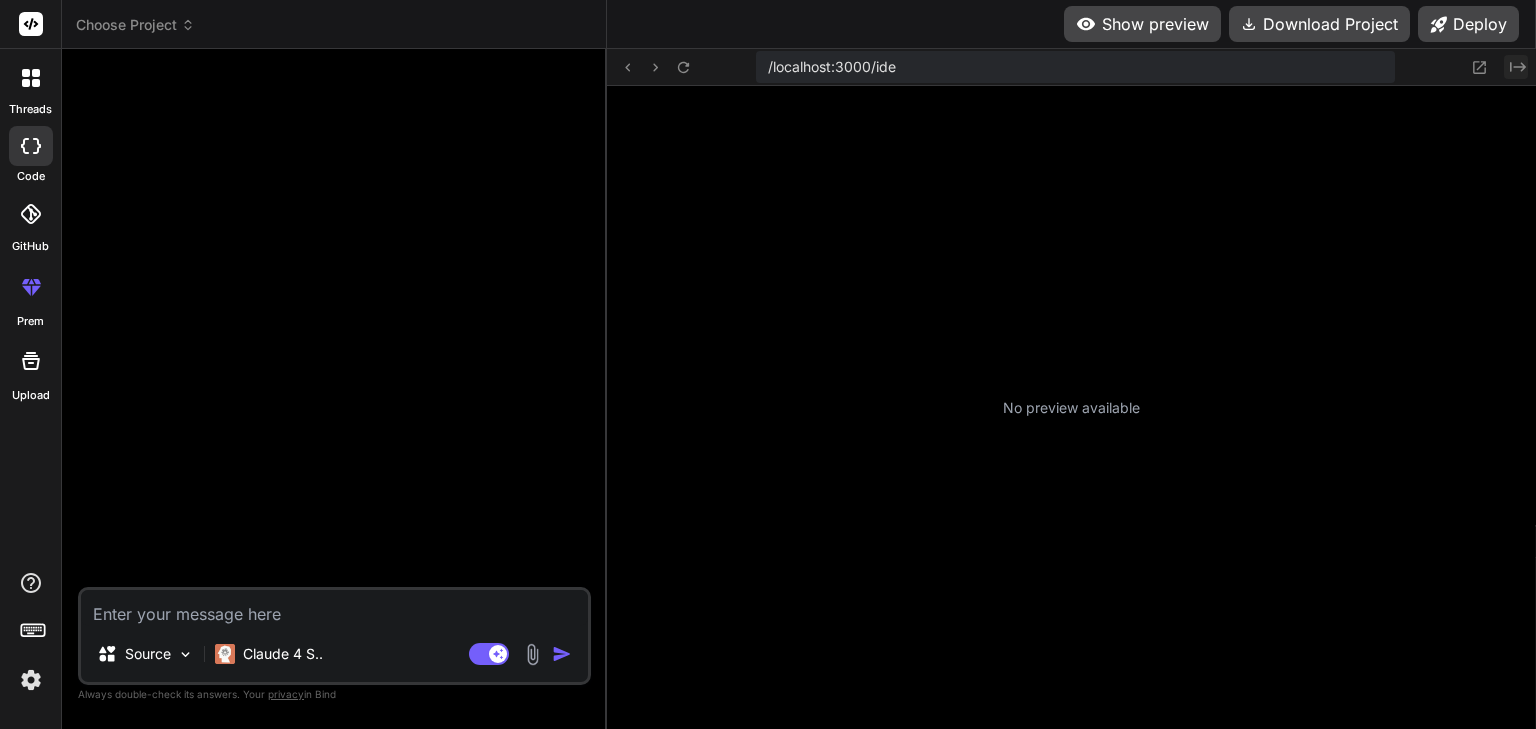click on "Created with Pixso." 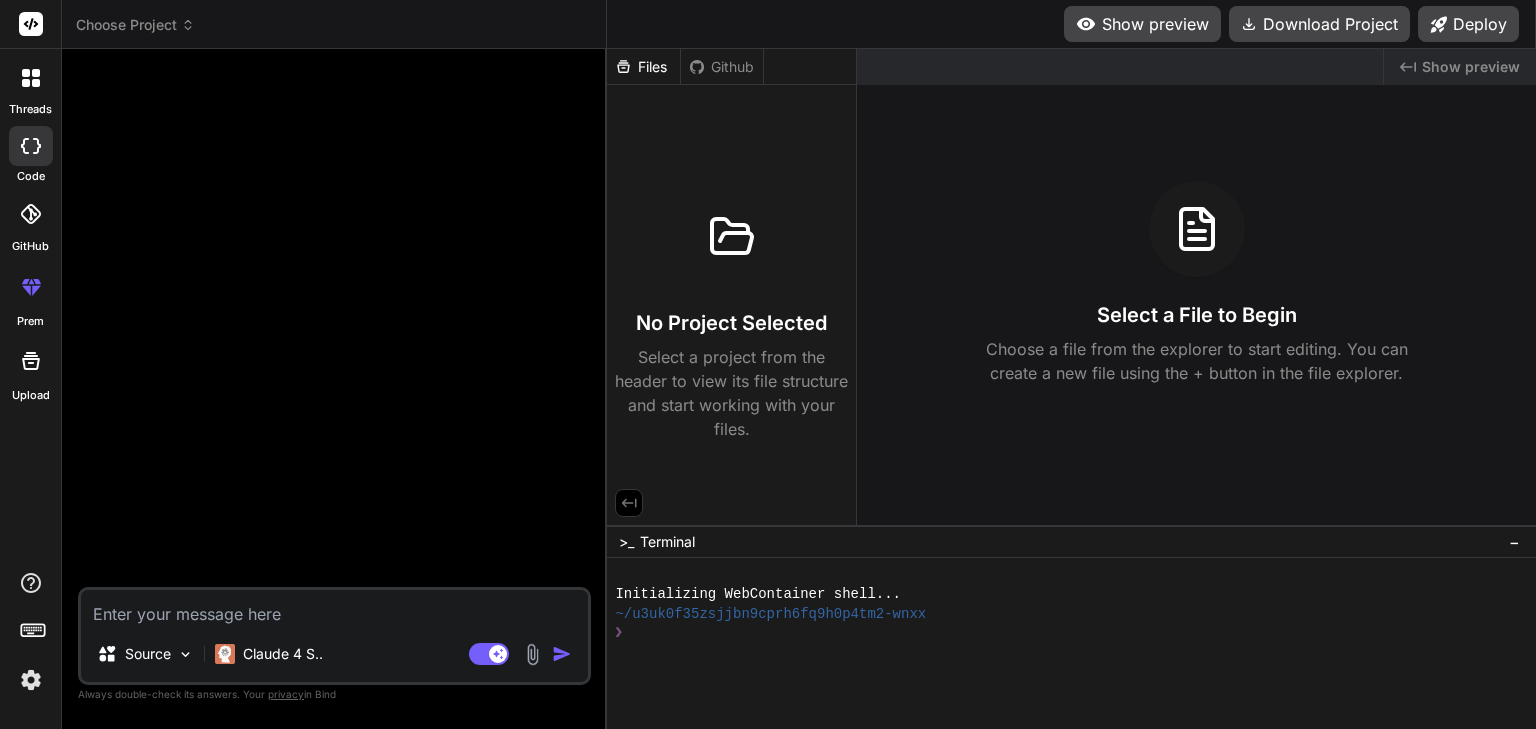click on "Show preview" at bounding box center (1471, 67) 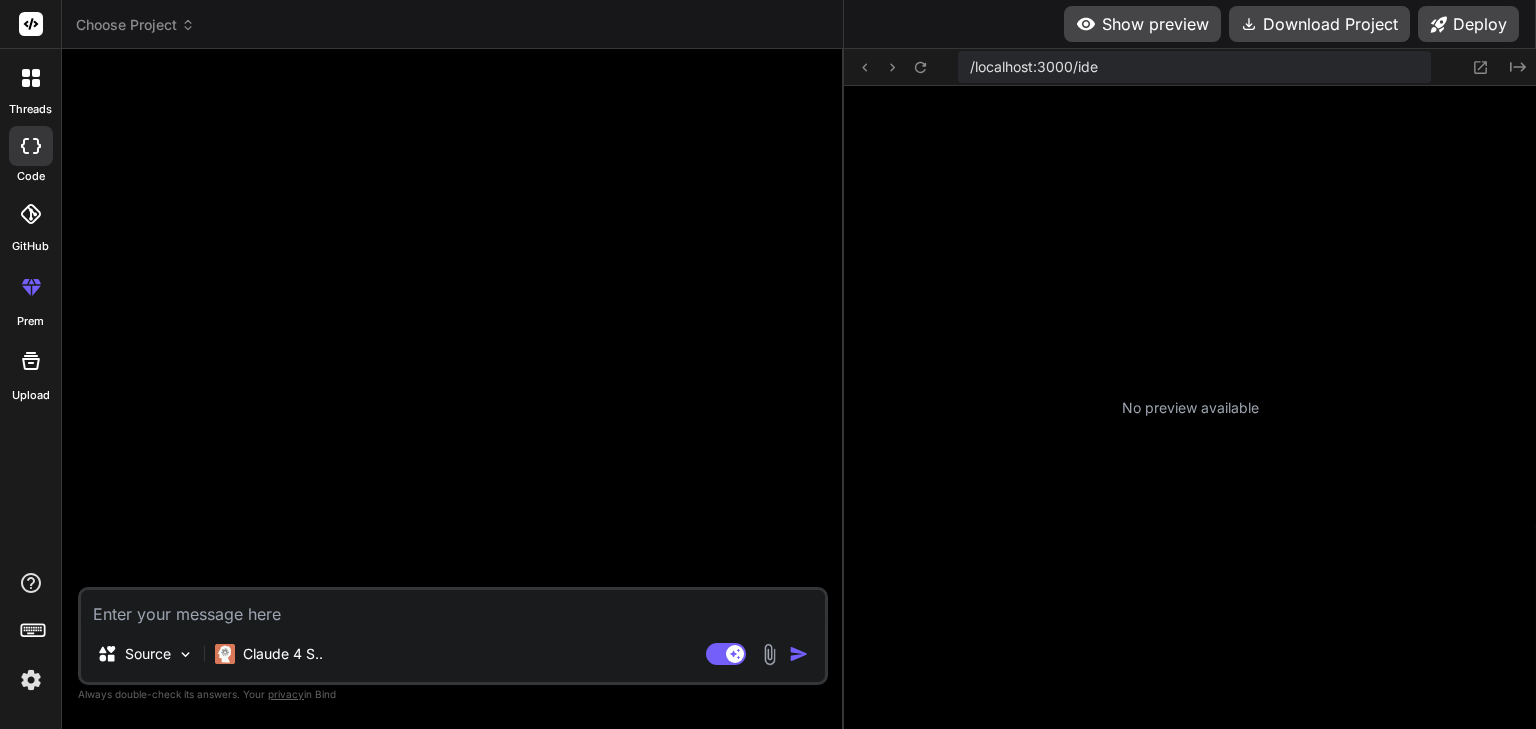 type on "x" 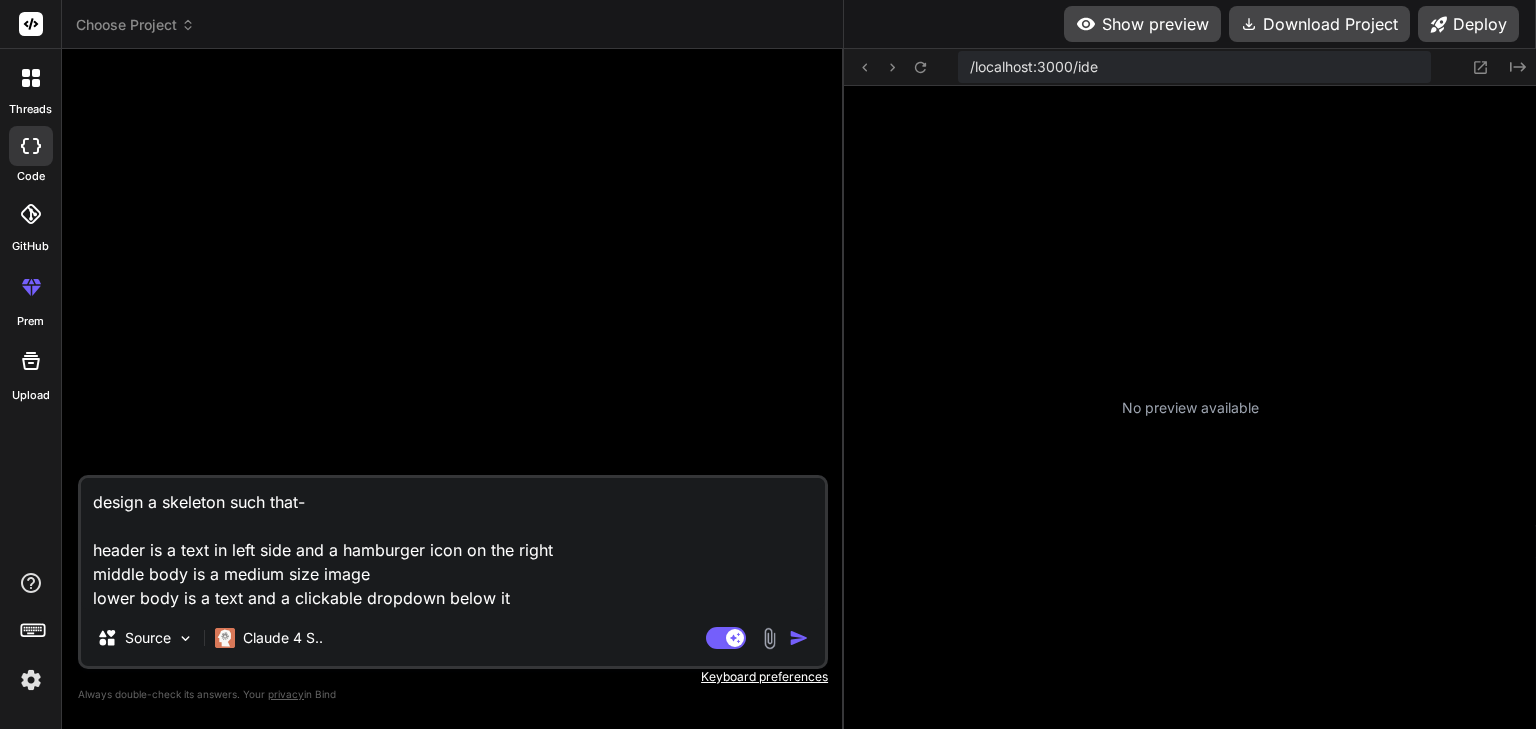 type on "x" 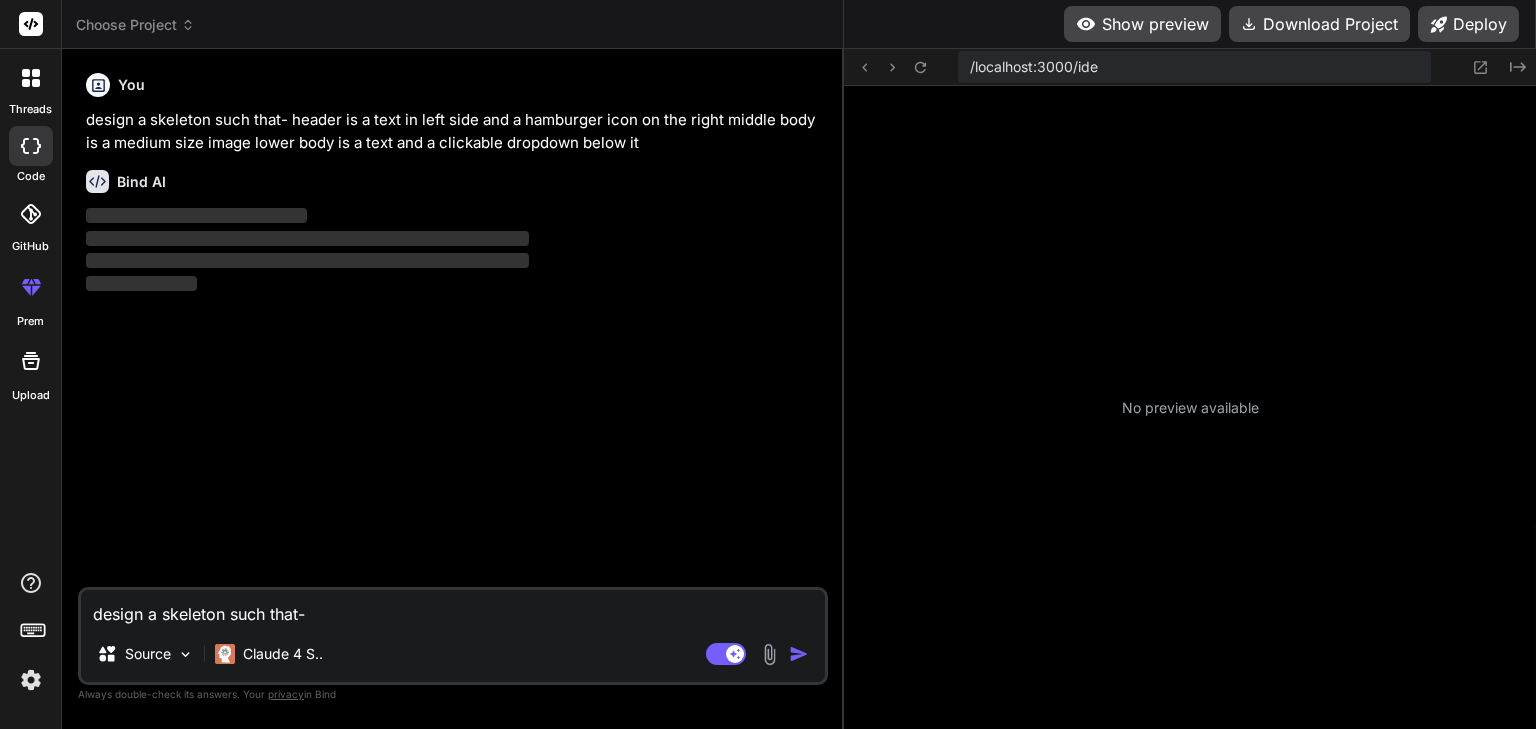 type 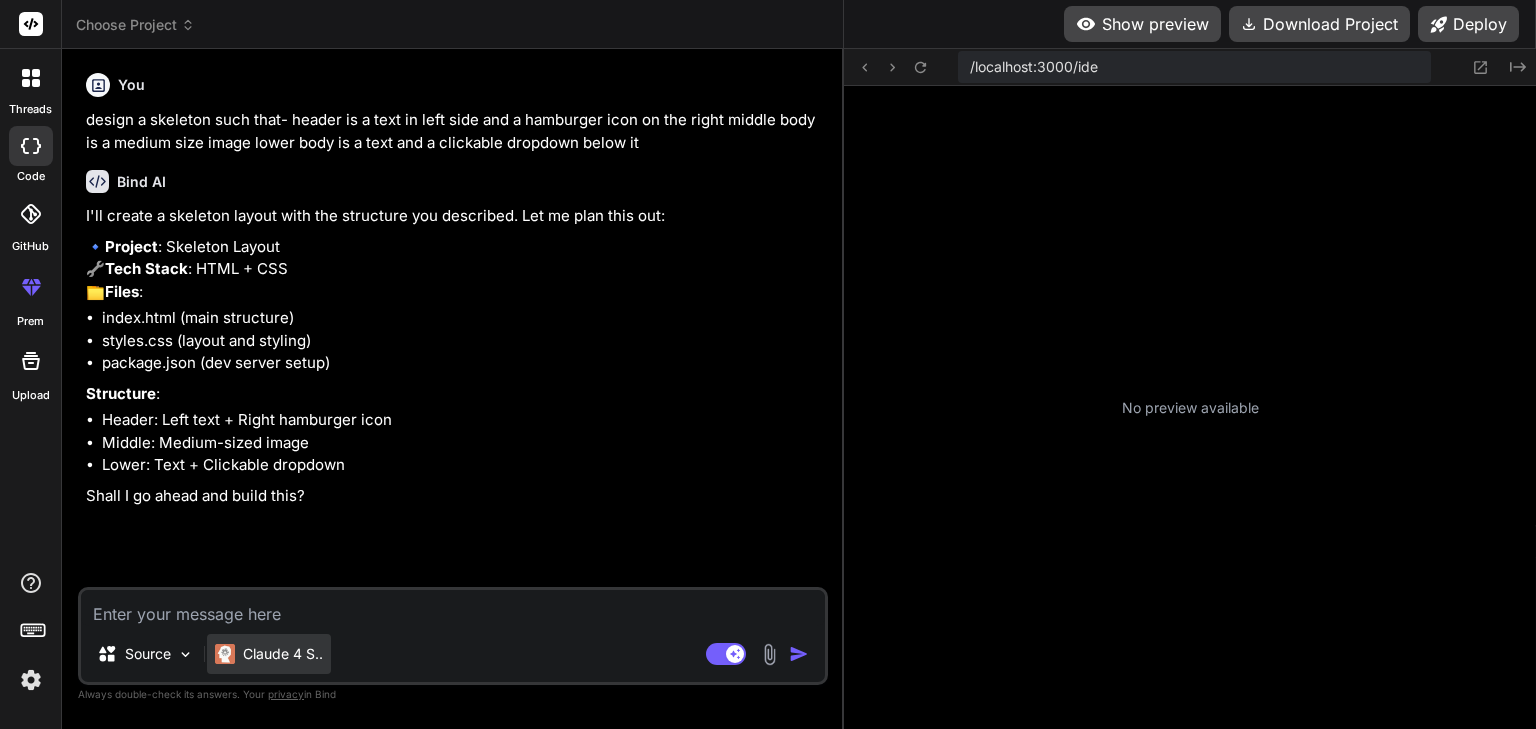 click on "Claude 4 S.." at bounding box center (283, 654) 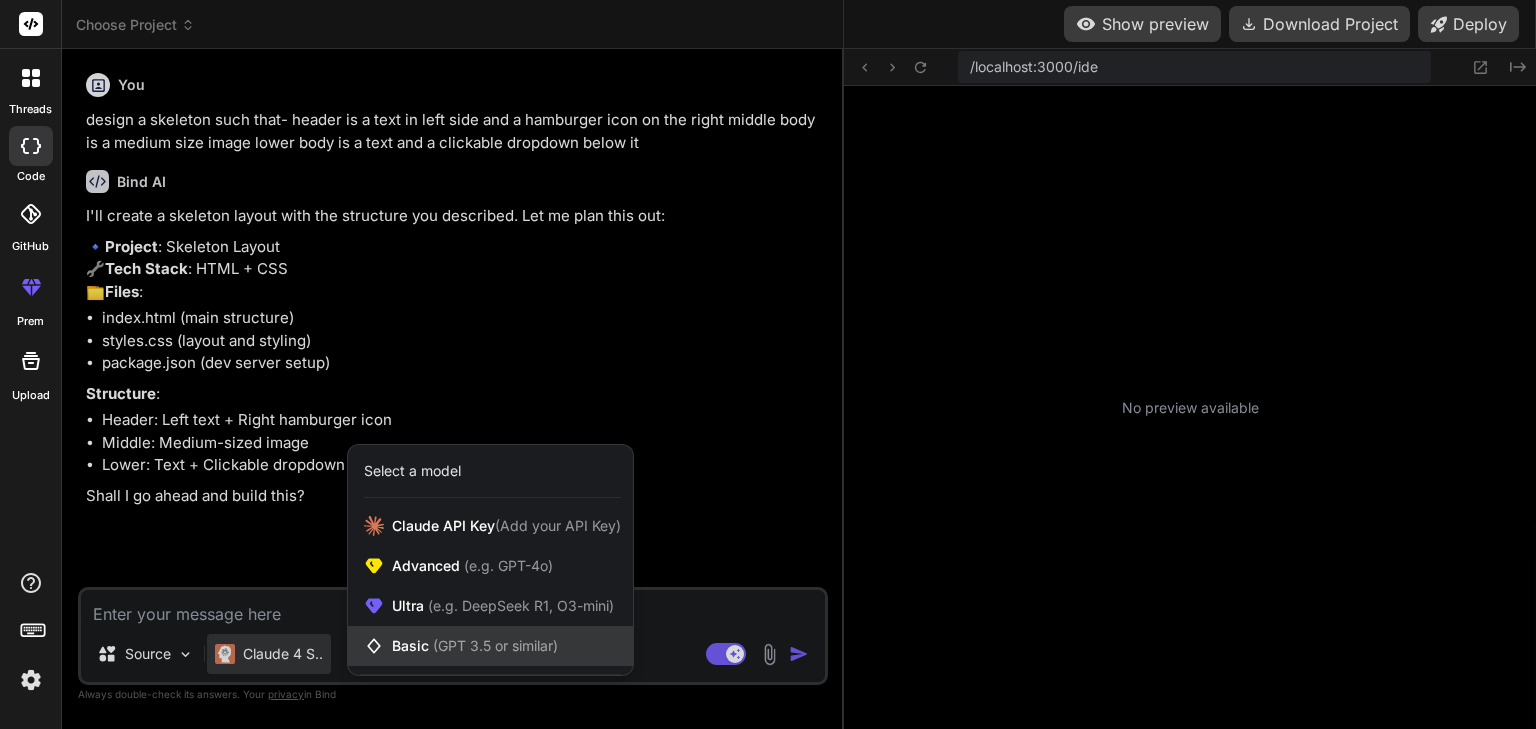 click on "(GPT 3.5 or similar)" at bounding box center (495, 645) 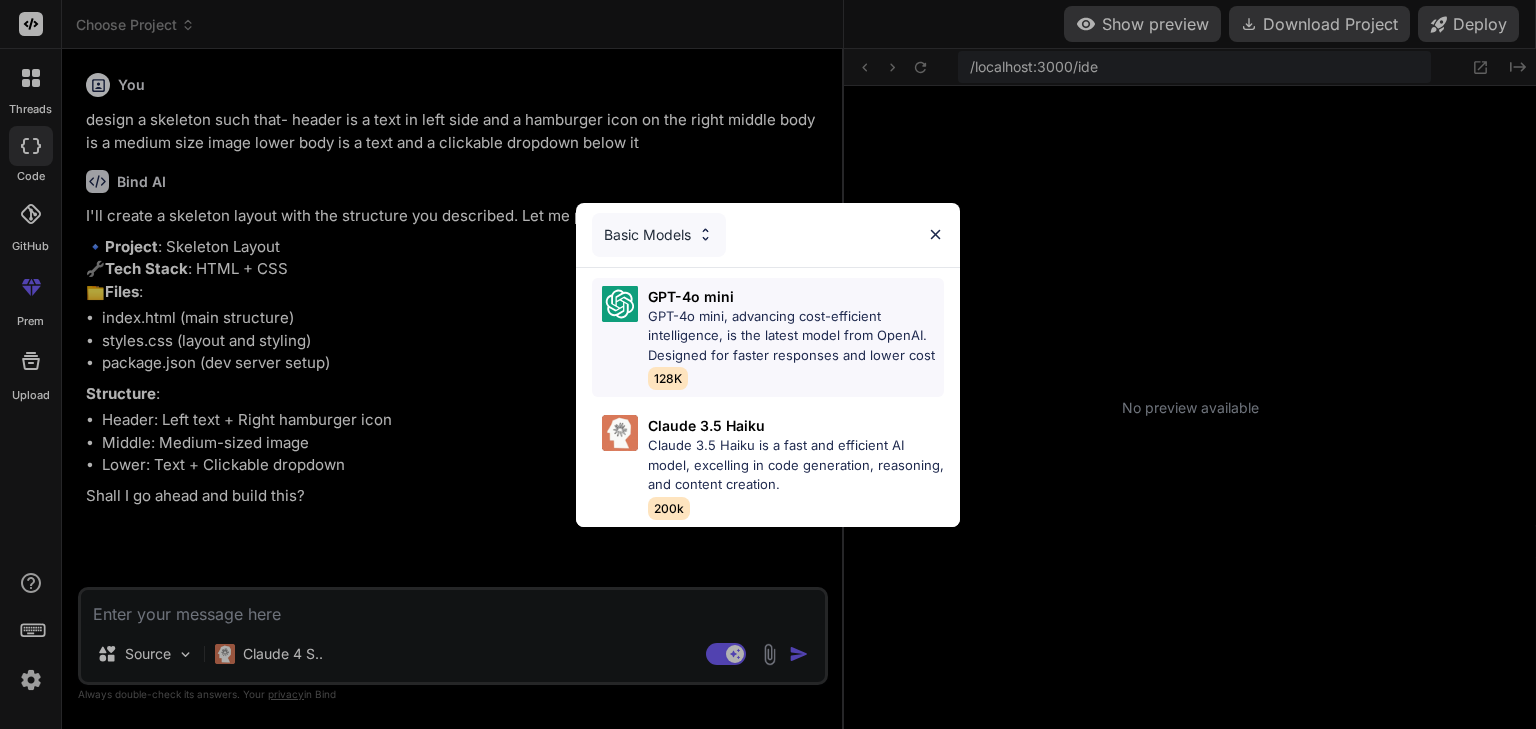 click on "GPT-4o mini, advancing cost-efficient intelligence, is the latest model from OpenAI. Designed for faster responses and lower cost" at bounding box center [796, 336] 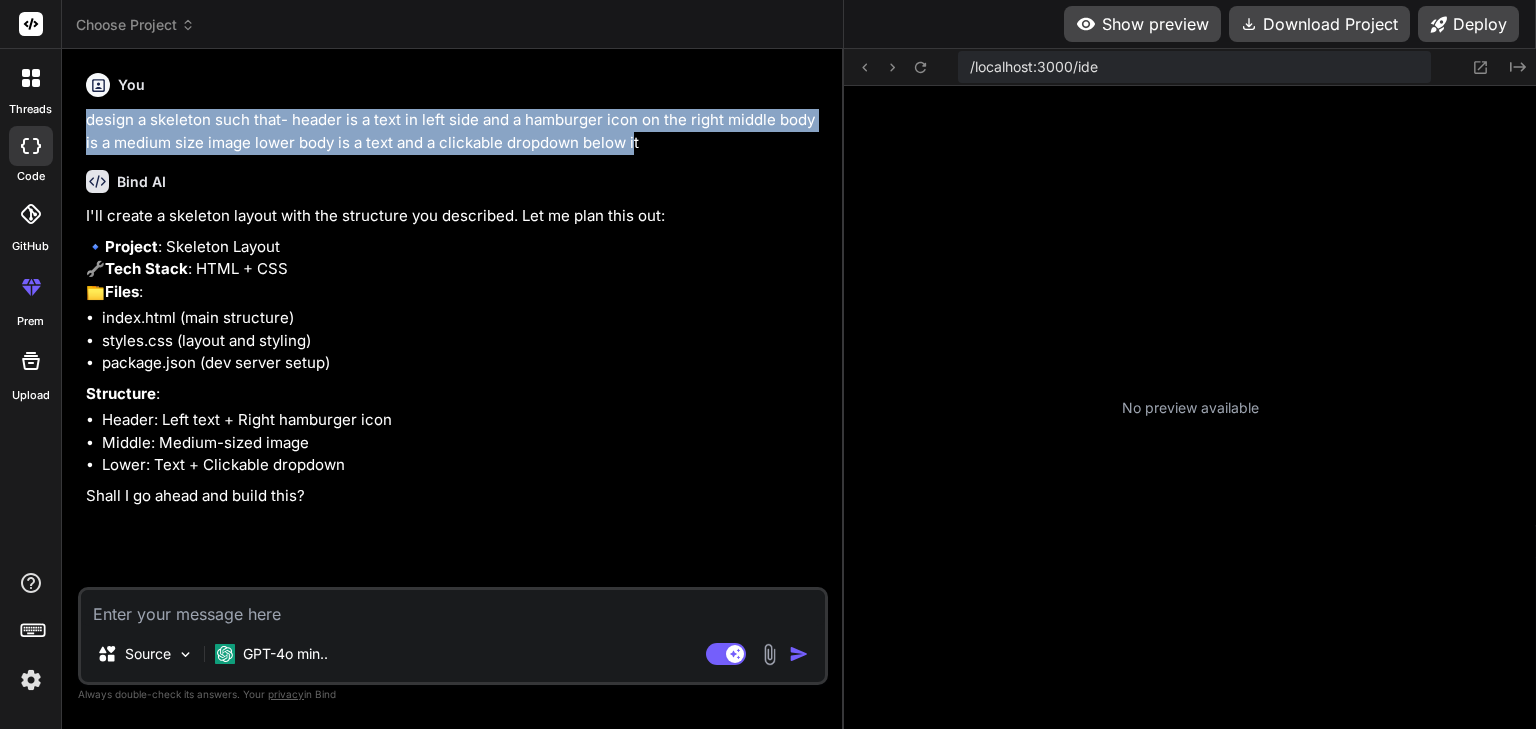 drag, startPoint x: 648, startPoint y: 146, endPoint x: 87, endPoint y: 123, distance: 561.47125 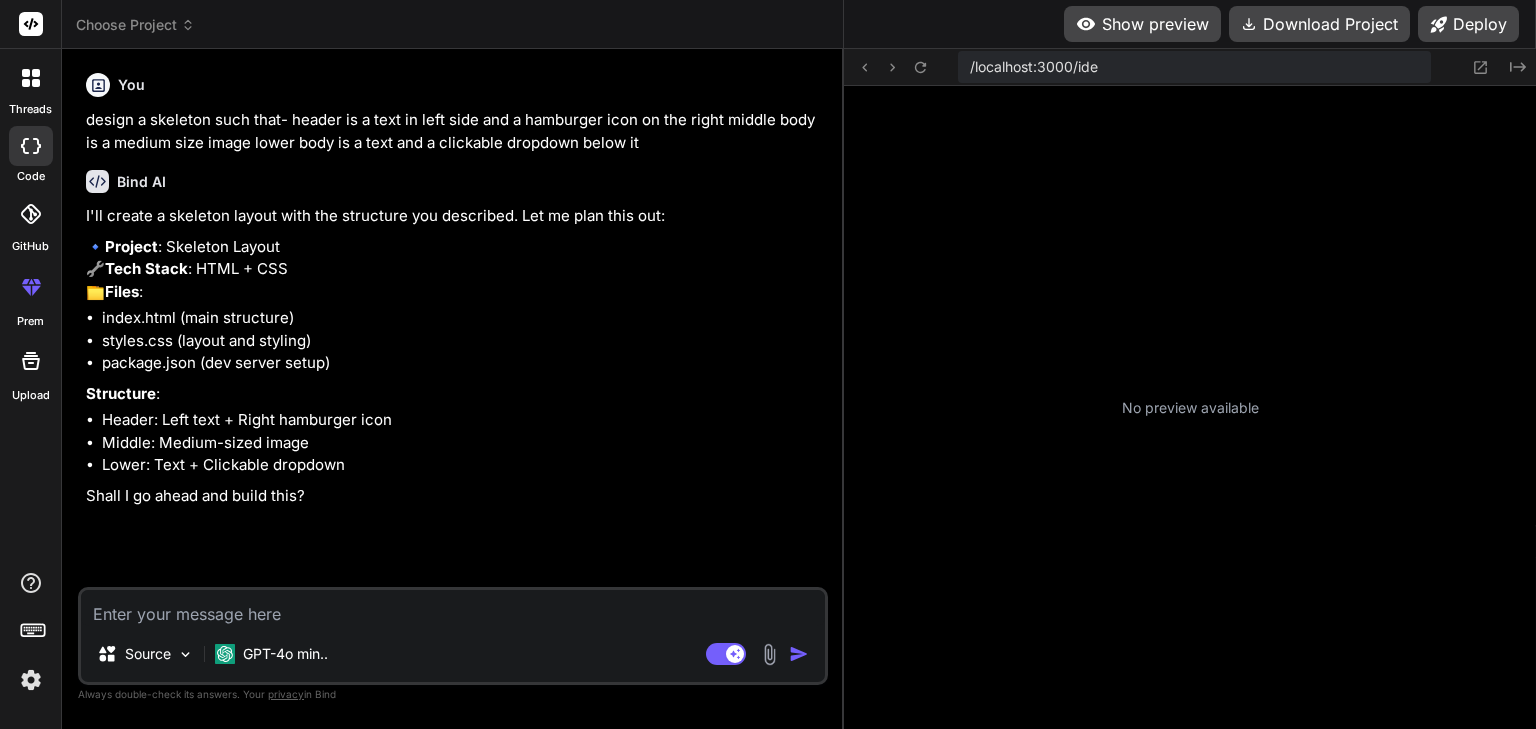 click at bounding box center [453, 608] 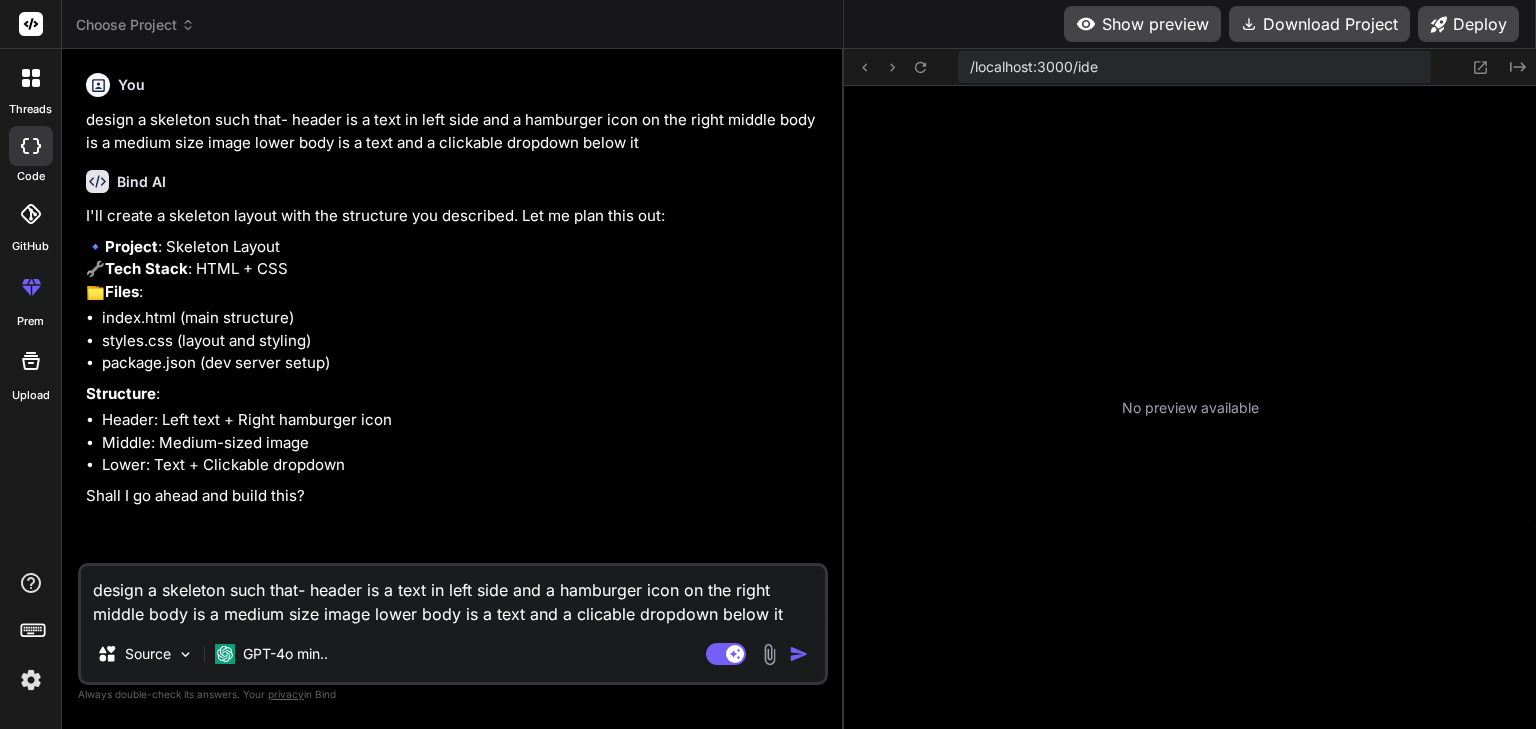 click on "design a skeleton such that- header is a text in left side and a hamburger icon on the right middle body is a medium size image lower body is a text and a clicable dropdown below it" at bounding box center [453, 596] 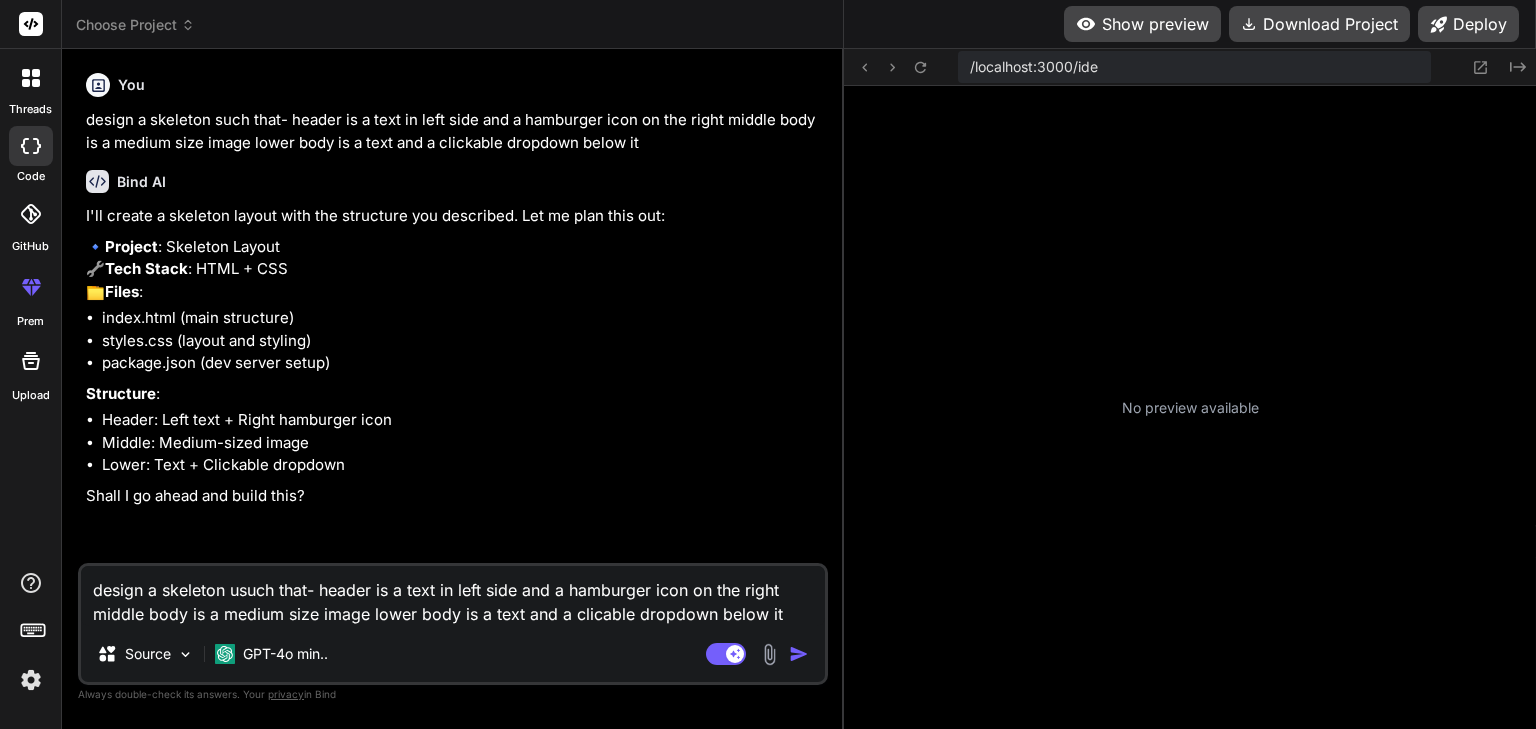 type on "design a skeleton ussuch that- header is a text in left side and a hamburger icon on the right middle body is a medium size image lower body is a text and a clicable dropdown below it" 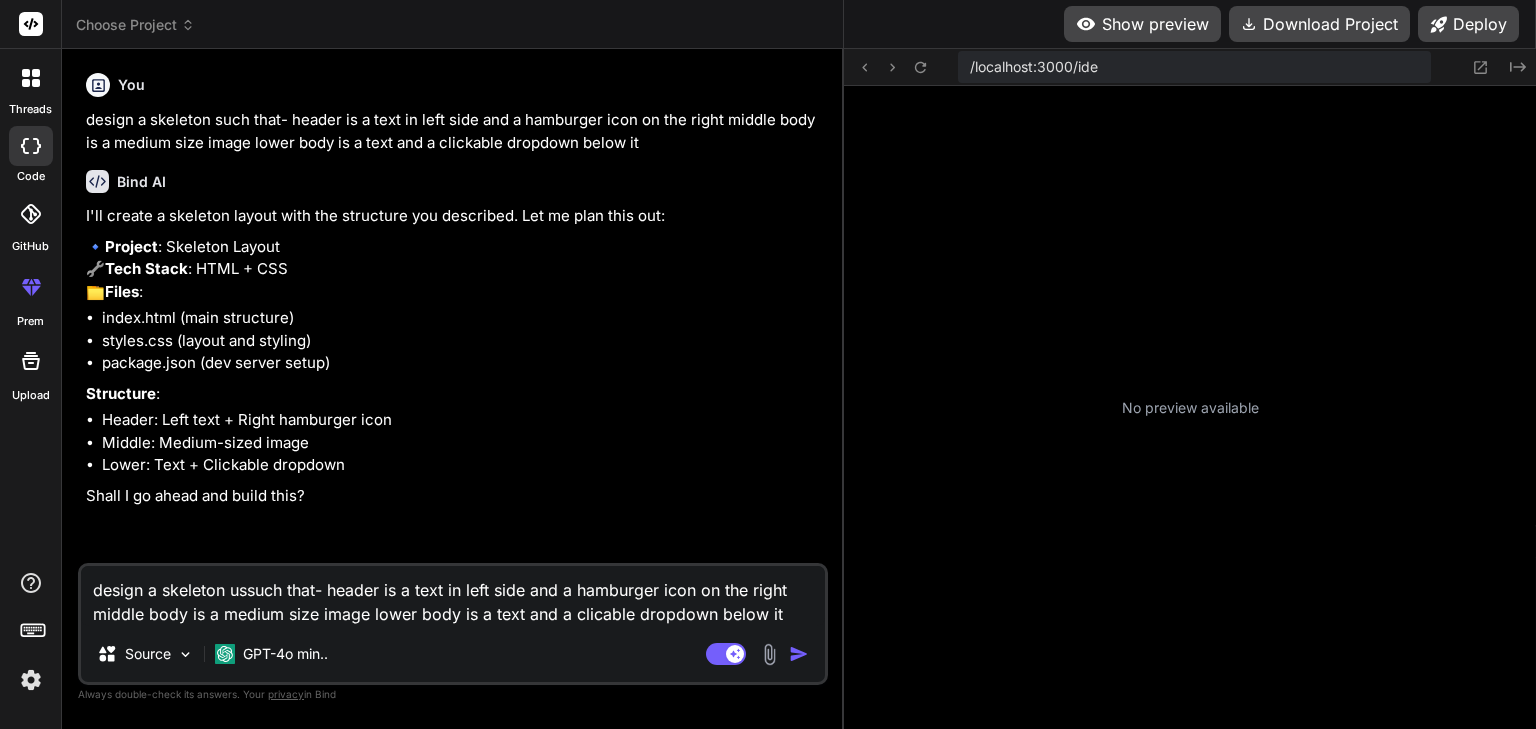 type on "design a skeleton usisuch that- header is a text in left side and a hamburger icon on the right middle body is a medium size image lower body is a text and a clicable dropdown below it" 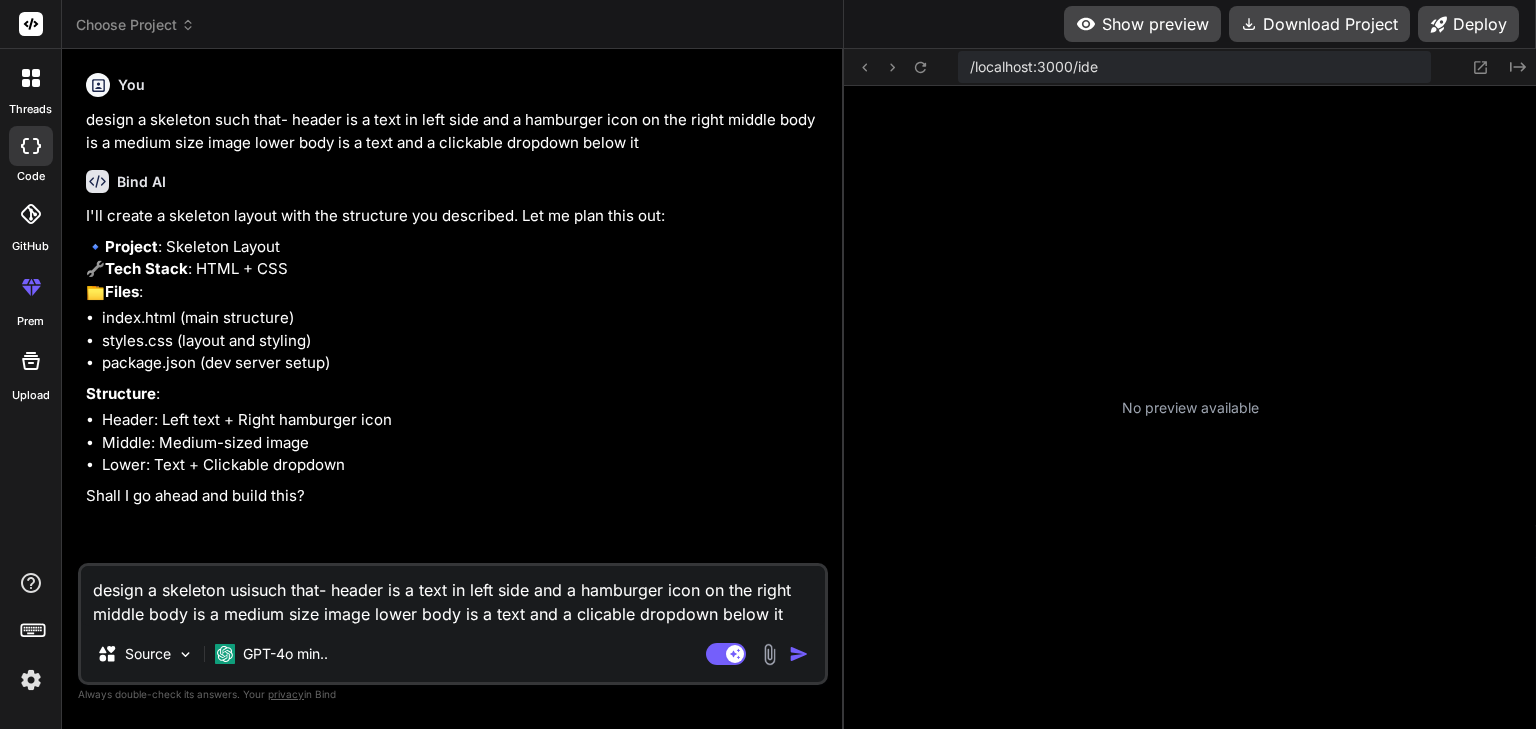 type on "design a skeleton usinsuch that- header is a text in left side and a hamburger icon on the right middle body is a medium size image lower body is a text and a clickable dropdown below it" 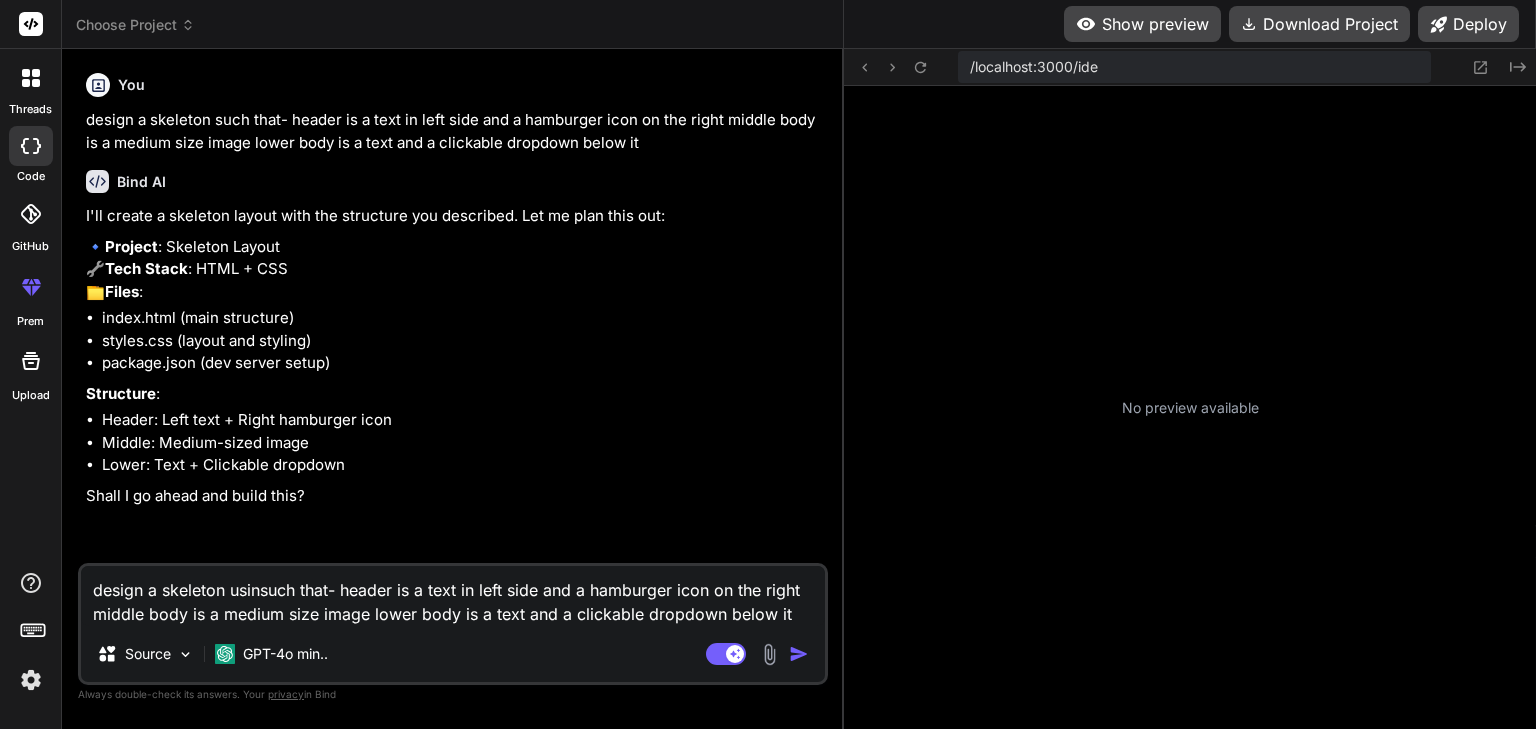 type on "design a skeleton usingsuch that- header is a text in left side and a hamburger icon on the right middle body is a medium size image lower body is a text and a clicable dropdown below it" 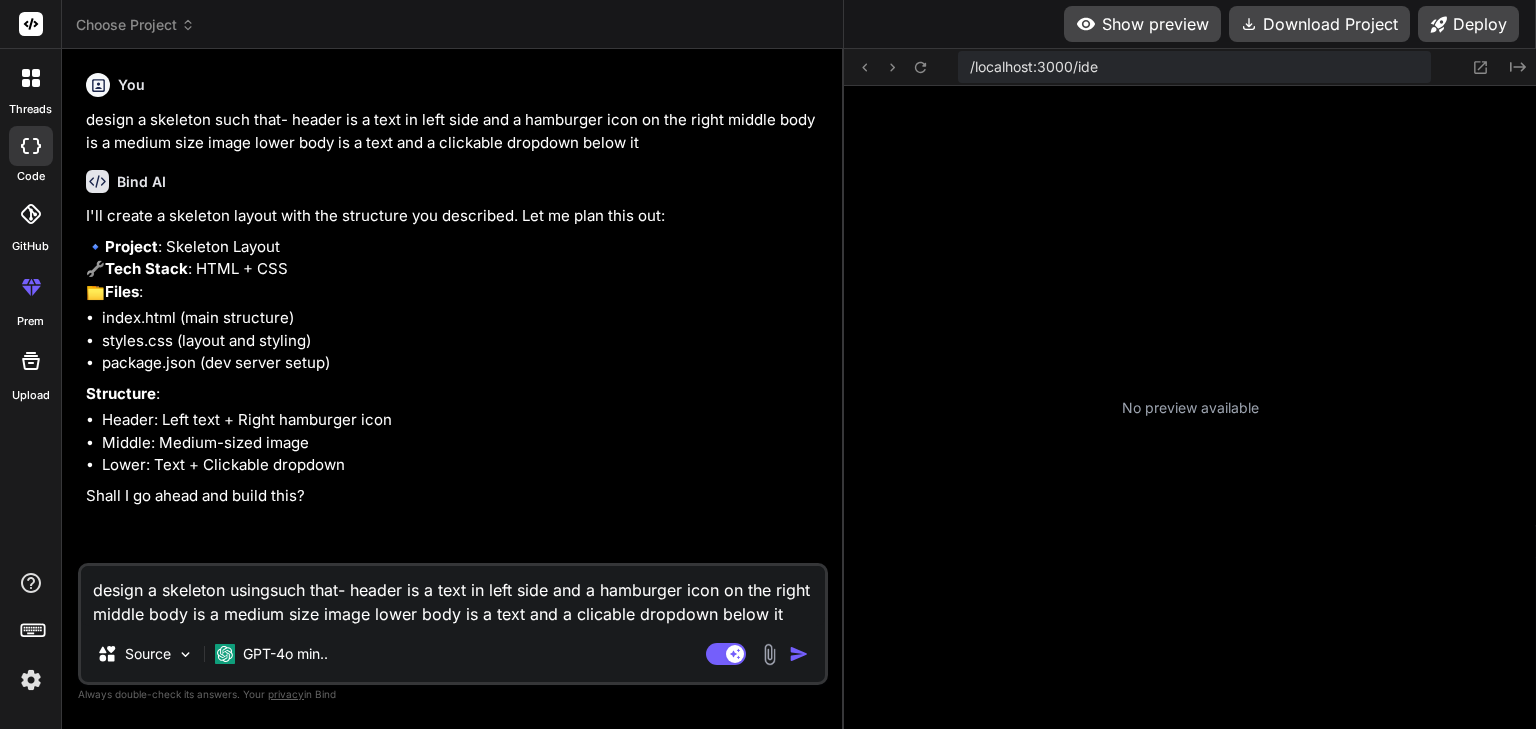 type on "design a skeleton using such that- header is a text in left side and a hamburger icon on the right middle body is a medium size image lower body is a text and a clicable dropdown below it" 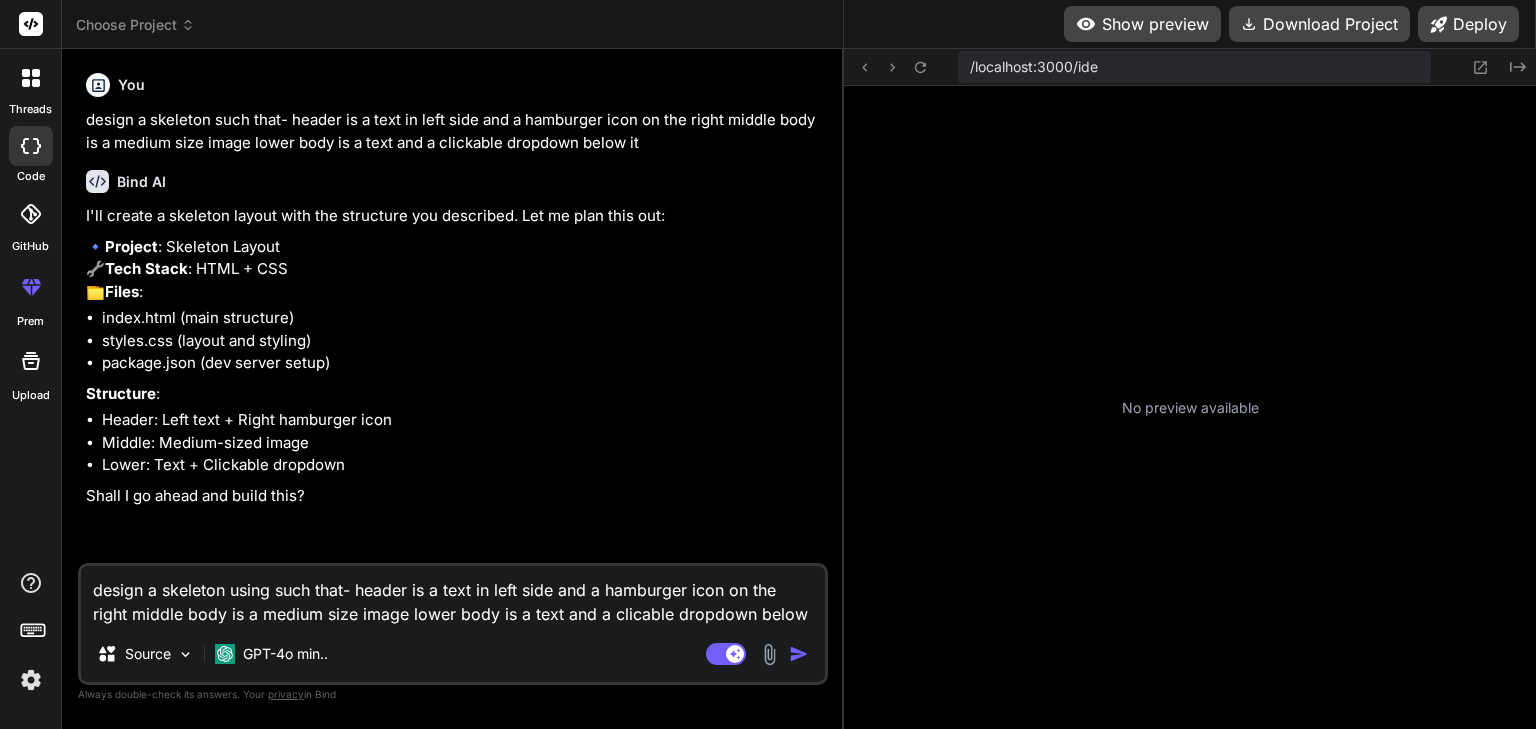 type on "design a skeleton using asuch that- header is a text in left side and a hamburger icon on the right middle body is a medium size image lower body is a text and a clicable dropdown below it" 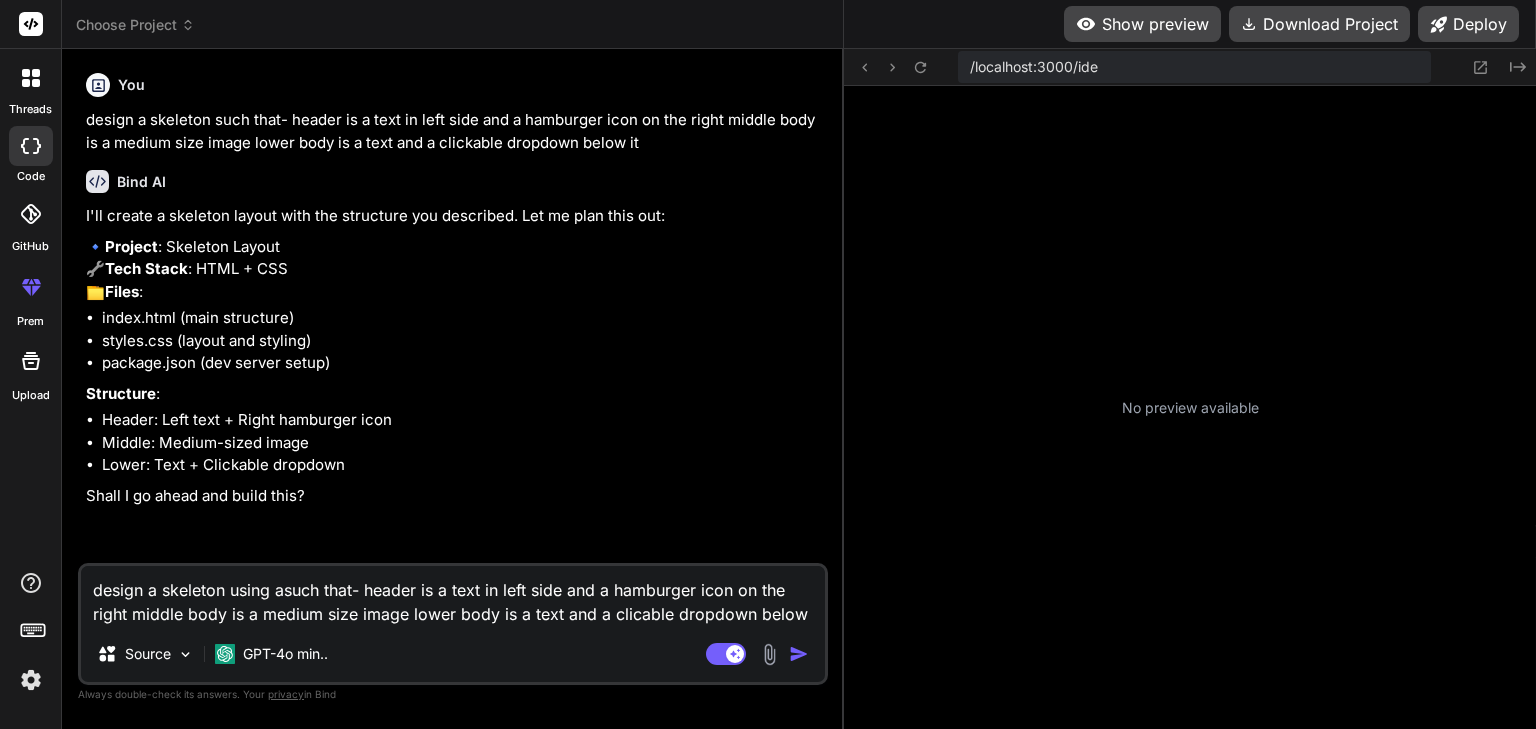 type on "design a skeleton using ansuch that- header is a text in left side and a hamburger icon on the right middle body is a medium size image lower body is a text and a clicable dropdown below it" 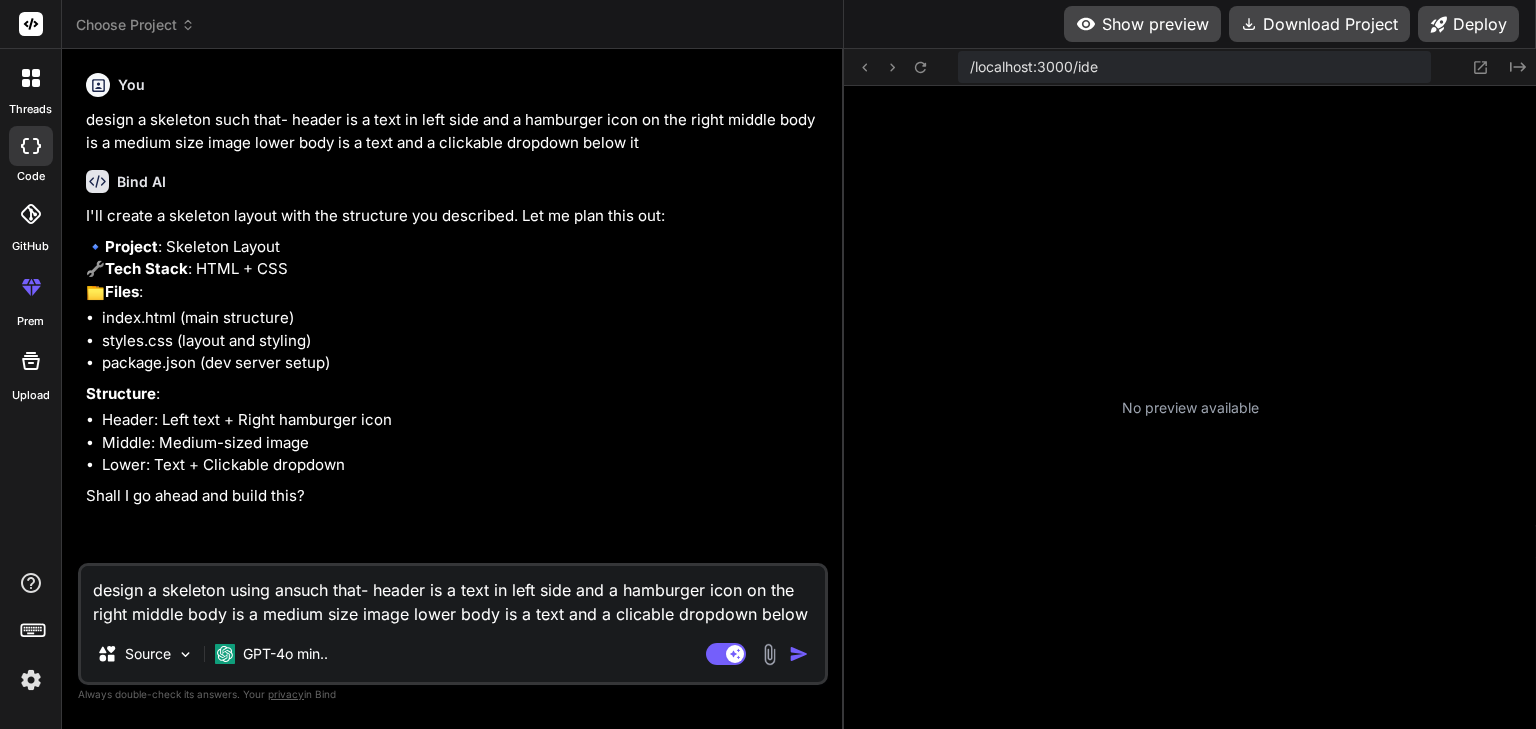 type on "design a skeleton using antsuch that- header is a text in left side and a hamburger icon on the right middle body is a medium size image lower body is a text and a clicable dropdown below it" 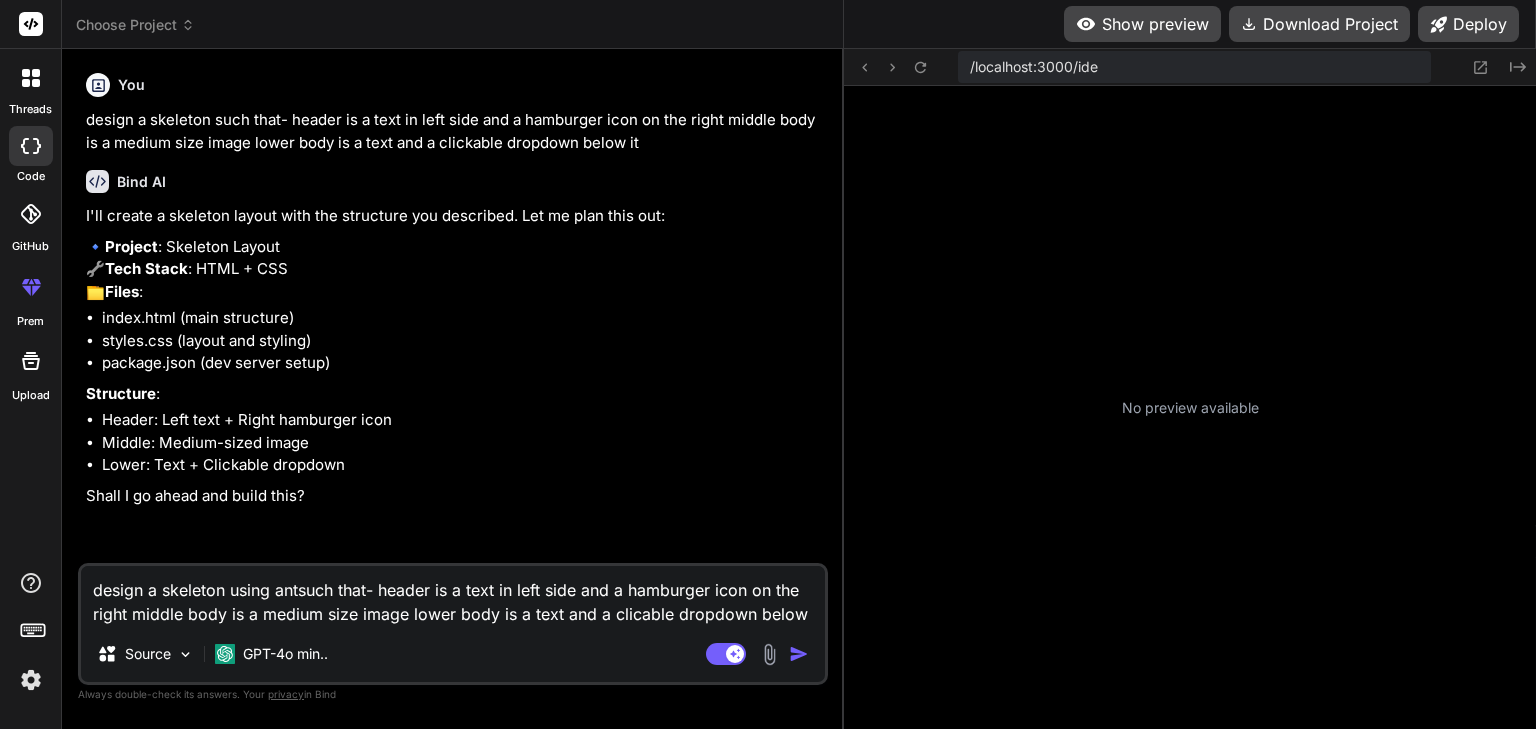 type on "design a skeleton using antdsuch that- header is a text in left side and a hamburger icon on the right middle body is a medium size image lower body is a text and a clickable dropdown below it" 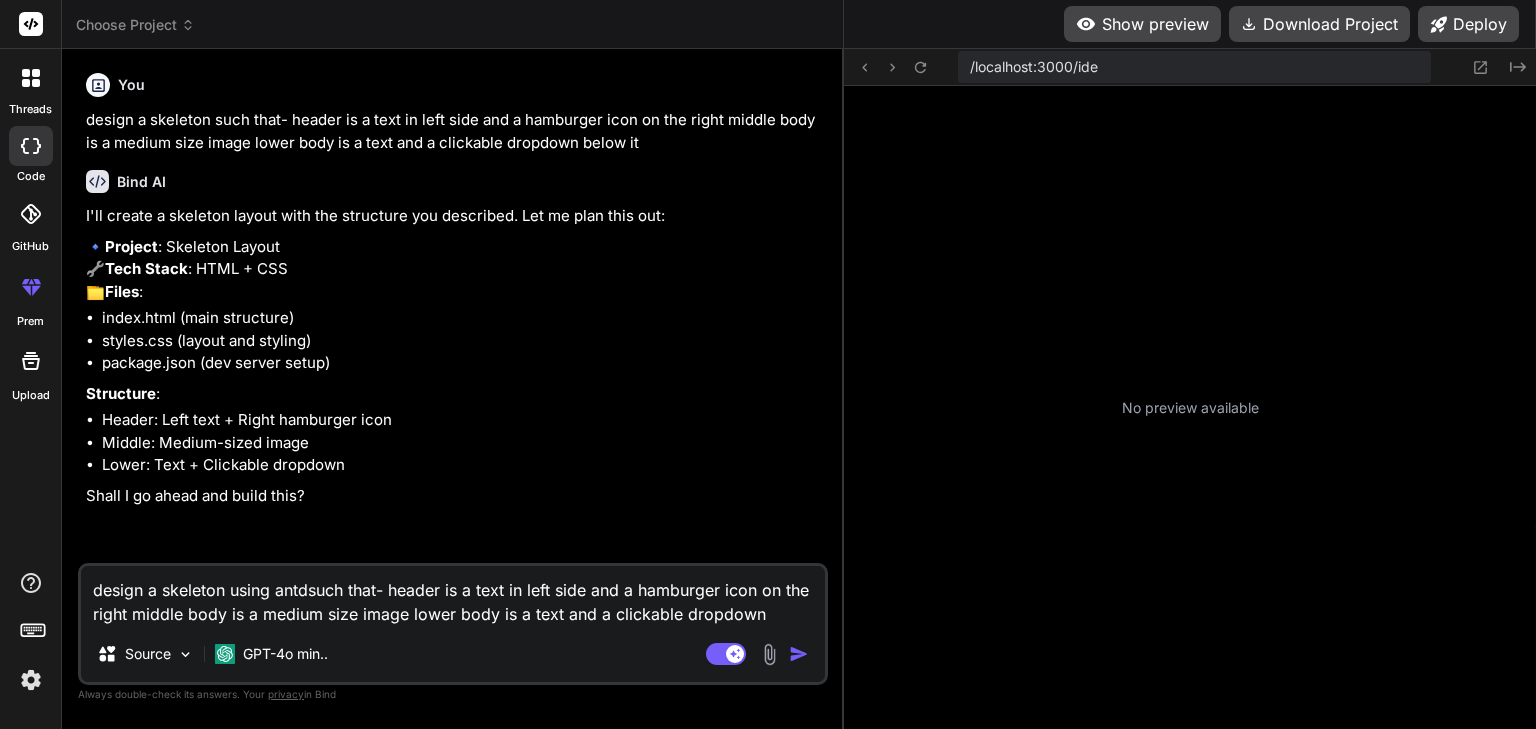 type on "design a skeleton using antd such that- header is a text in left side and a hamburger icon on the right middle body is a medium size image lower body is a text and a clicable dropdown below it" 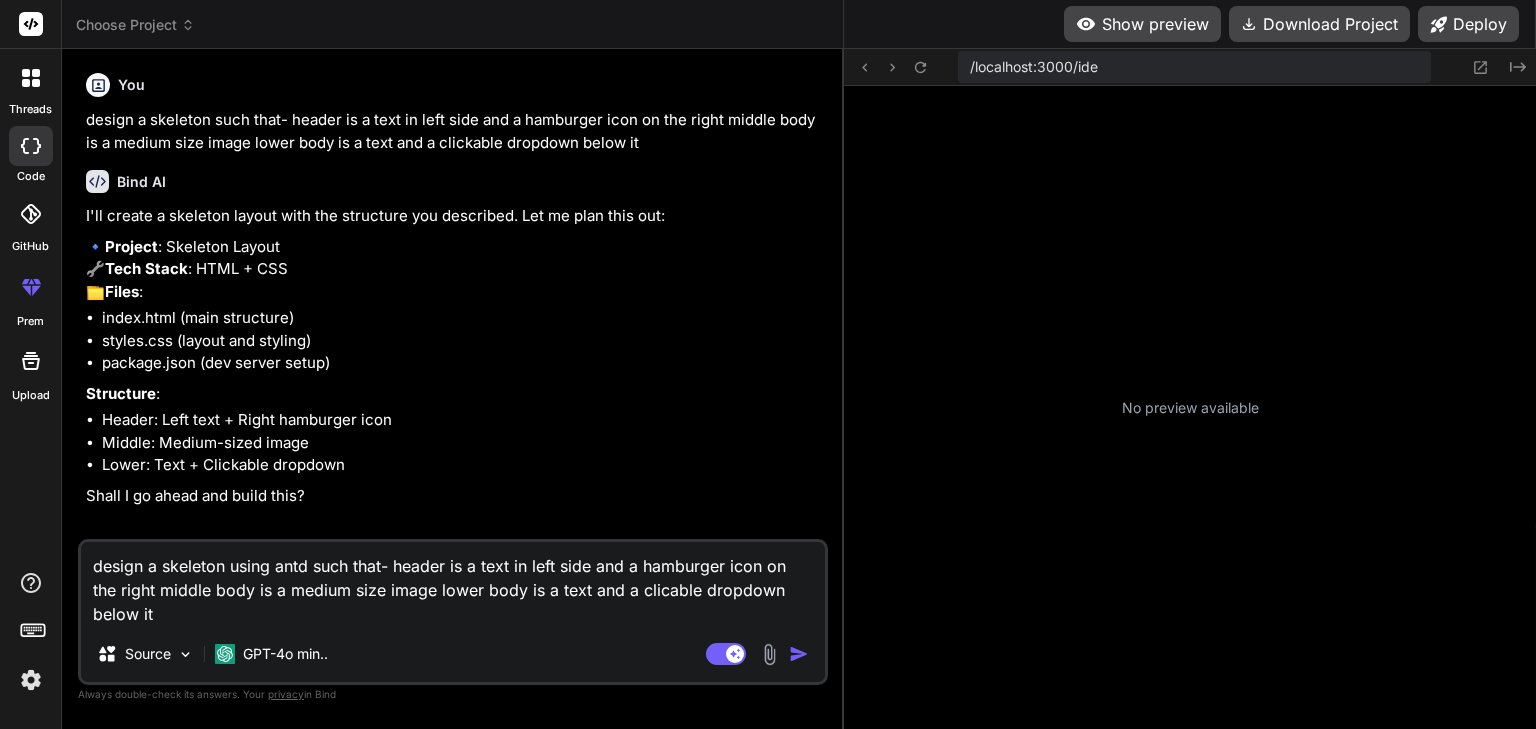 type on "design a skeleton using antd lsuch that- header is a text in left side and a hamburger icon on the right middle body is a medium size image lower body is a text and a clicable dropdown below it" 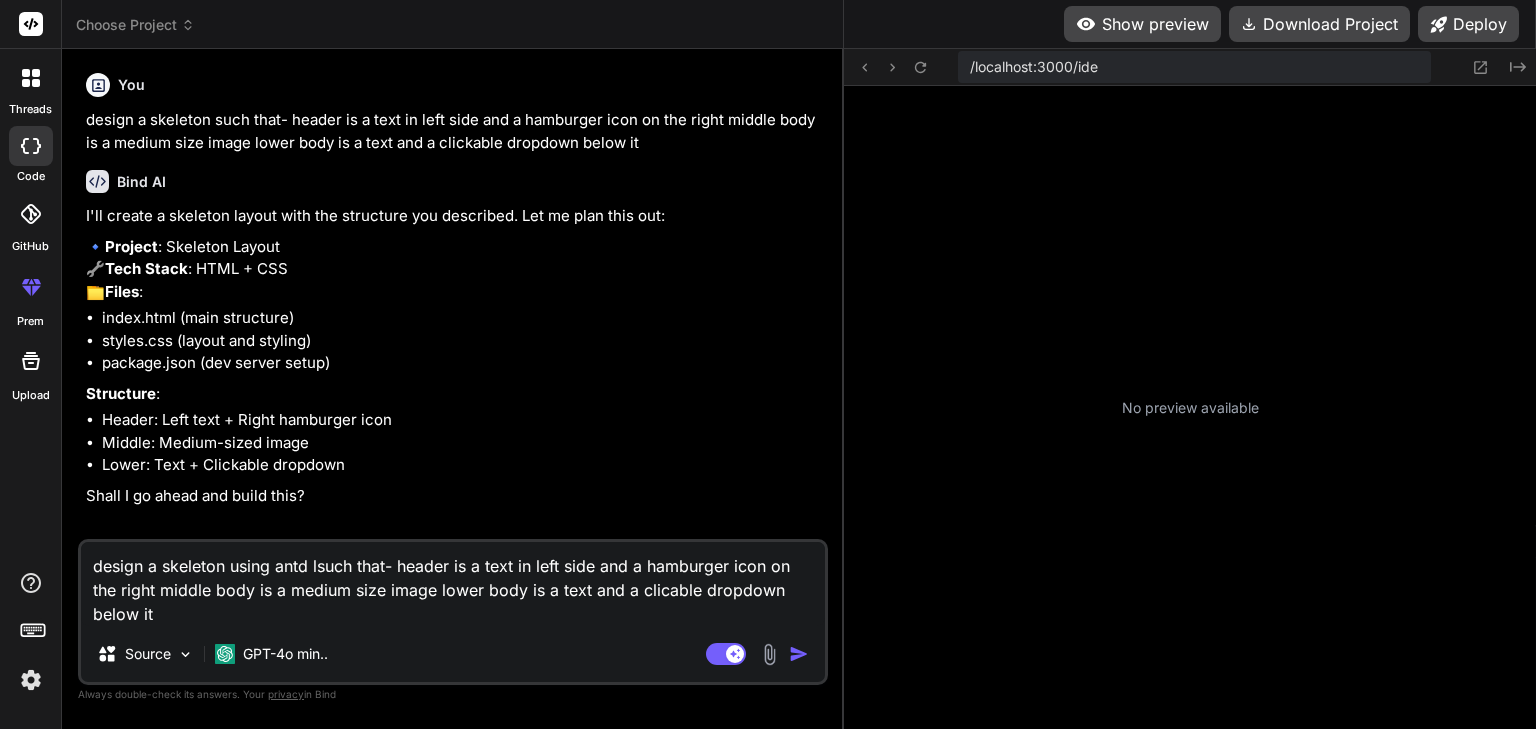 type on "design a skeleton using antd such that- header is a text in left side and a hamburger icon on the right middle body is a medium size image lower body is a text and a clicable dropdown below it" 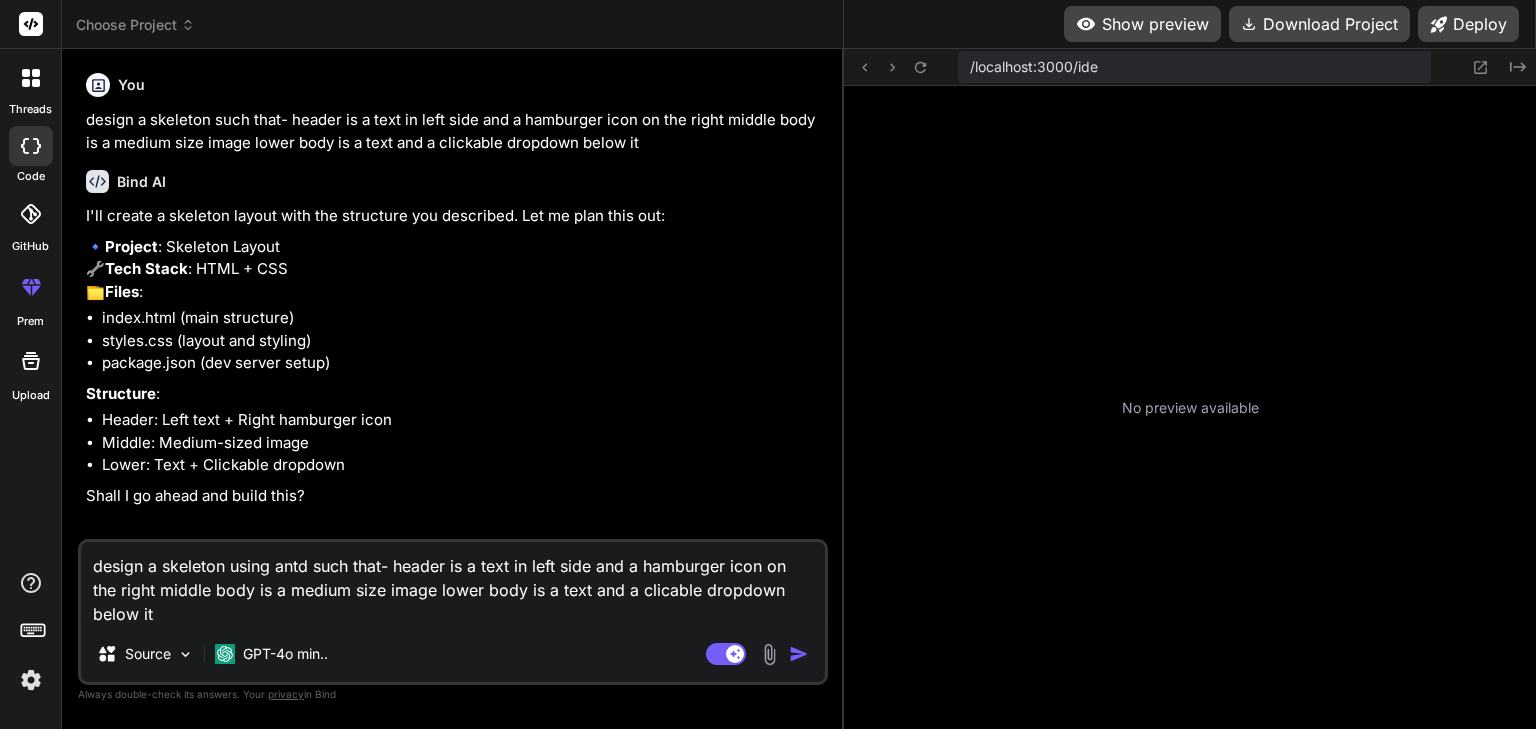 type on "design a skeleton using antd ;such that- header is a text in left side and a hamburger icon on the right middle body is a medium size image lower body is a text and a clicable dropdown below it" 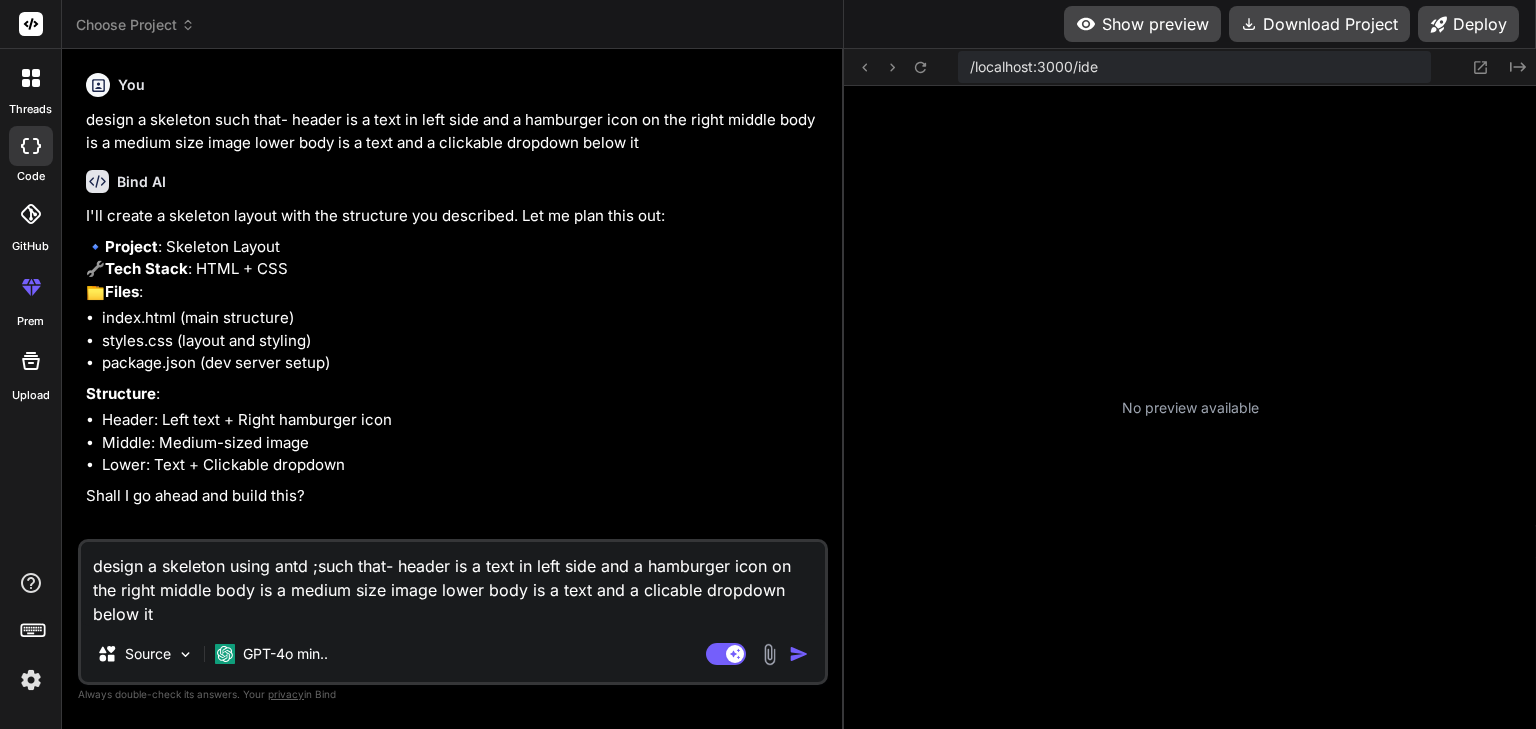 type on "x" 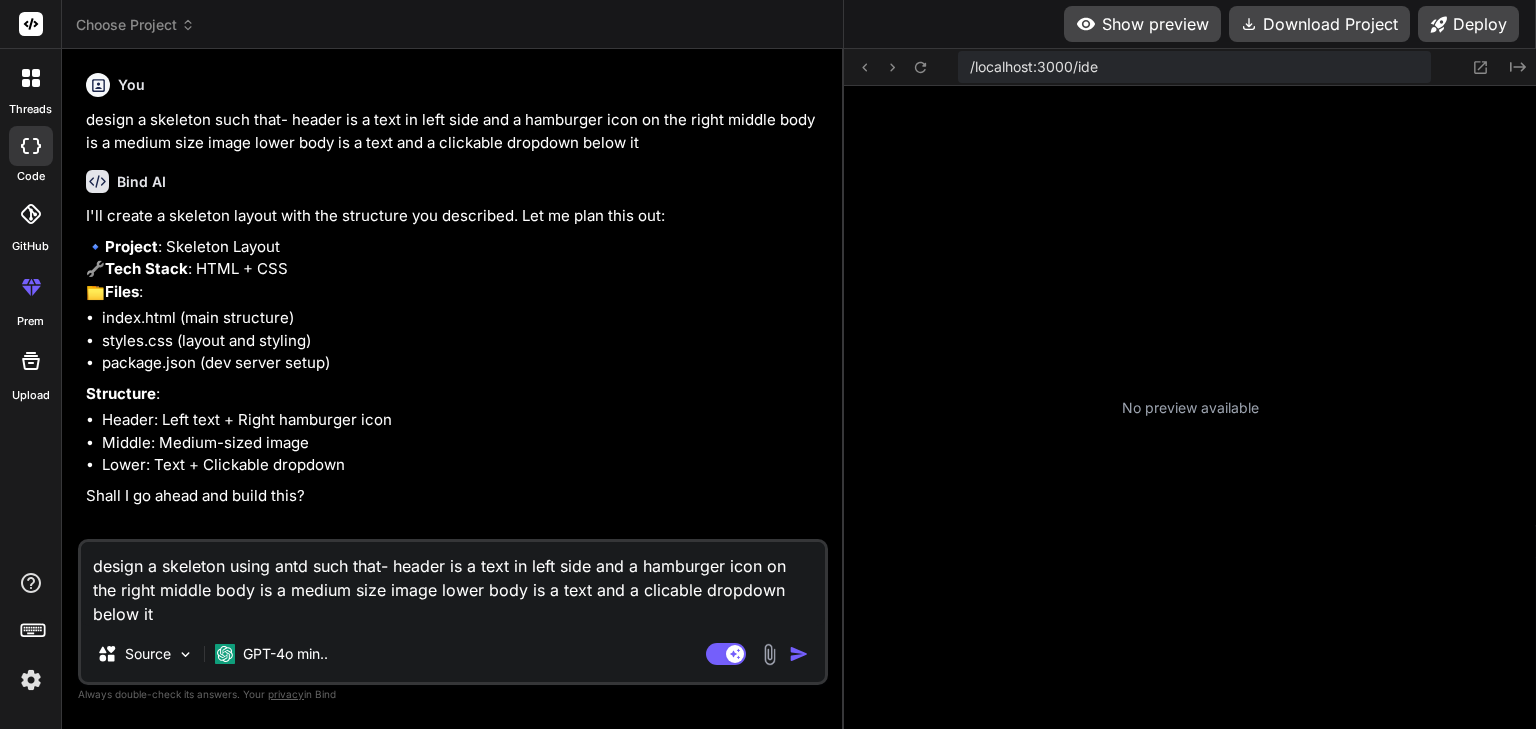 type on "design a skeleton using antd lsuch that- header is a text in left side and a hamburger icon on the right middle body is a medium size image lower body is a text and a clicable dropdown below it" 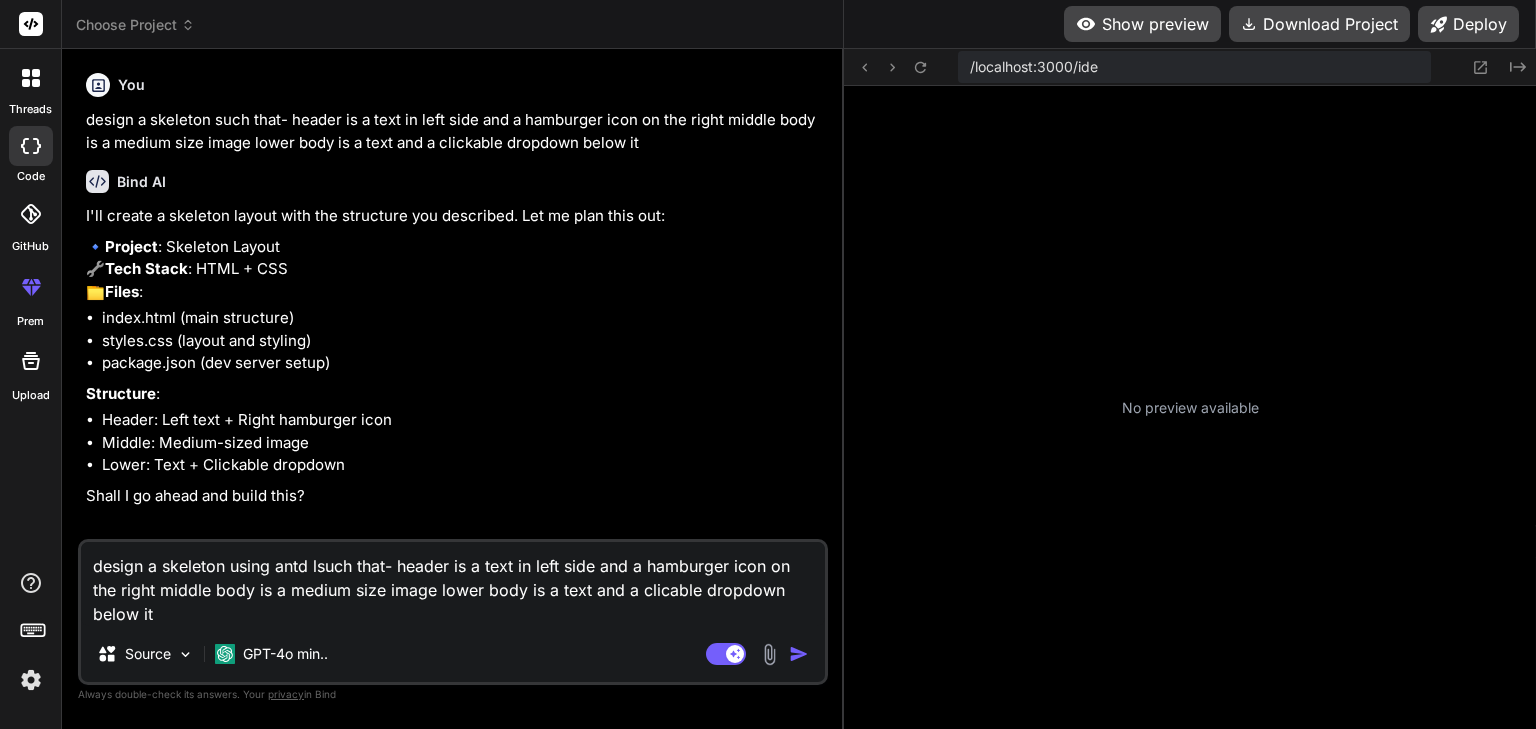 type on "design a skeleton using antd lisuch that- header is a text in left side and a hamburger icon on the right middle body is a medium size image lower body is a text and a clicable dropdown below it" 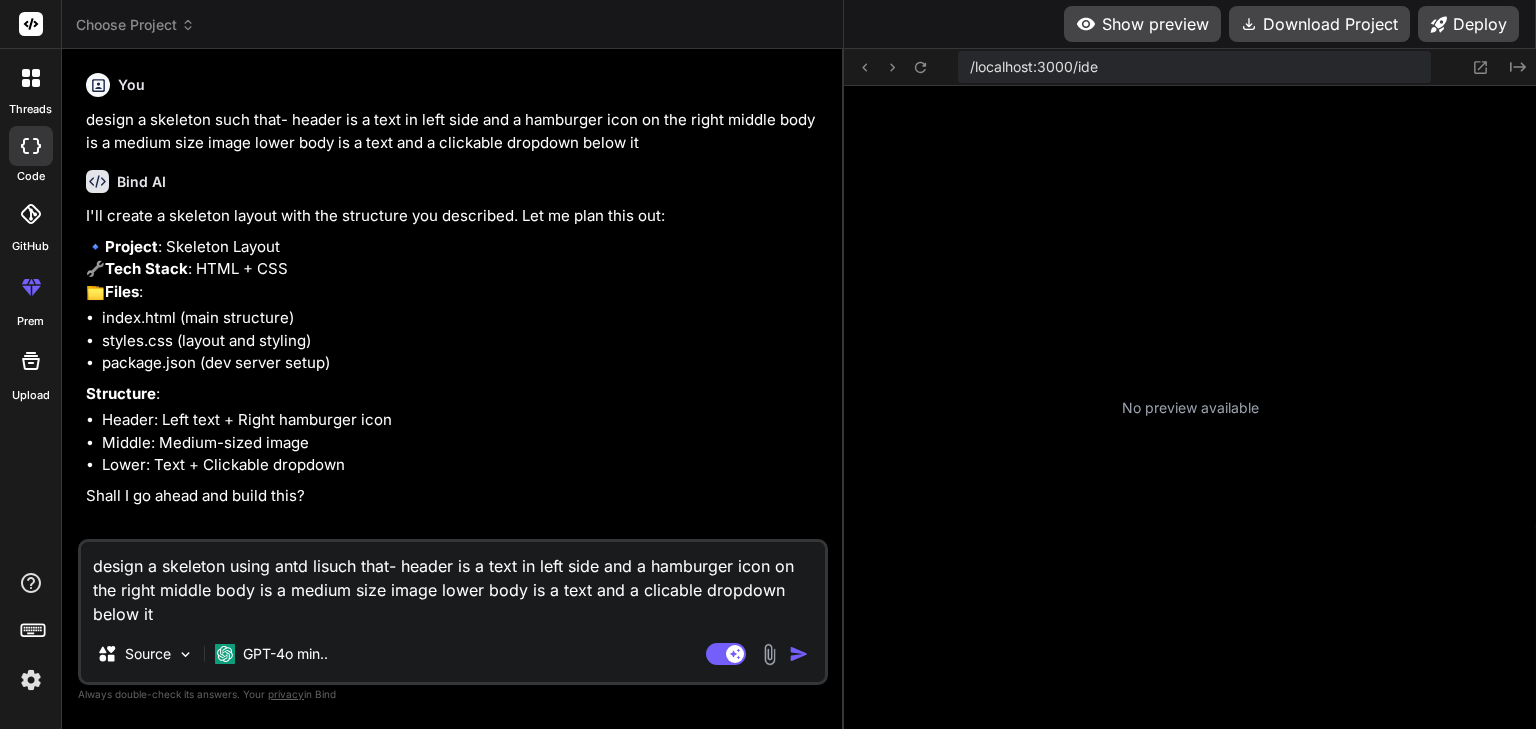 type on "design a skeleton using antd libsuch that- header is a text in left side and a hamburger icon on the right middle body is a medium size image lower body is a text and a clicable dropdown below it" 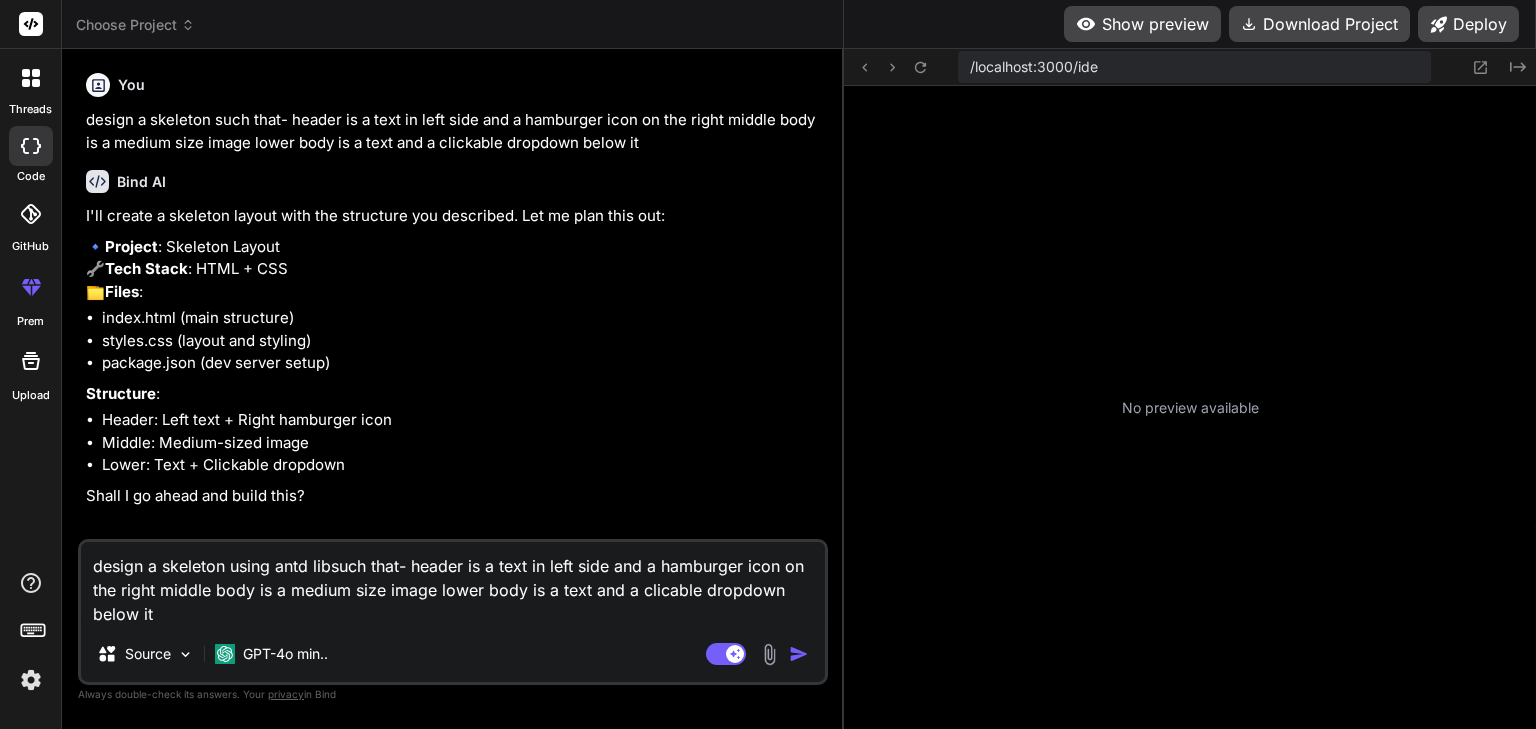 type on "design a skeleton using antd librsuch that- header is a text in left side and a hamburger icon on the right middle body is a medium size image lower body is a text and a clicable dropdown below it" 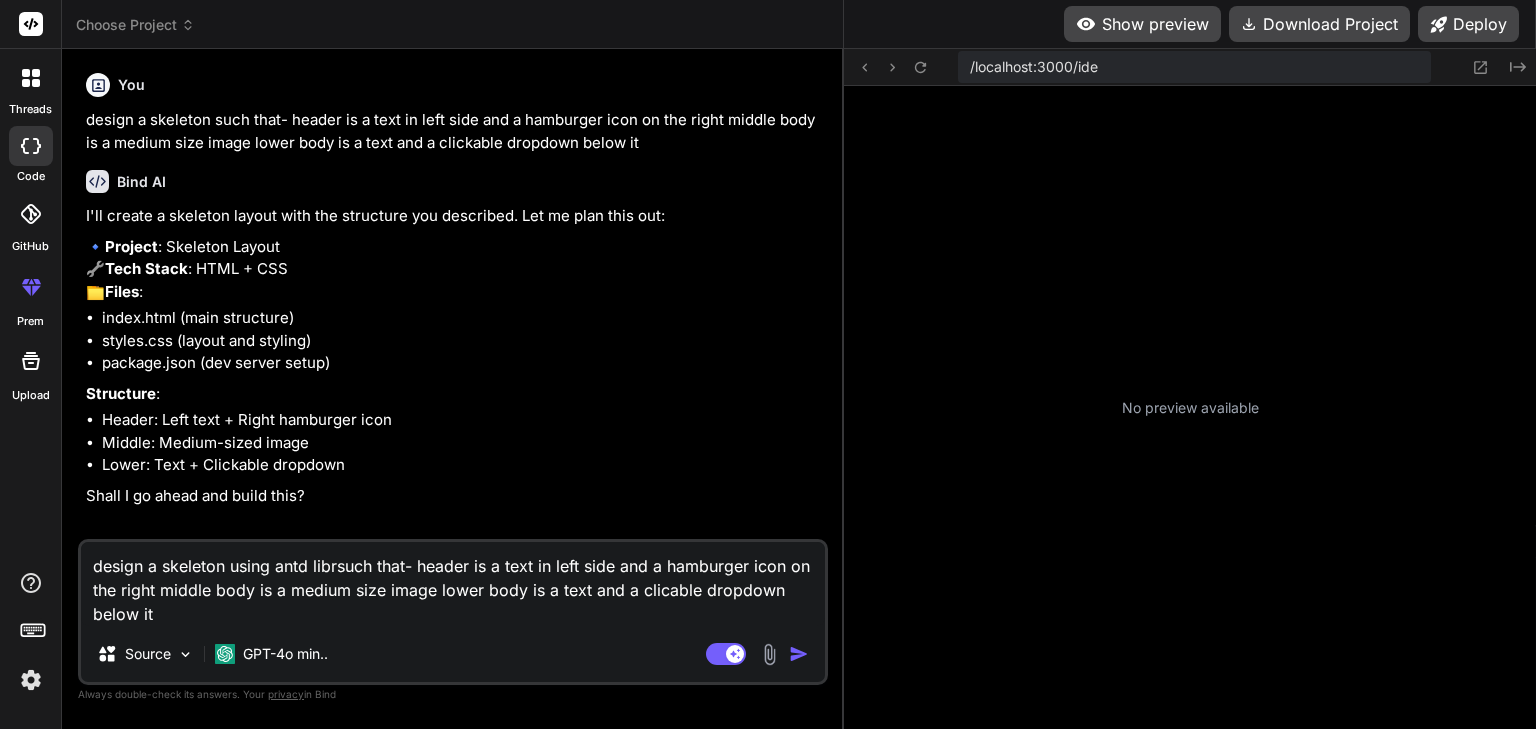 type on "design a skeleton using antd librasuch that- header is a text in left side and a hamburger icon on the right middle body is a medium size image lower body is a text and a clicable dropdown below it" 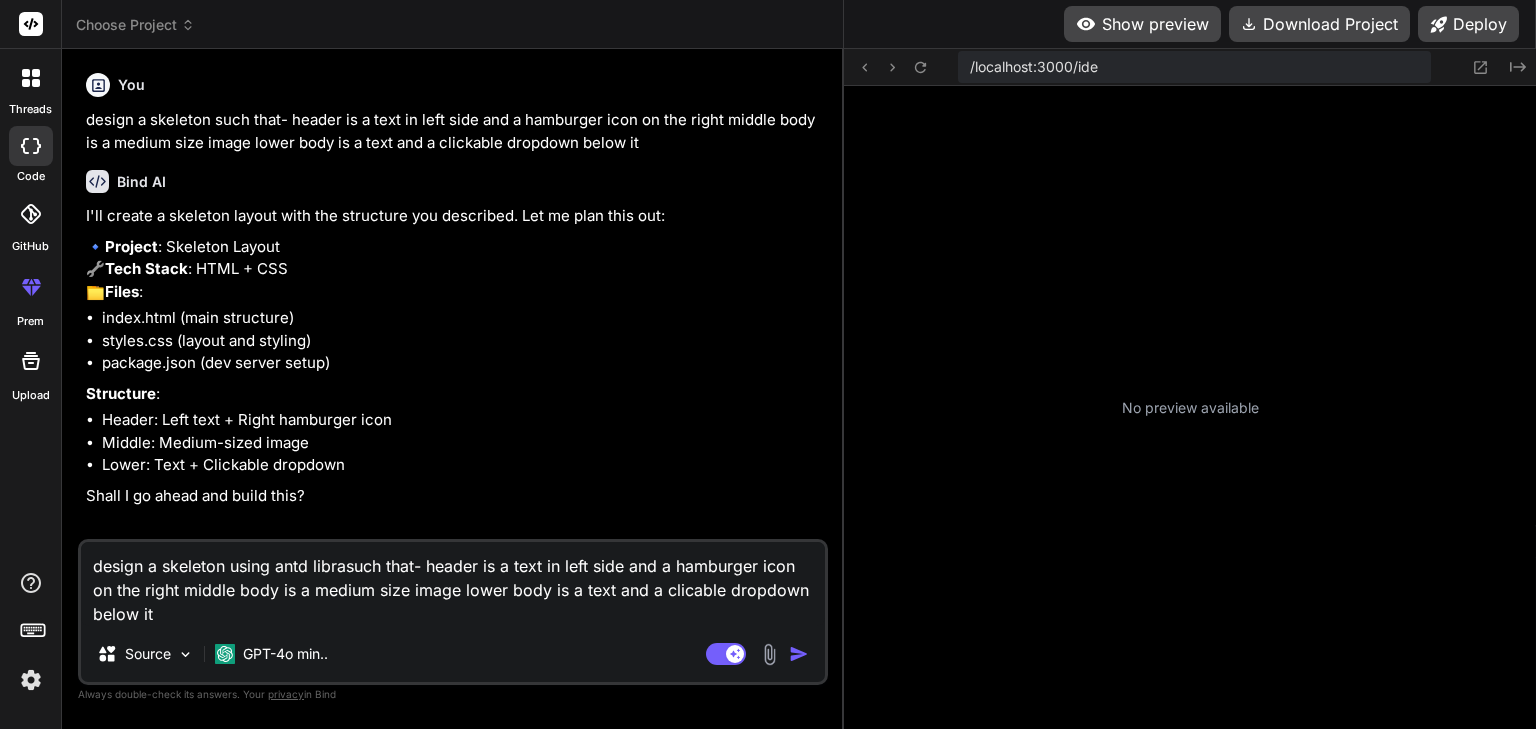 type on "design a skeleton using antd librarsuch that- header is a text in left side and a hamburger icon on the right middle body is a medium size image lower body is a text and a clicable dropdown below it" 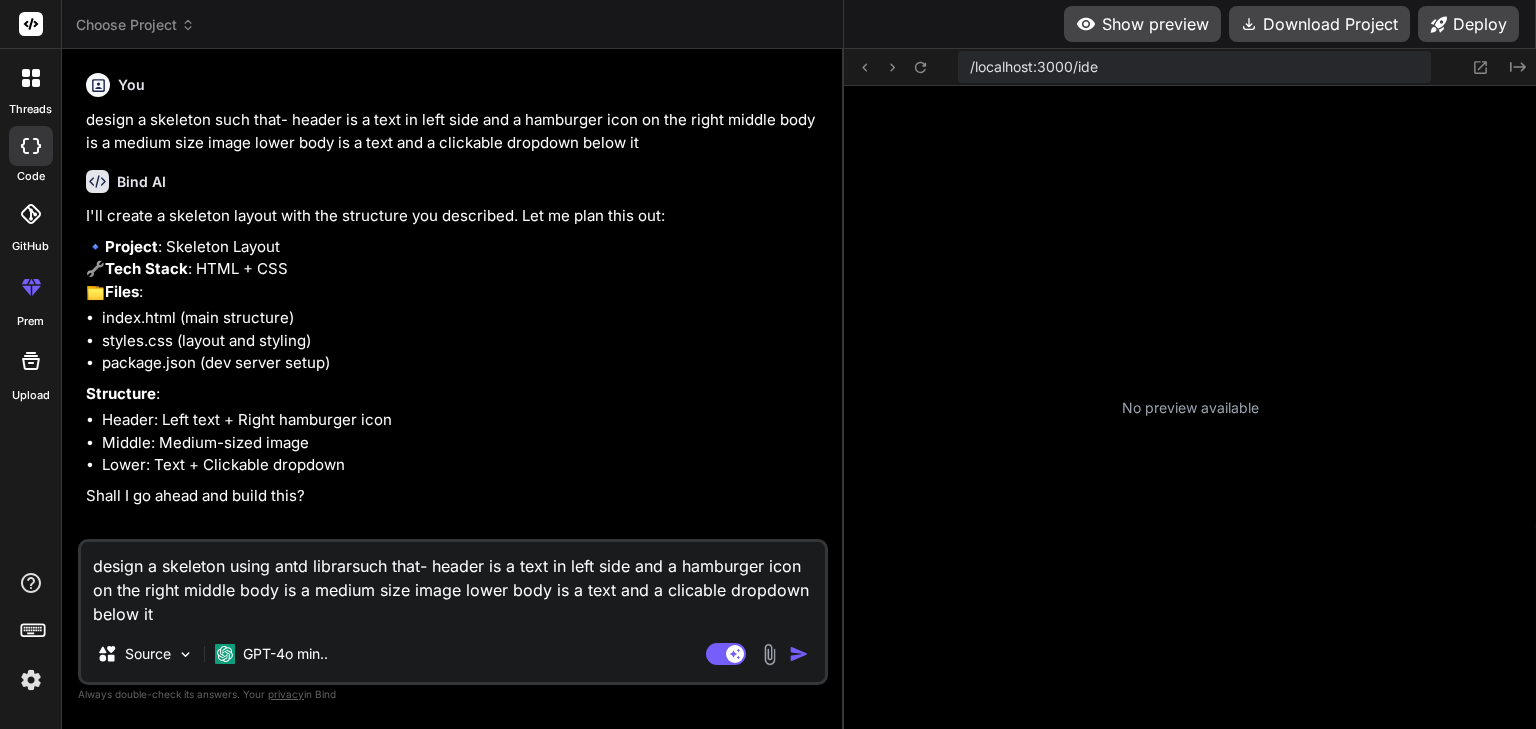 type on "design a skeleton using antd librarysuch that- header is a text in left side and a hamburger icon on the right middle body is a medium size image lower body is a text and a clicable dropdown below it" 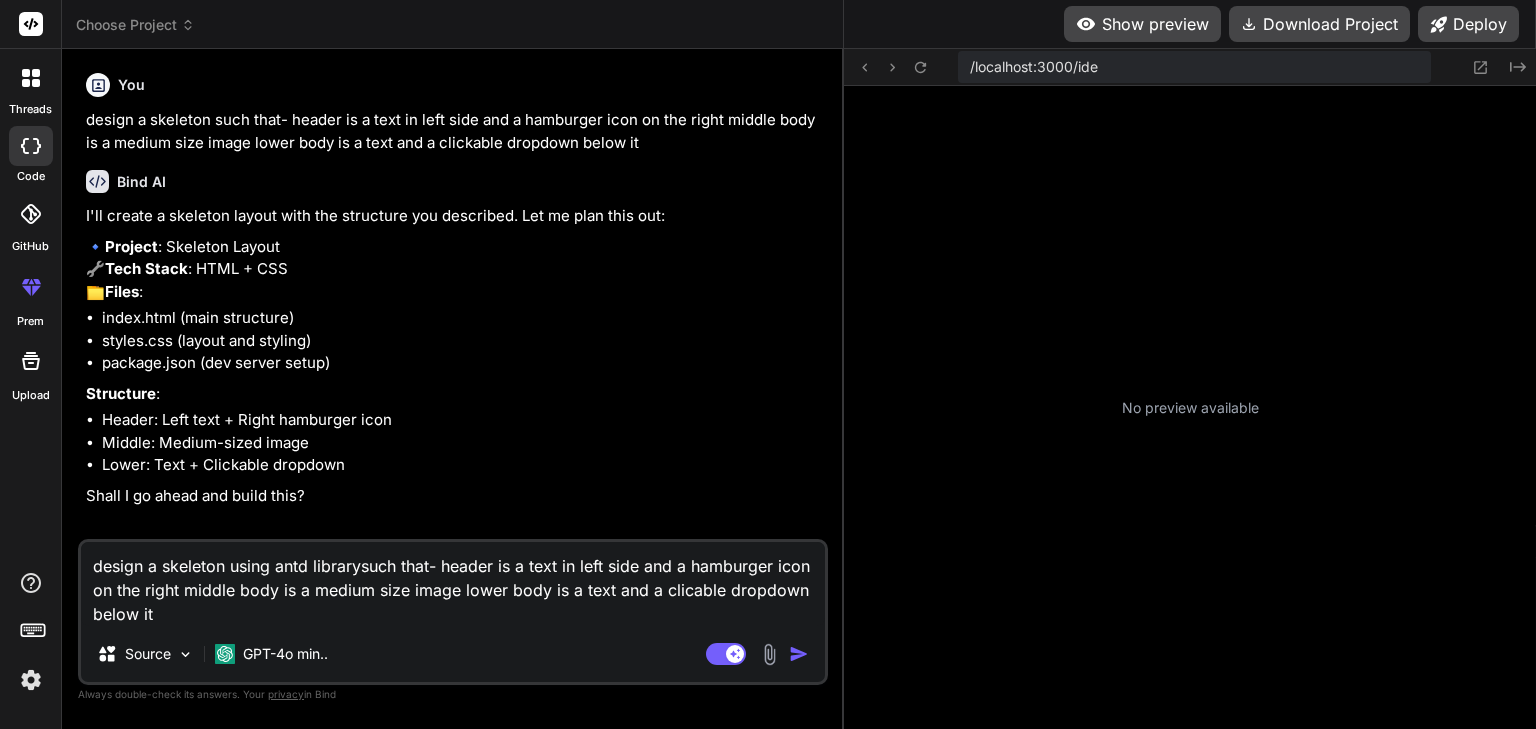 type on "design a skeleton using antd library such that- header is a text in left side and a hamburger icon on the right middle body is a medium size image lower body is a text and a clicable dropdown below it" 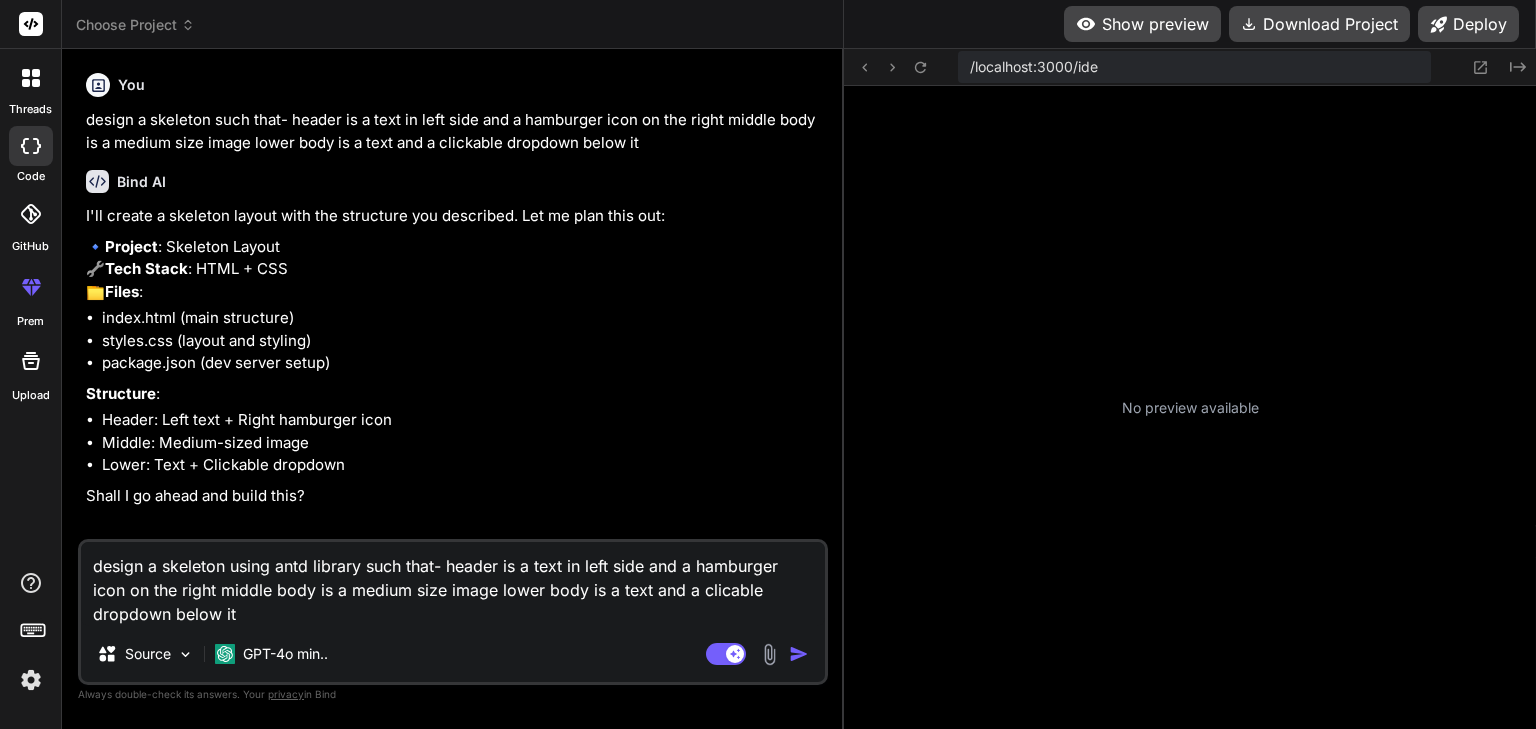 type on "x" 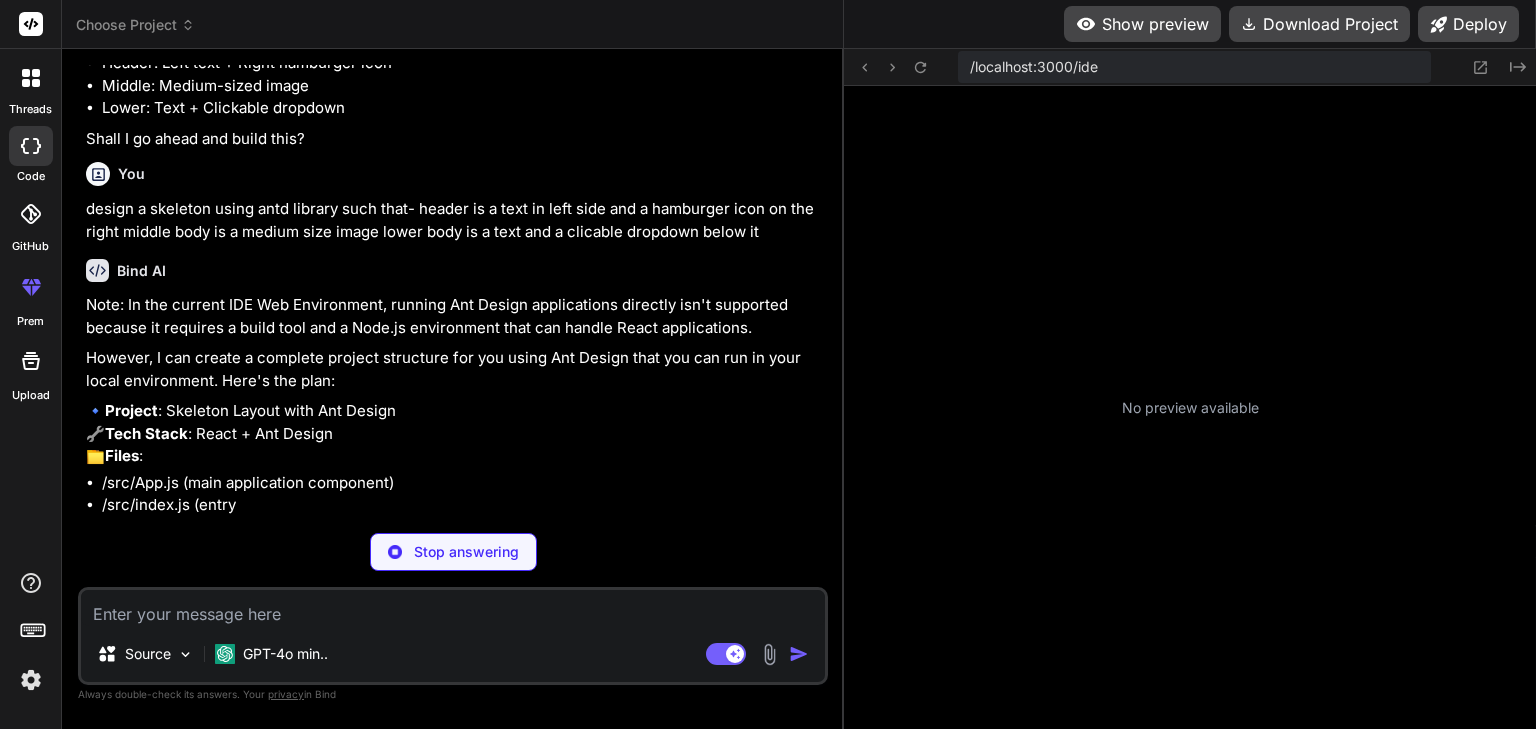 scroll, scrollTop: 400, scrollLeft: 0, axis: vertical 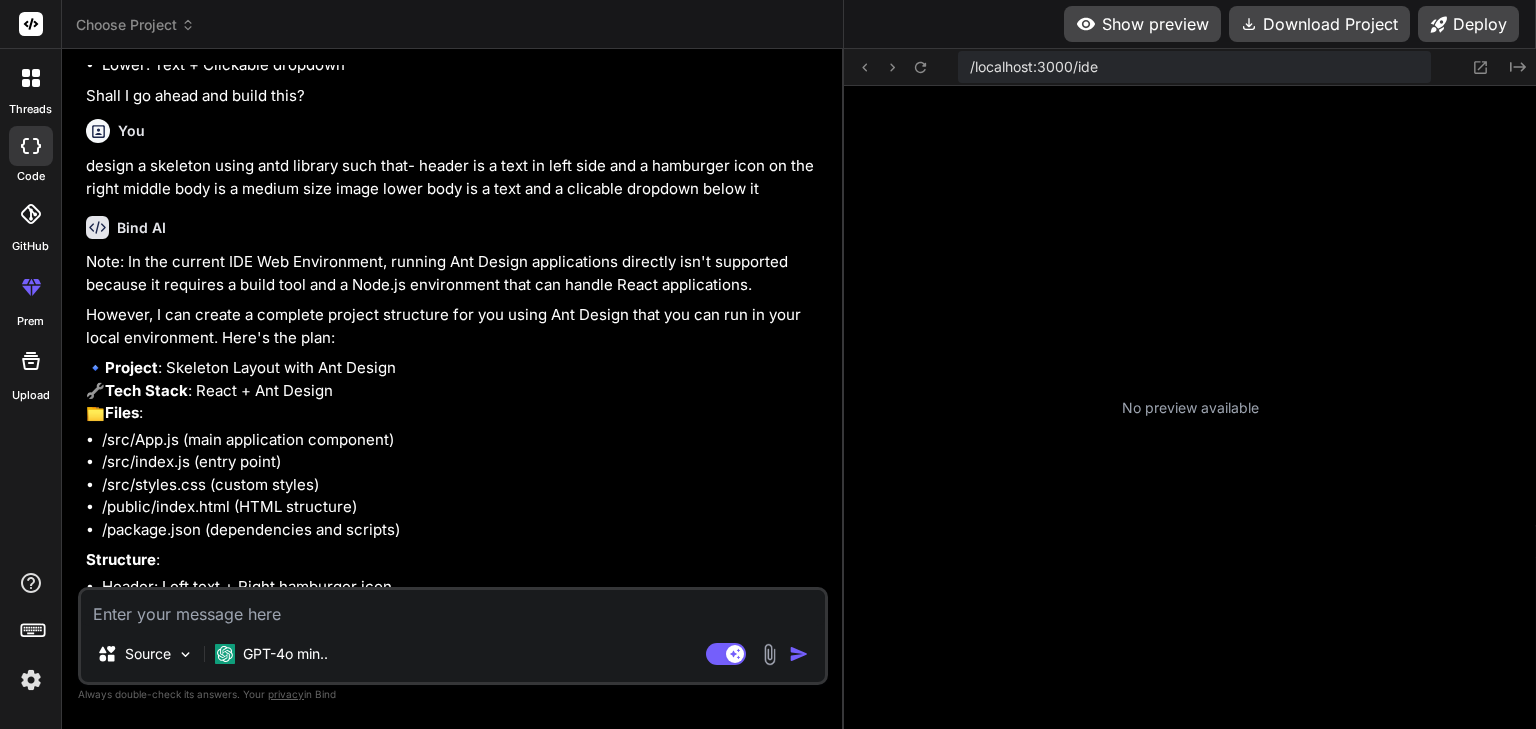 type on "x" 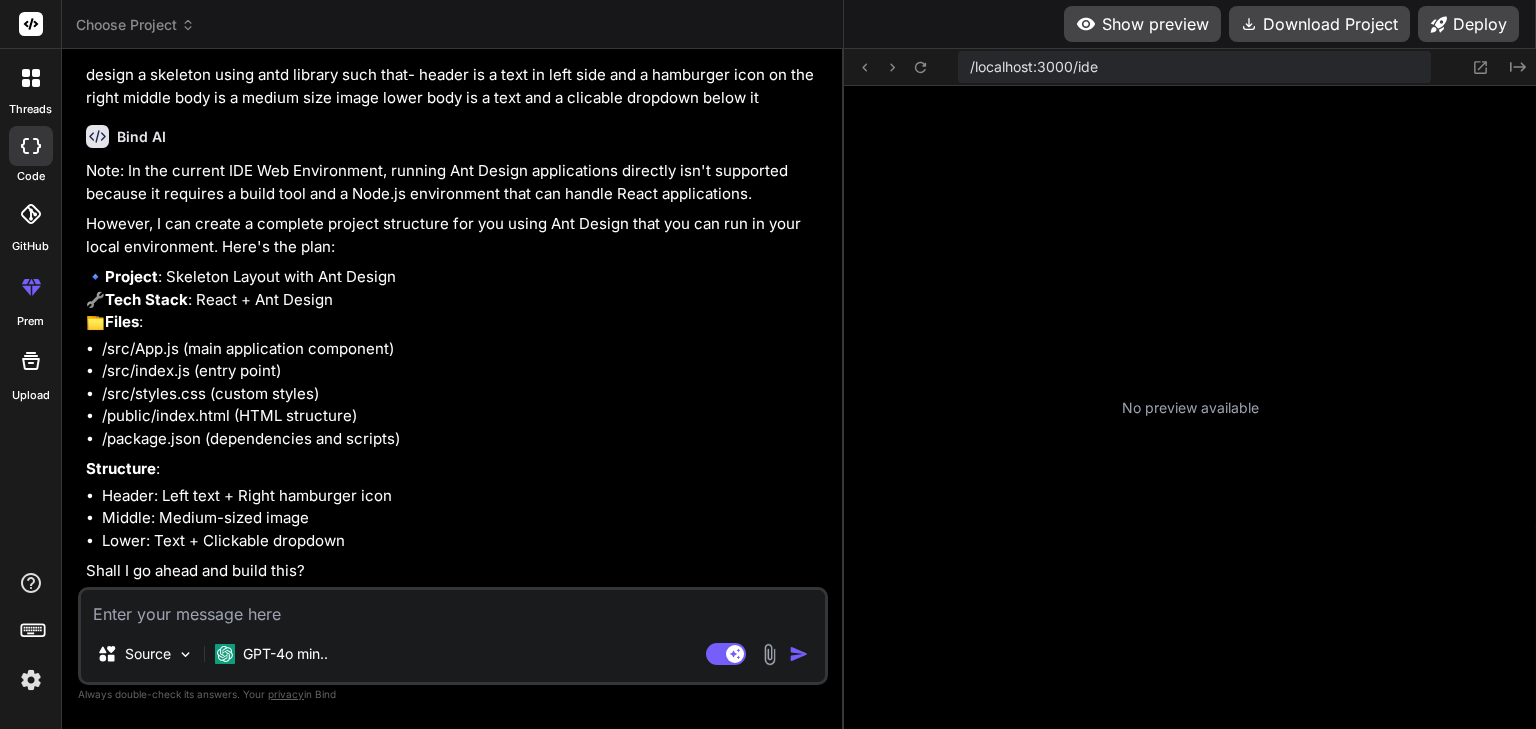scroll, scrollTop: 579, scrollLeft: 0, axis: vertical 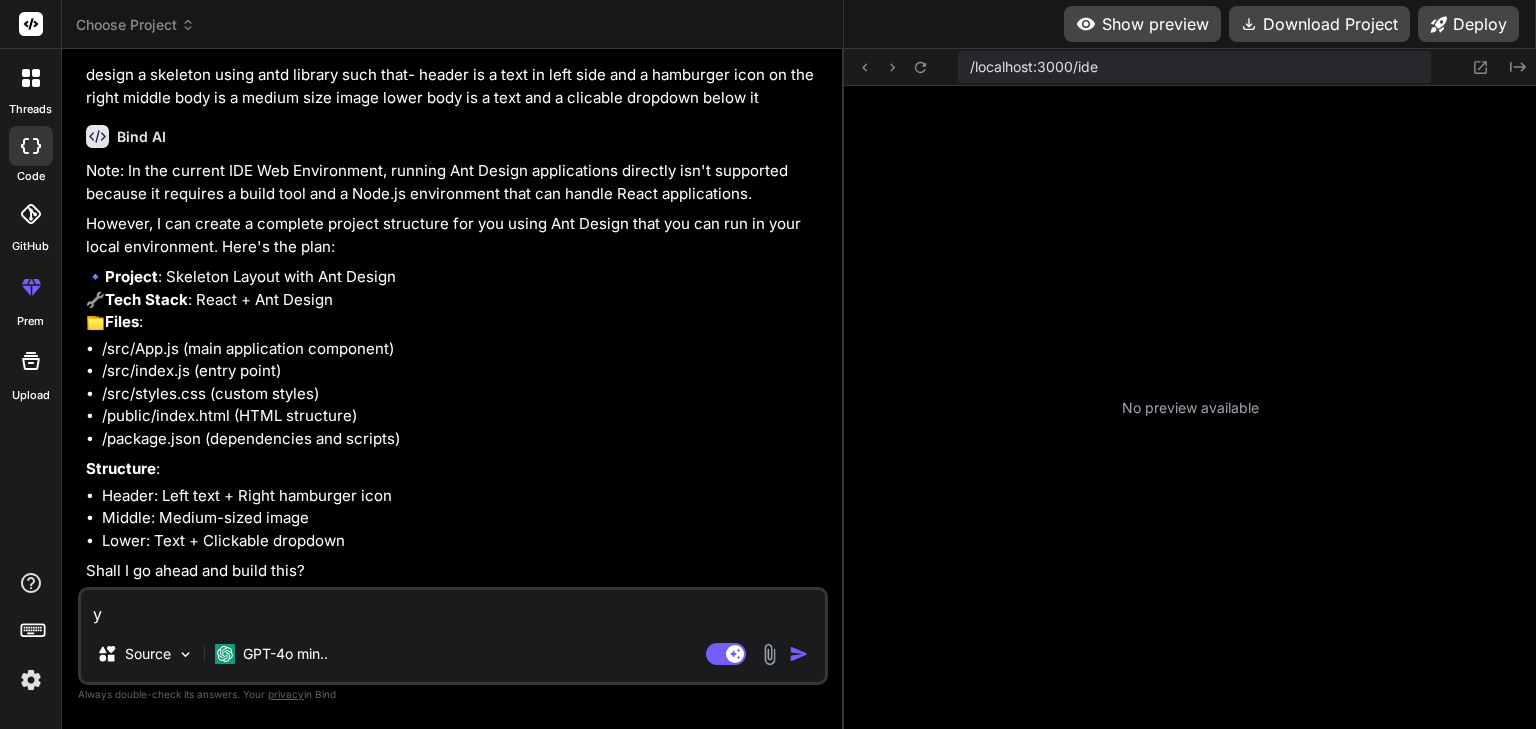 type on "x" 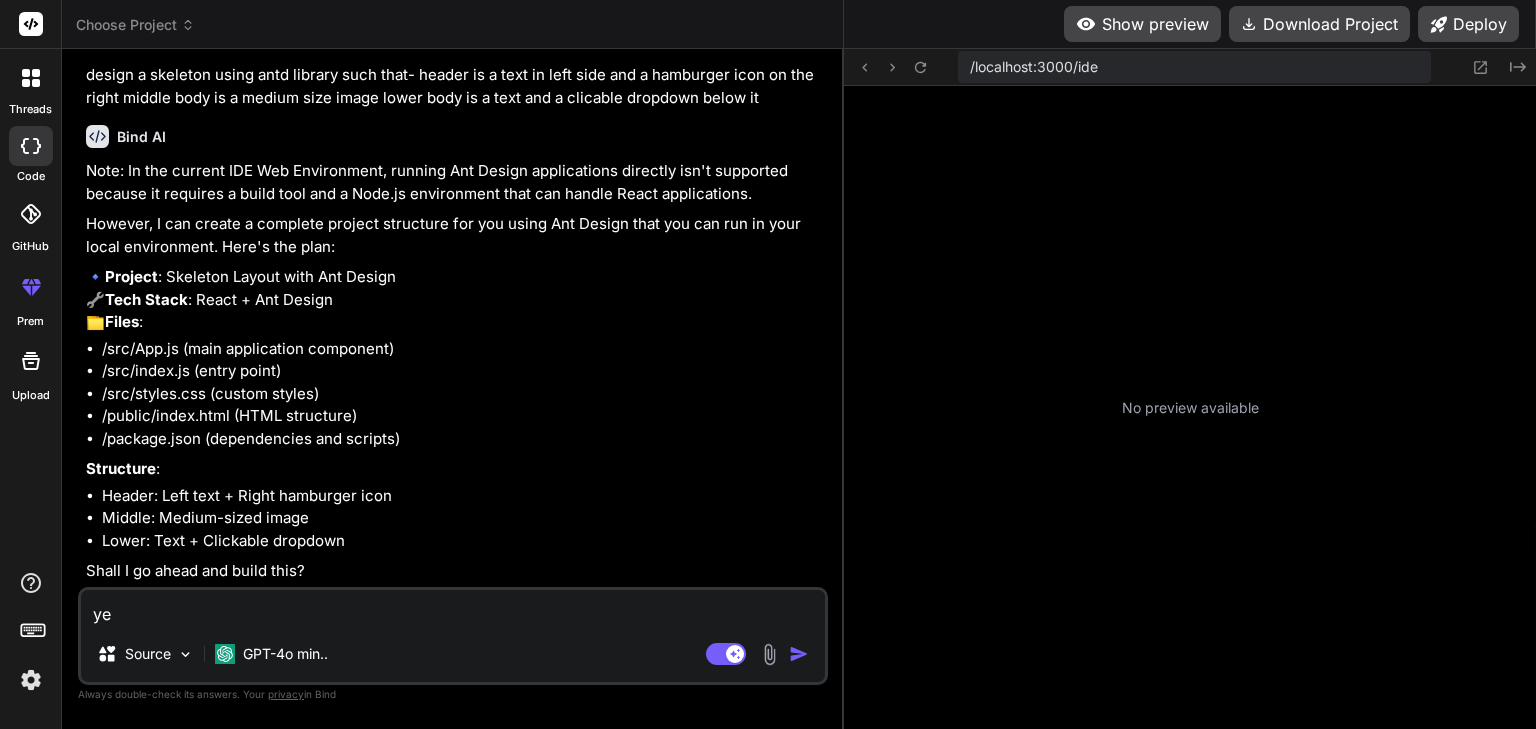 type on "yes" 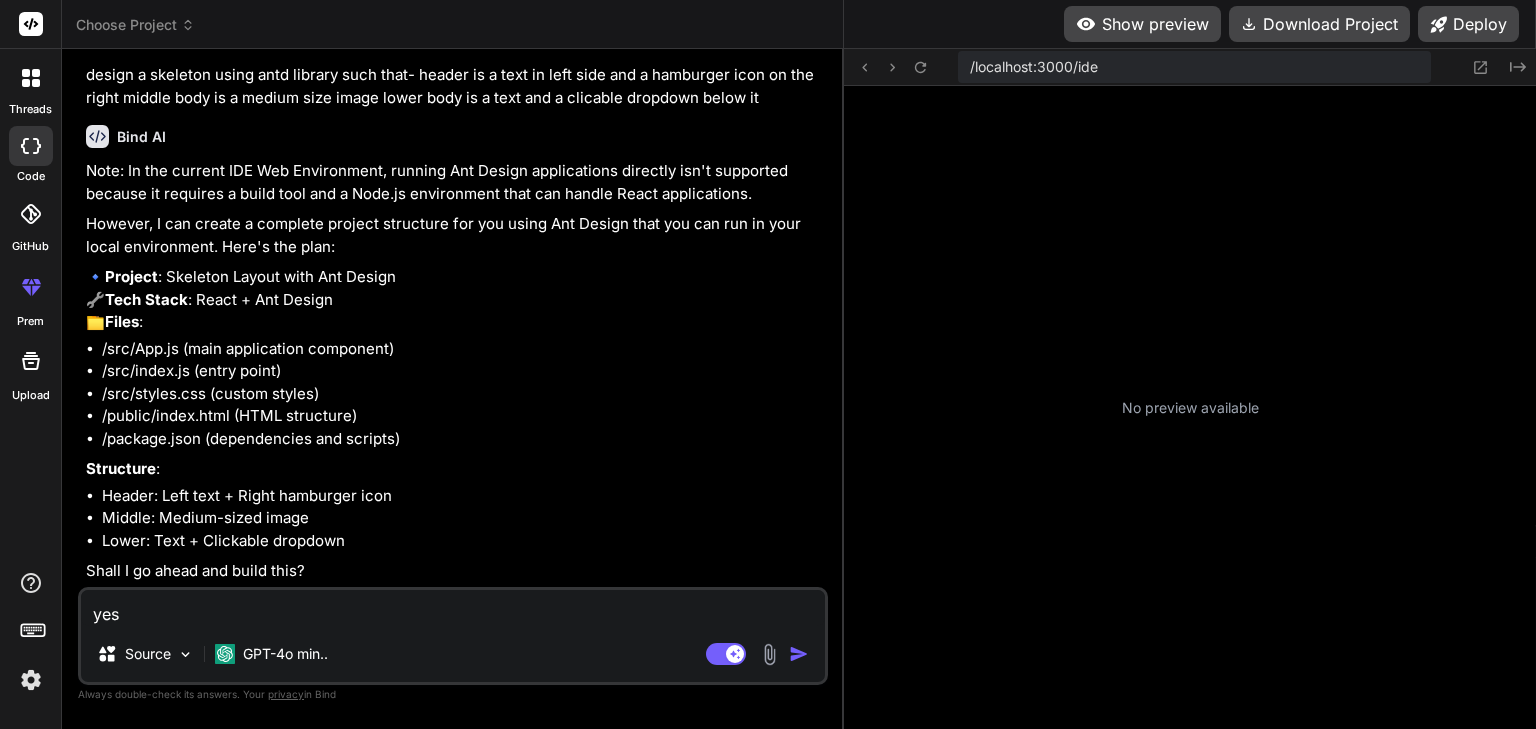 type on "x" 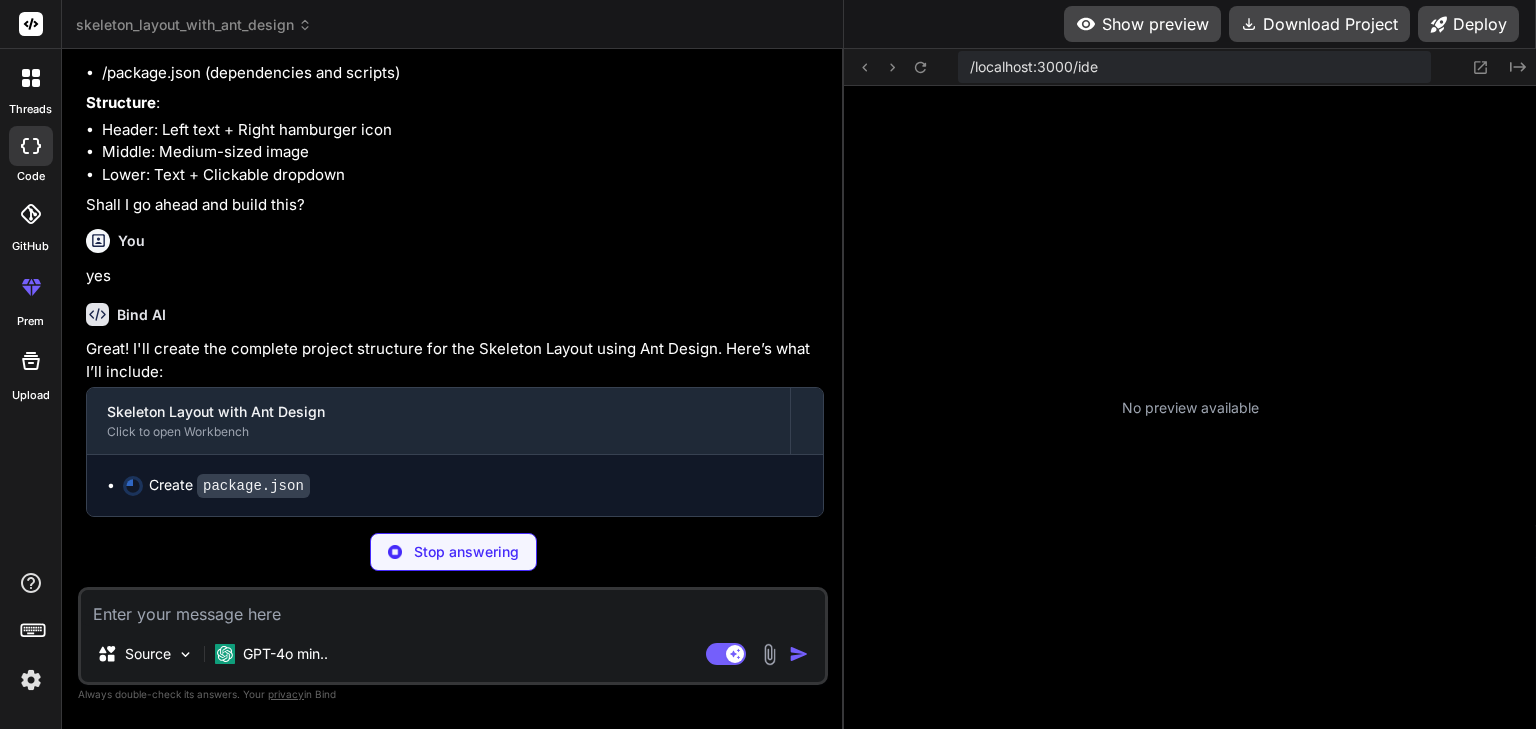 scroll, scrollTop: 944, scrollLeft: 0, axis: vertical 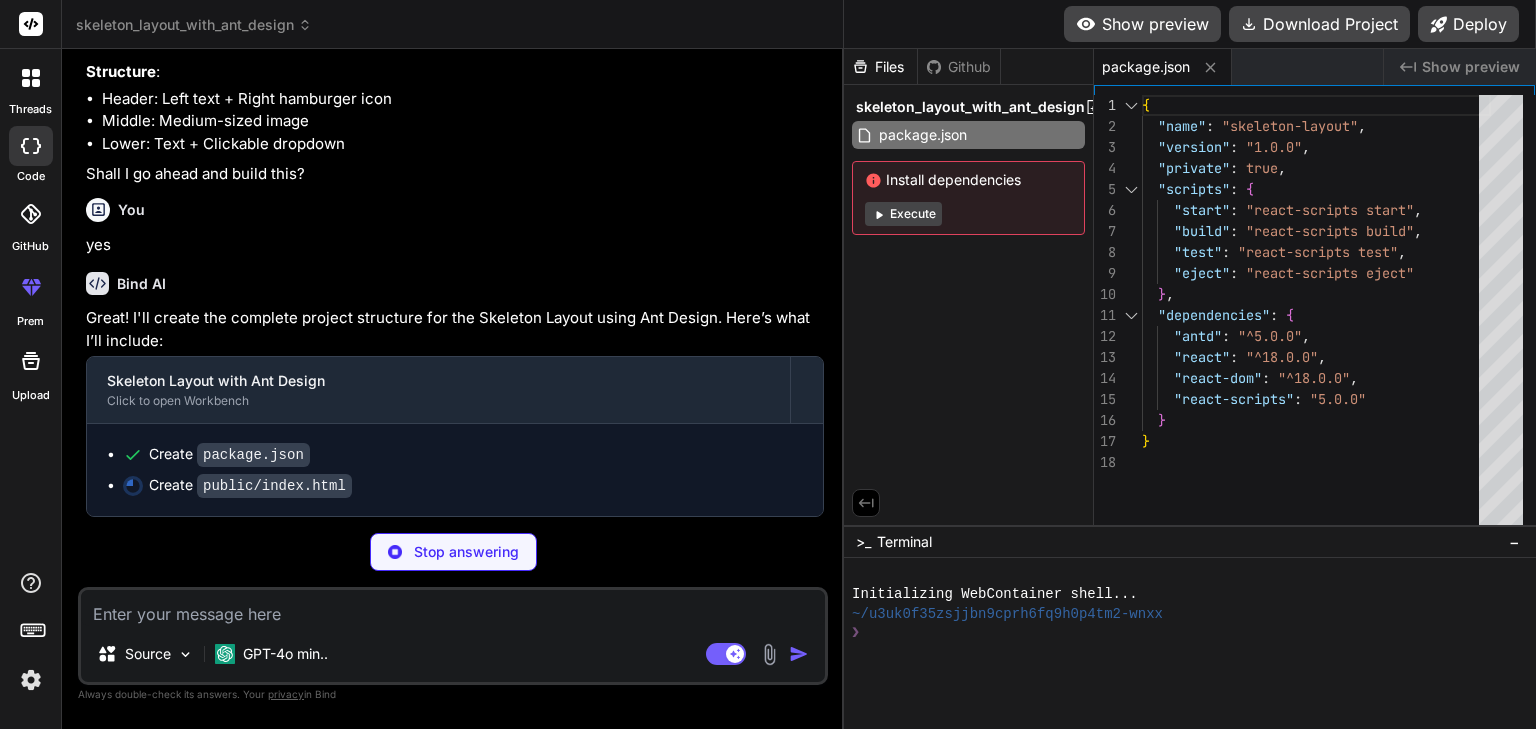 type on "x" 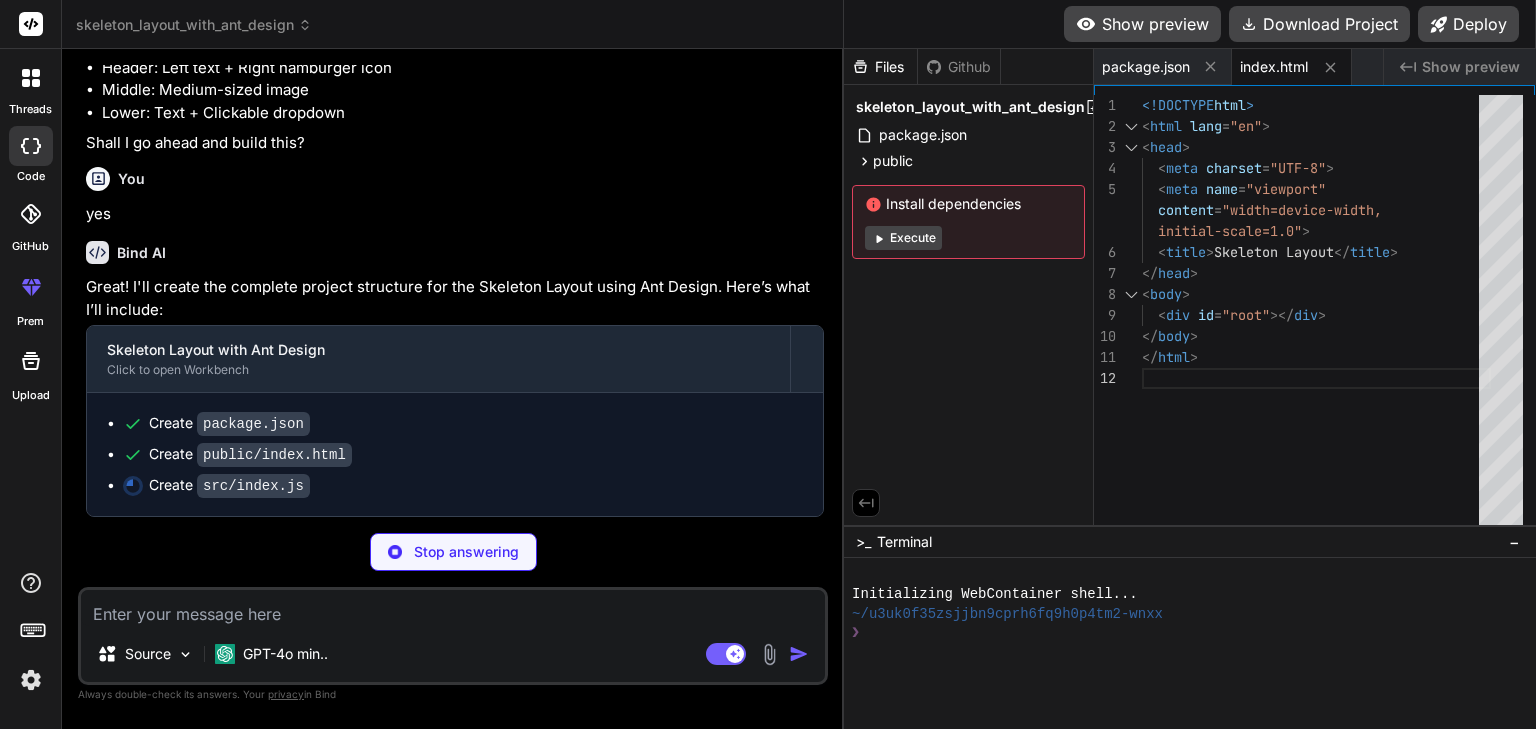 type on "x" 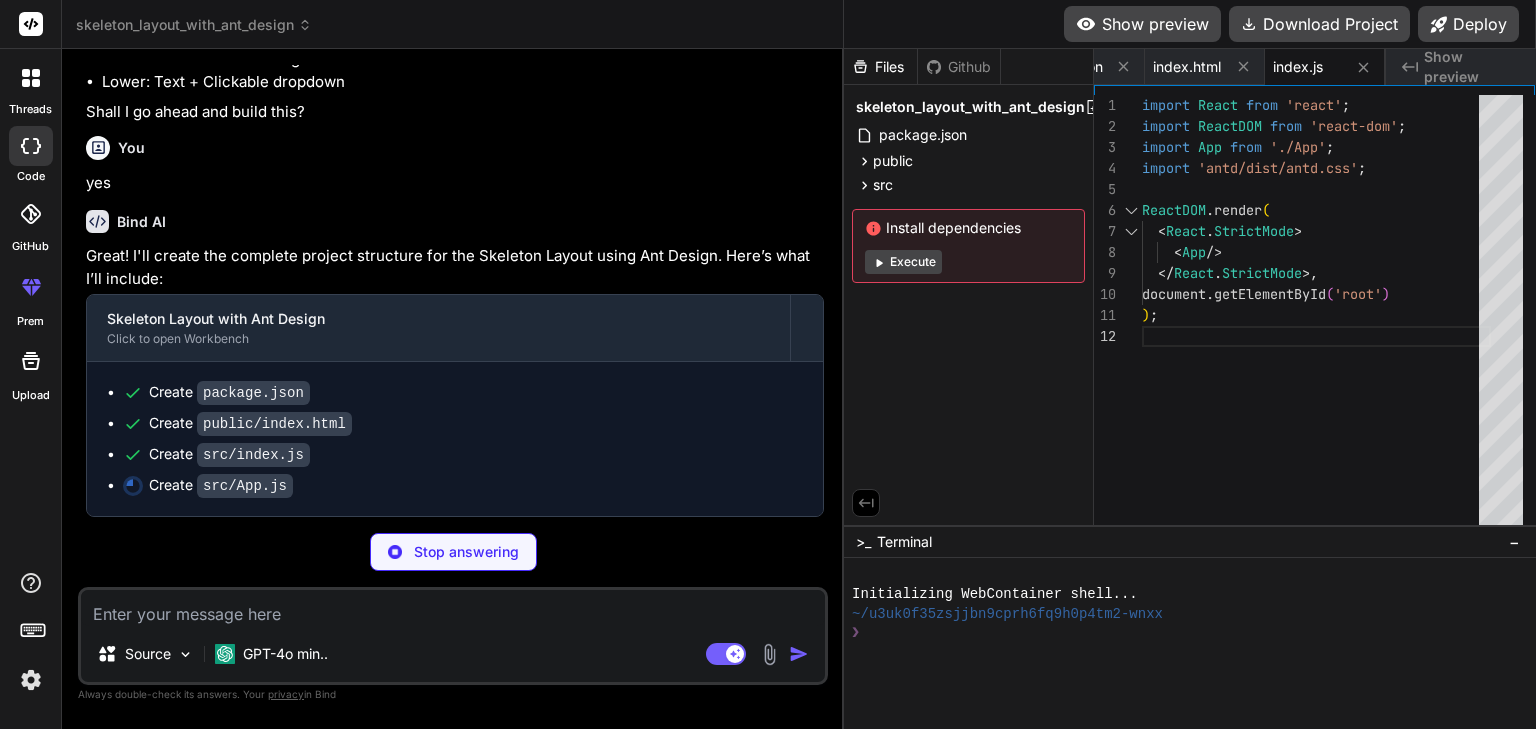 scroll, scrollTop: 1037, scrollLeft: 0, axis: vertical 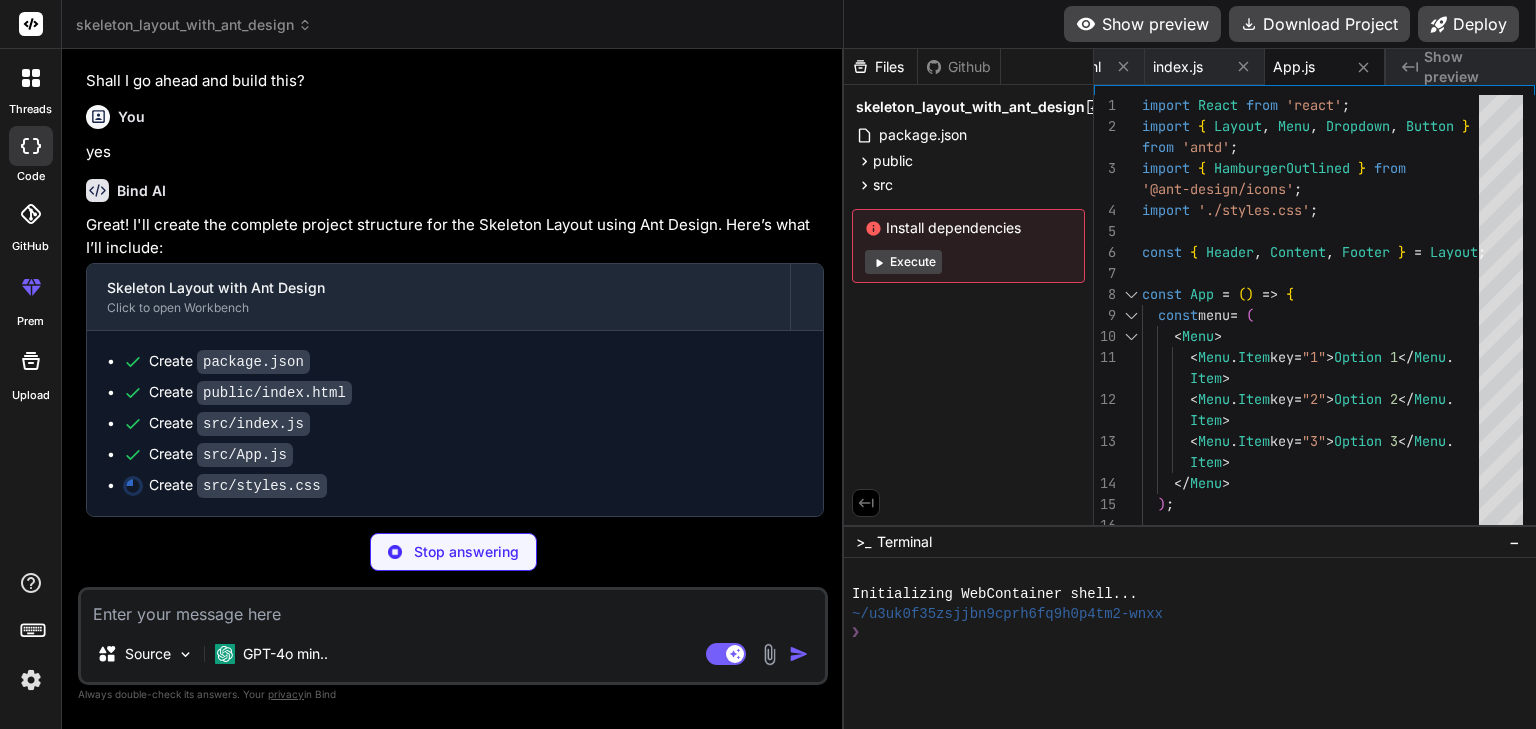 type on "x" 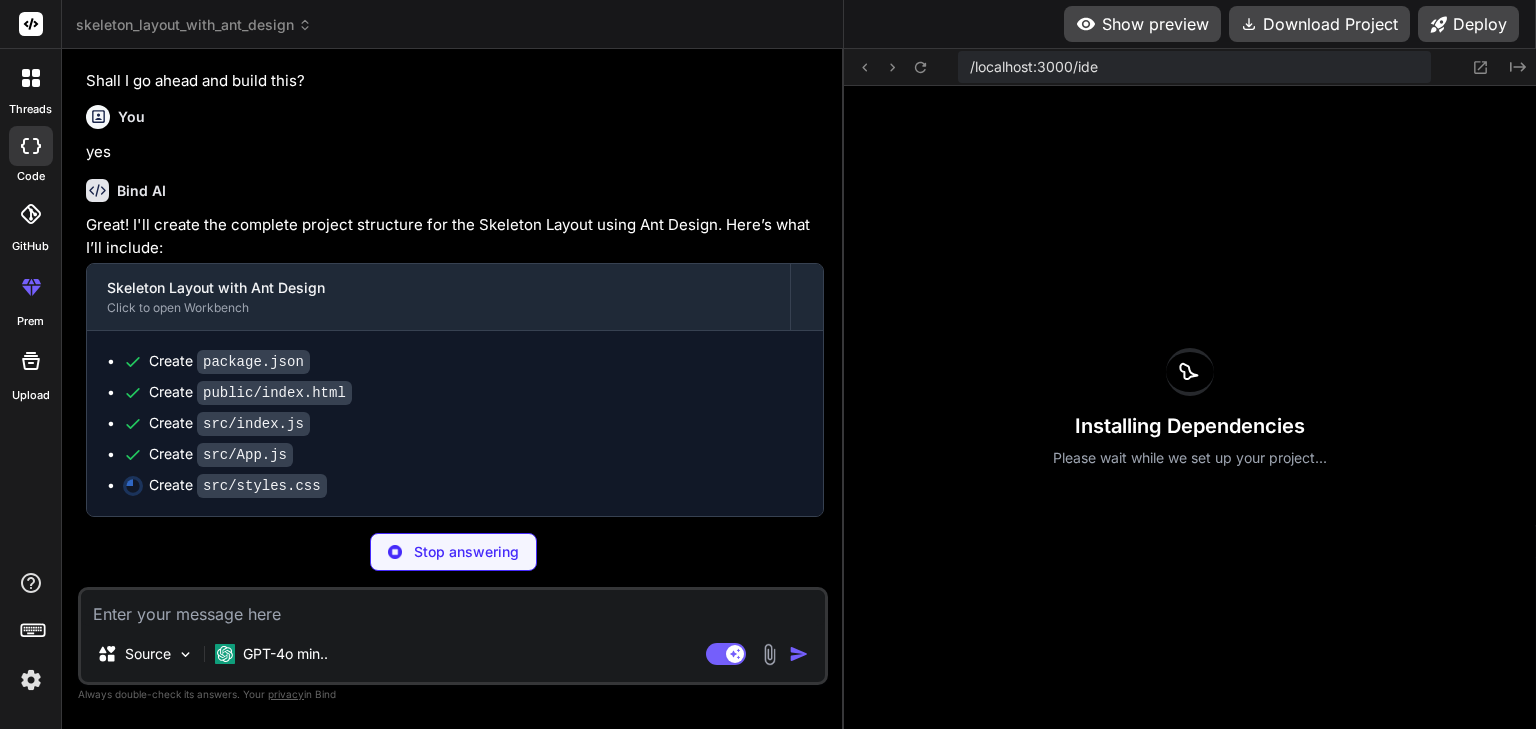 scroll, scrollTop: 19, scrollLeft: 0, axis: vertical 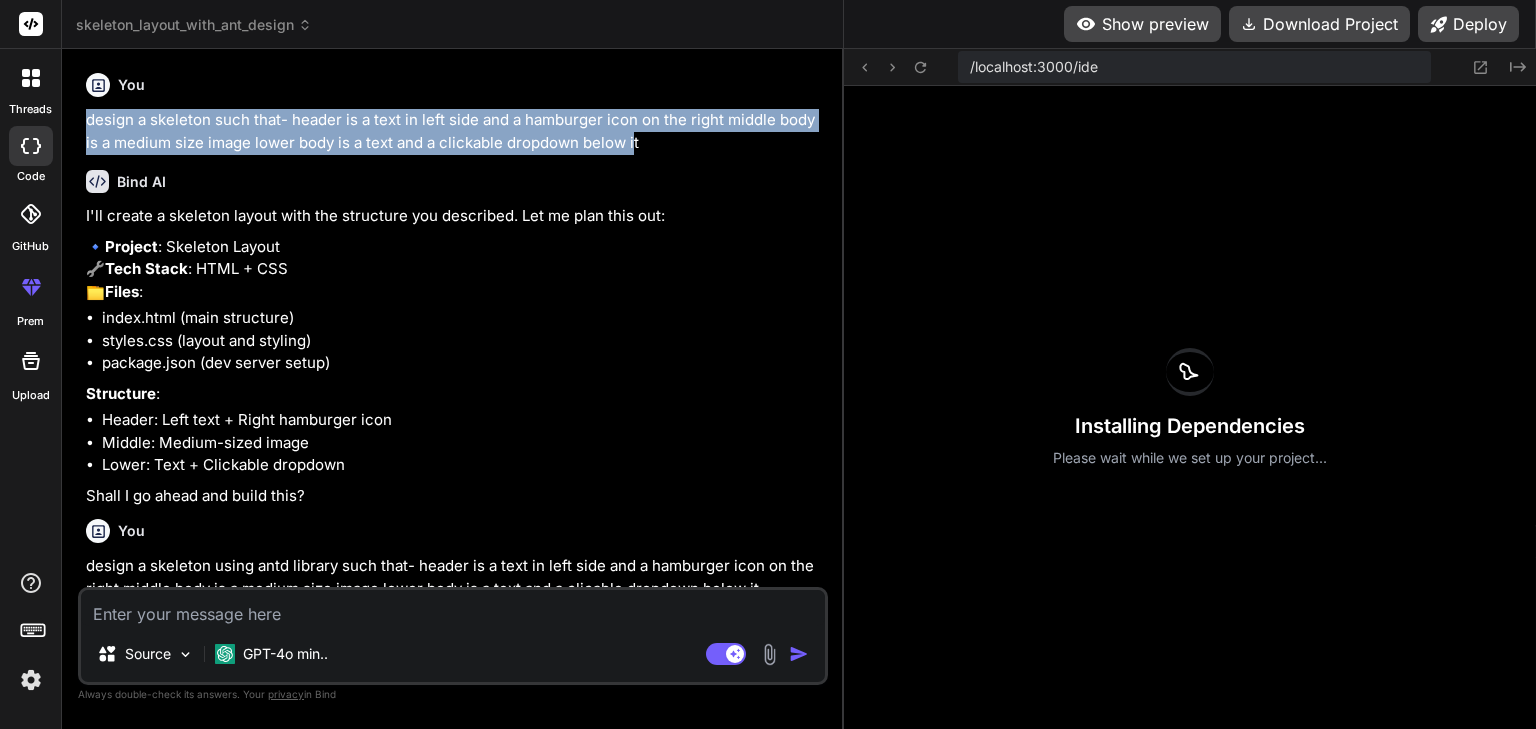 drag, startPoint x: 636, startPoint y: 141, endPoint x: 65, endPoint y: 122, distance: 571.31604 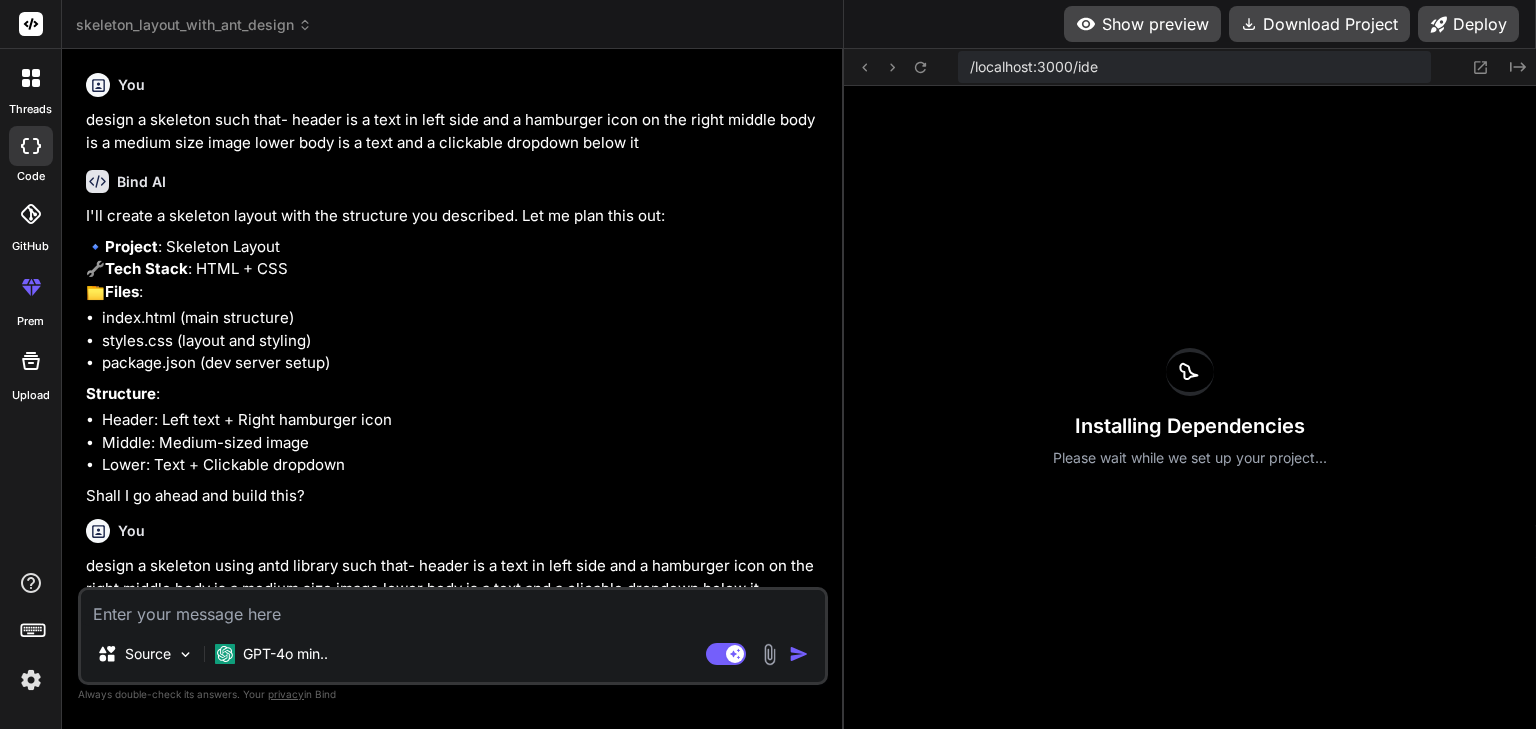 click at bounding box center [31, 78] 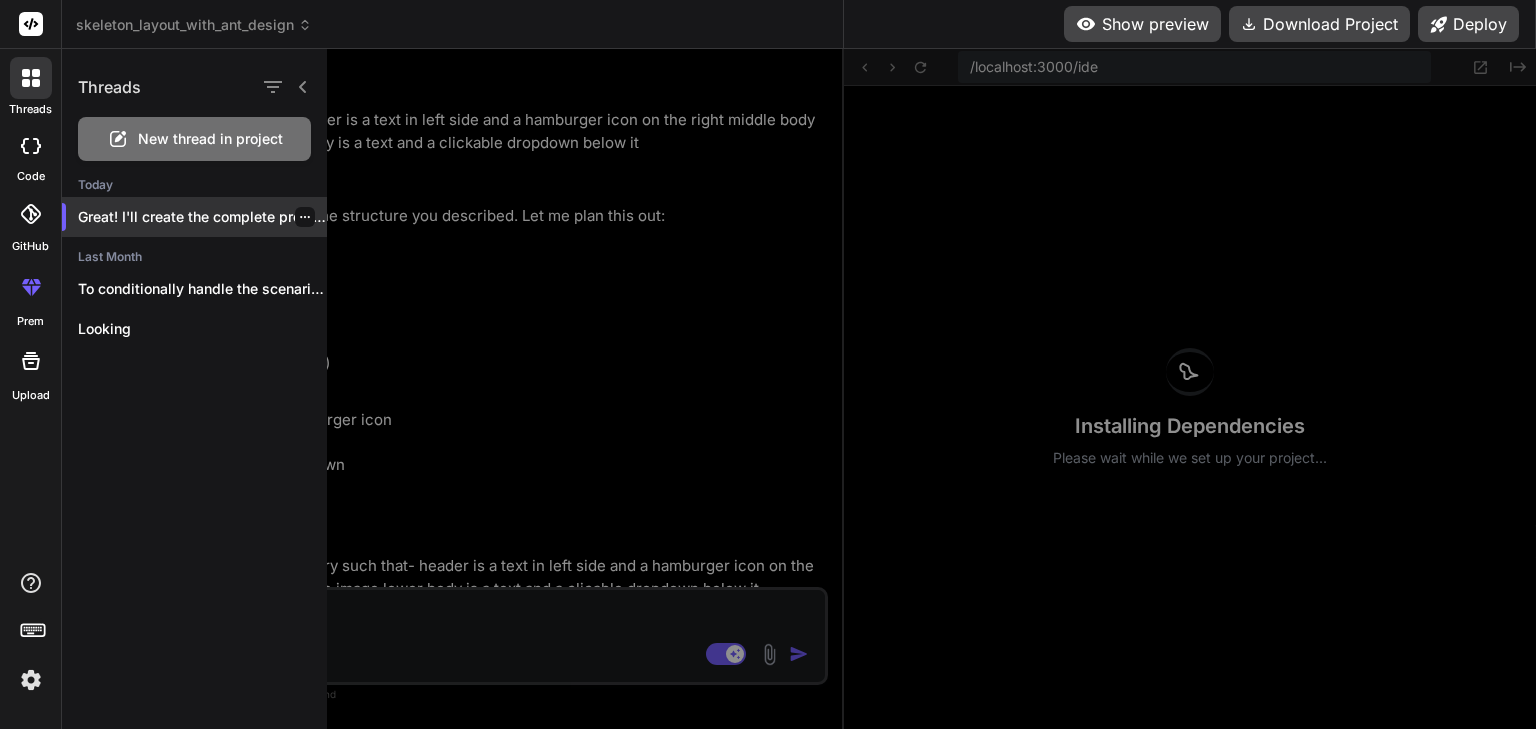click on "Great! I'll create the complete project ..." at bounding box center (194, 217) 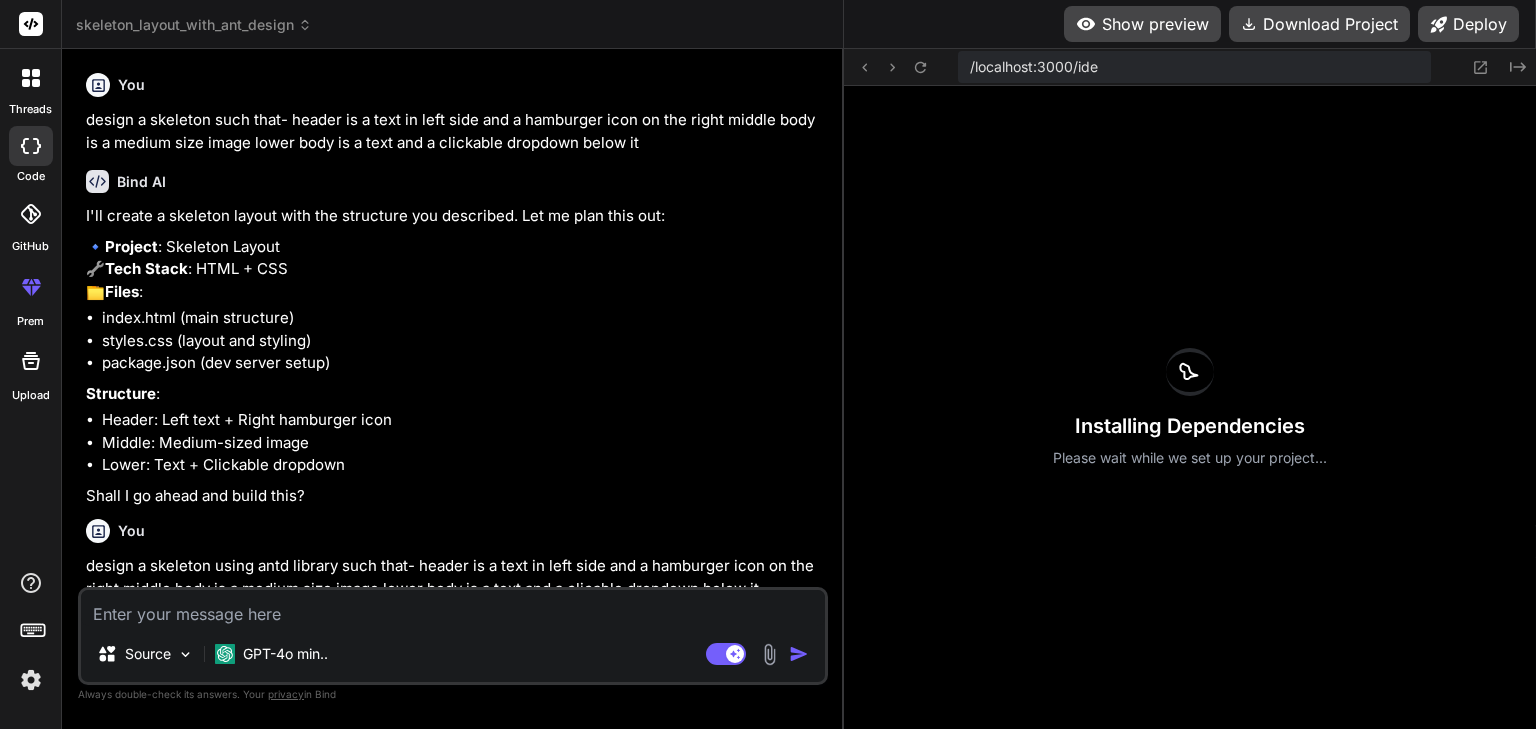 click 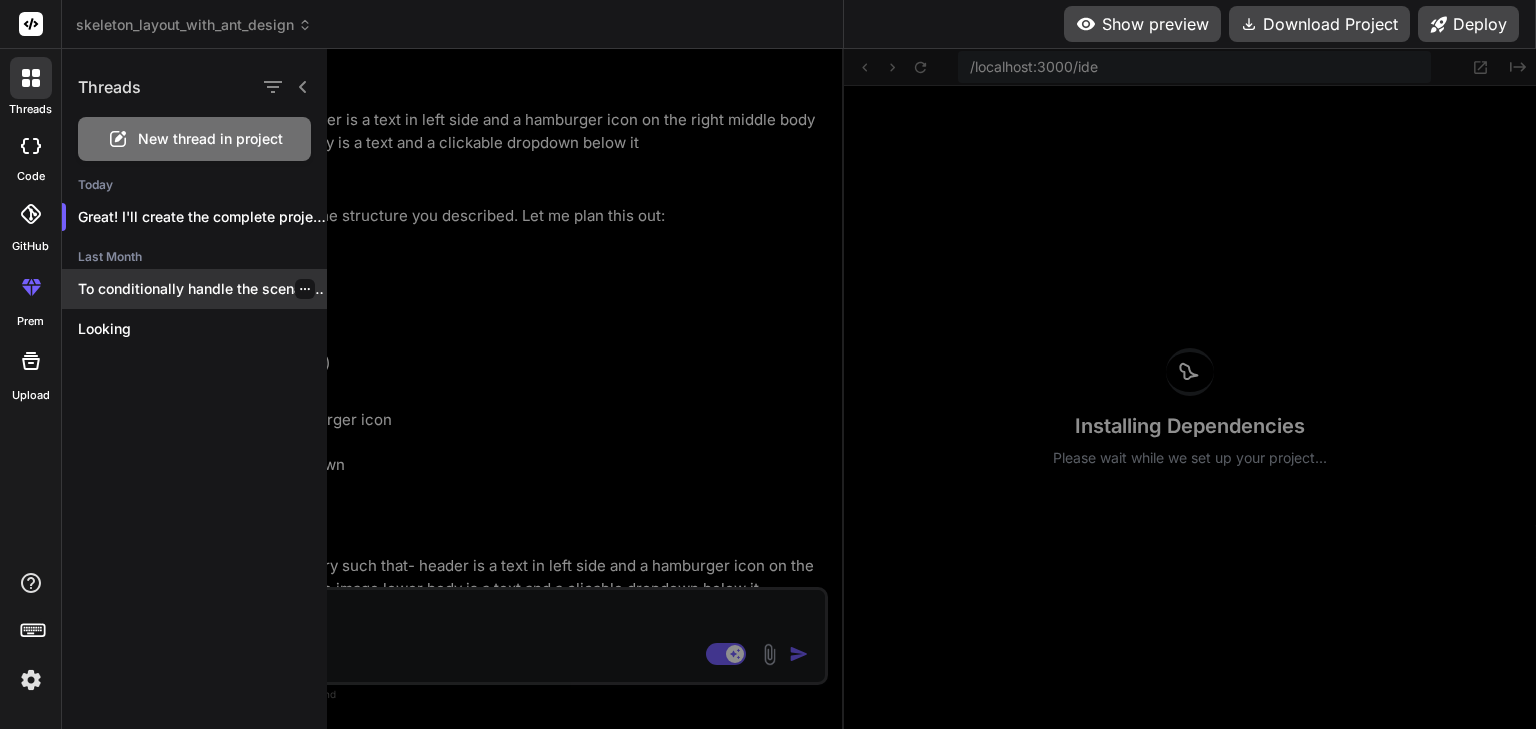 click on "To conditionally handle the scenario where navigation..." at bounding box center [194, 289] 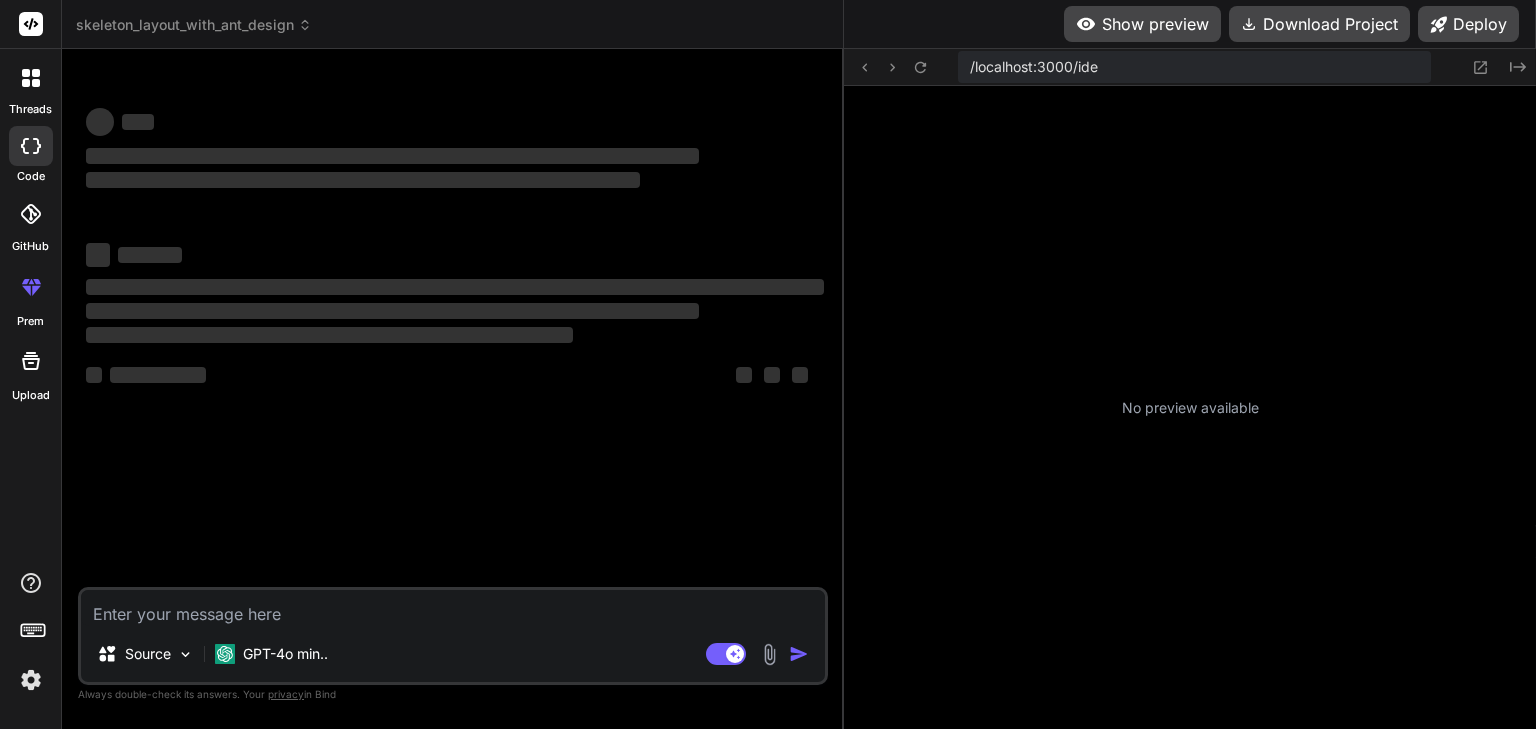 scroll, scrollTop: 0, scrollLeft: 0, axis: both 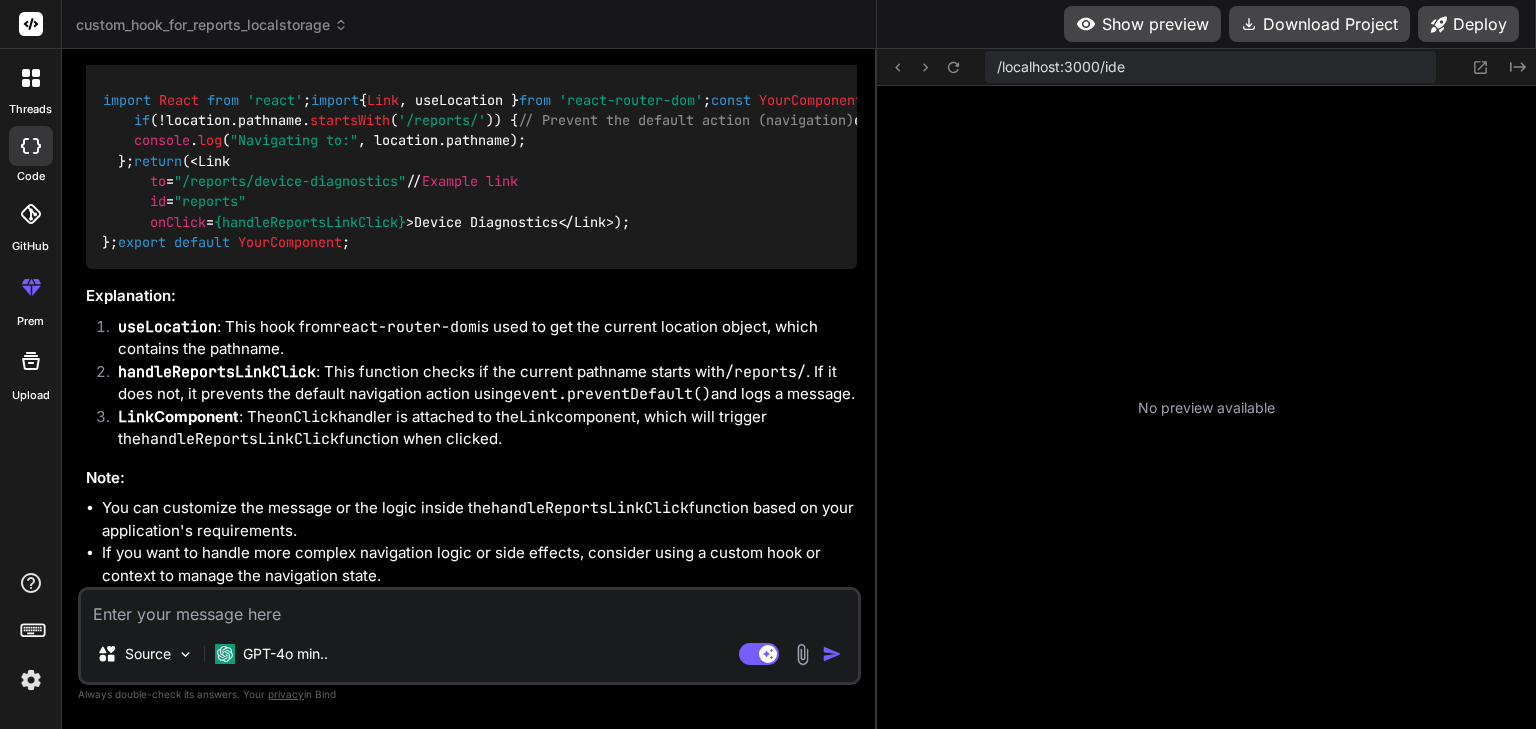click 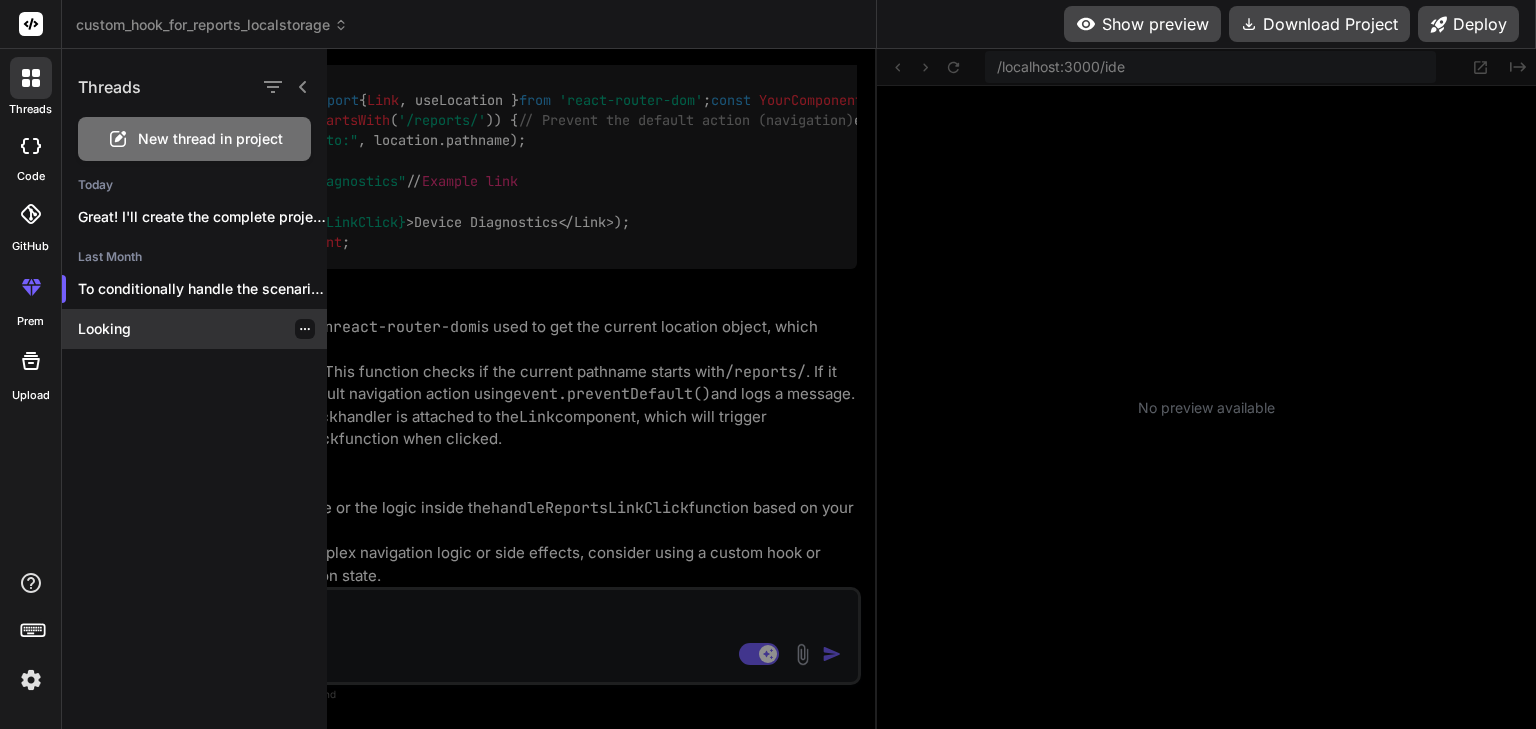 click on "Looking" at bounding box center (202, 329) 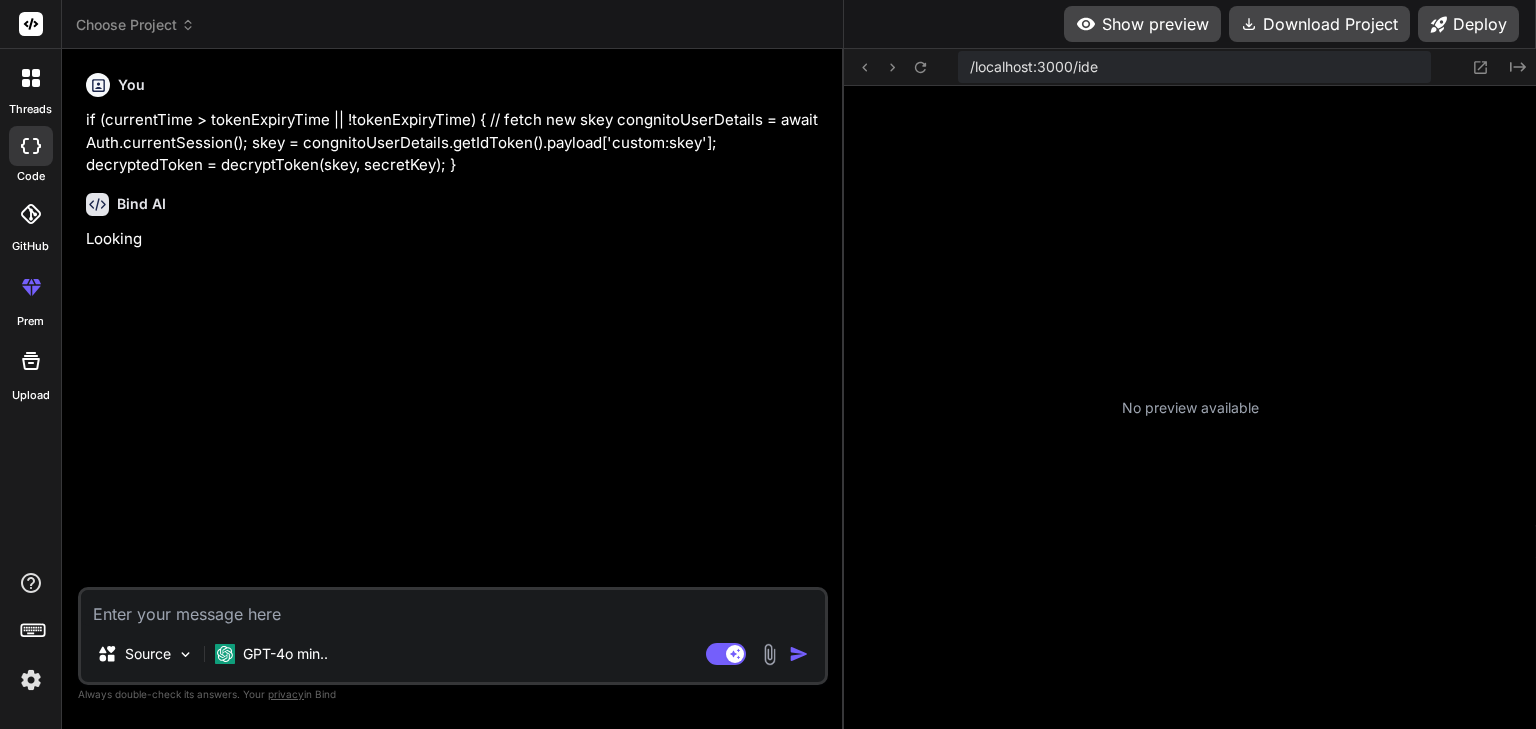 click at bounding box center [31, 78] 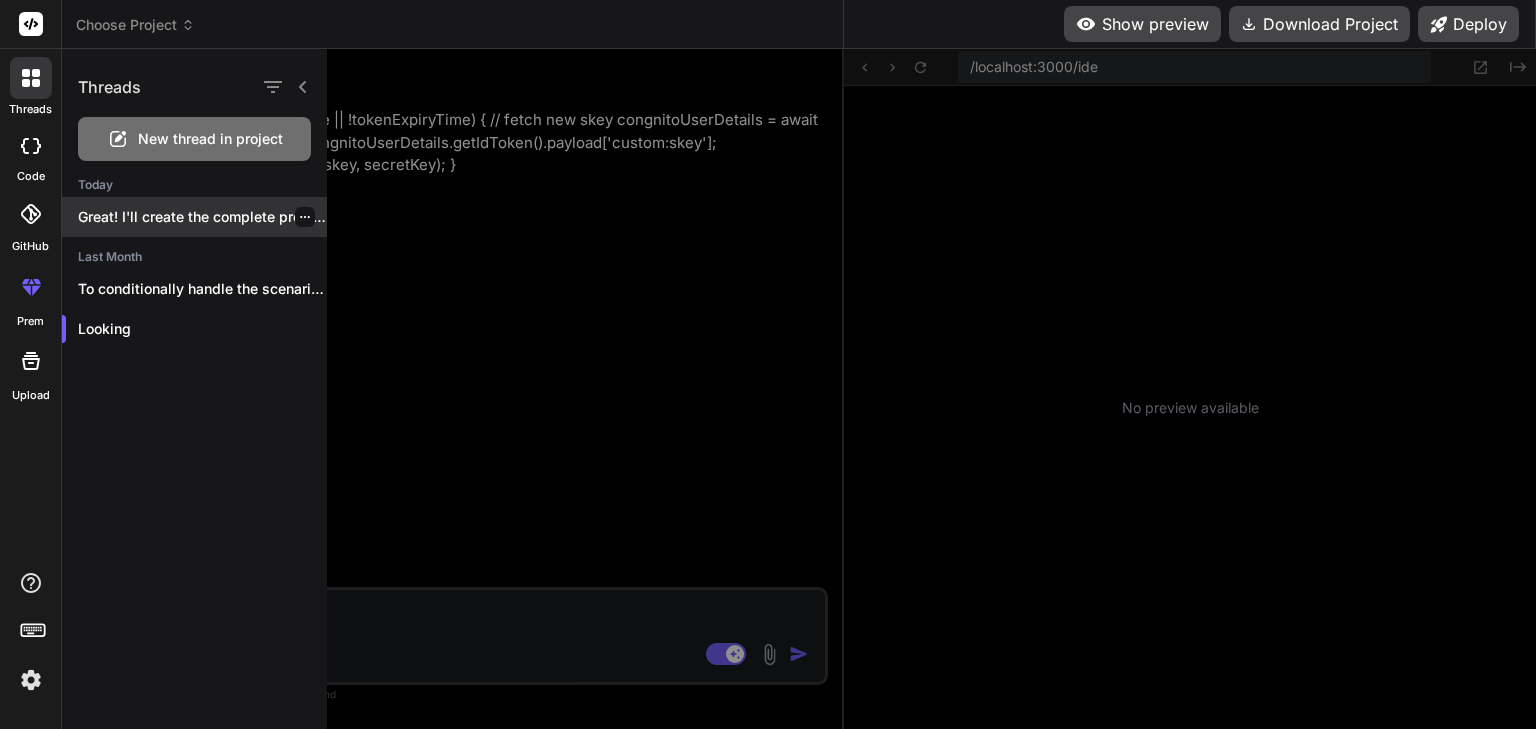 click on "Great! I'll create the complete project ..." at bounding box center [202, 217] 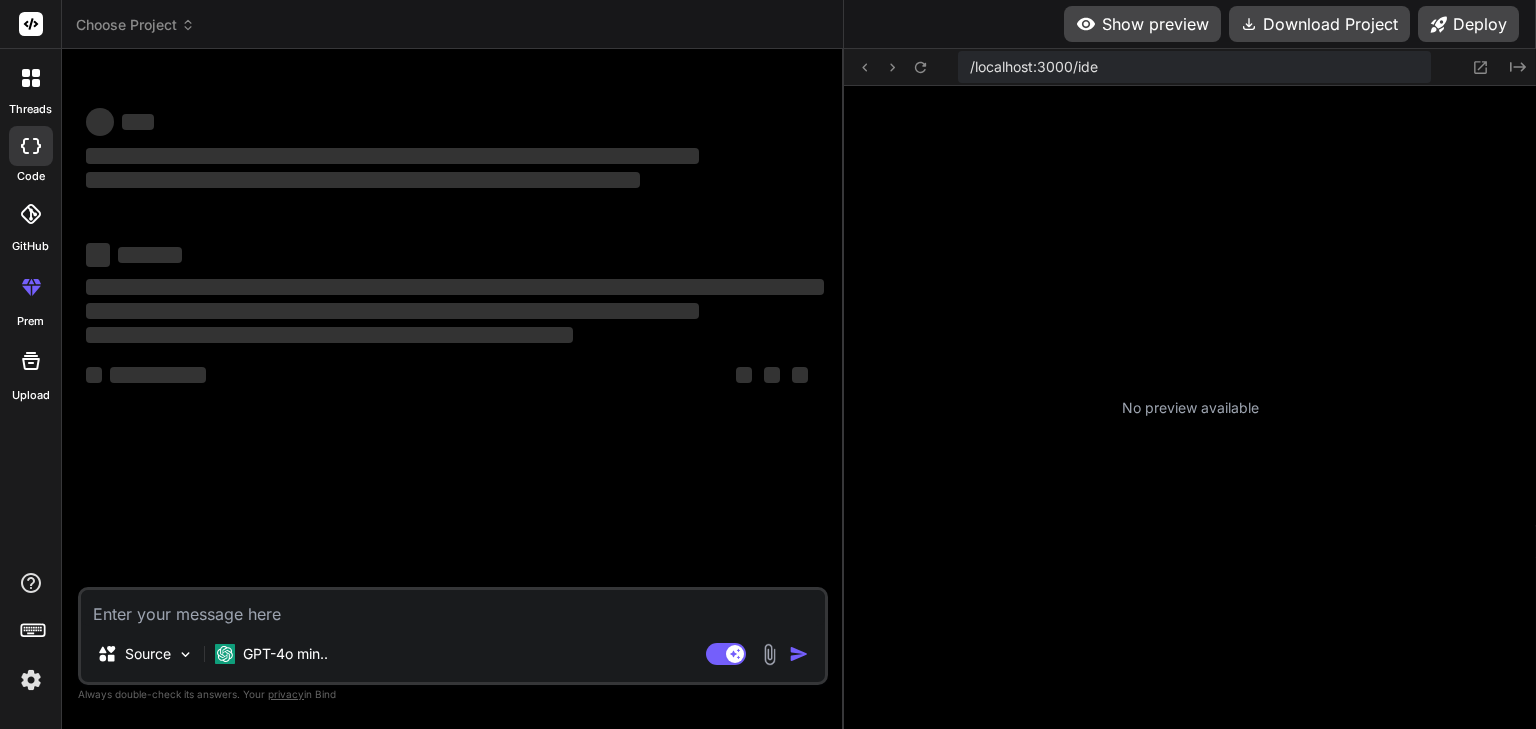 type on "x" 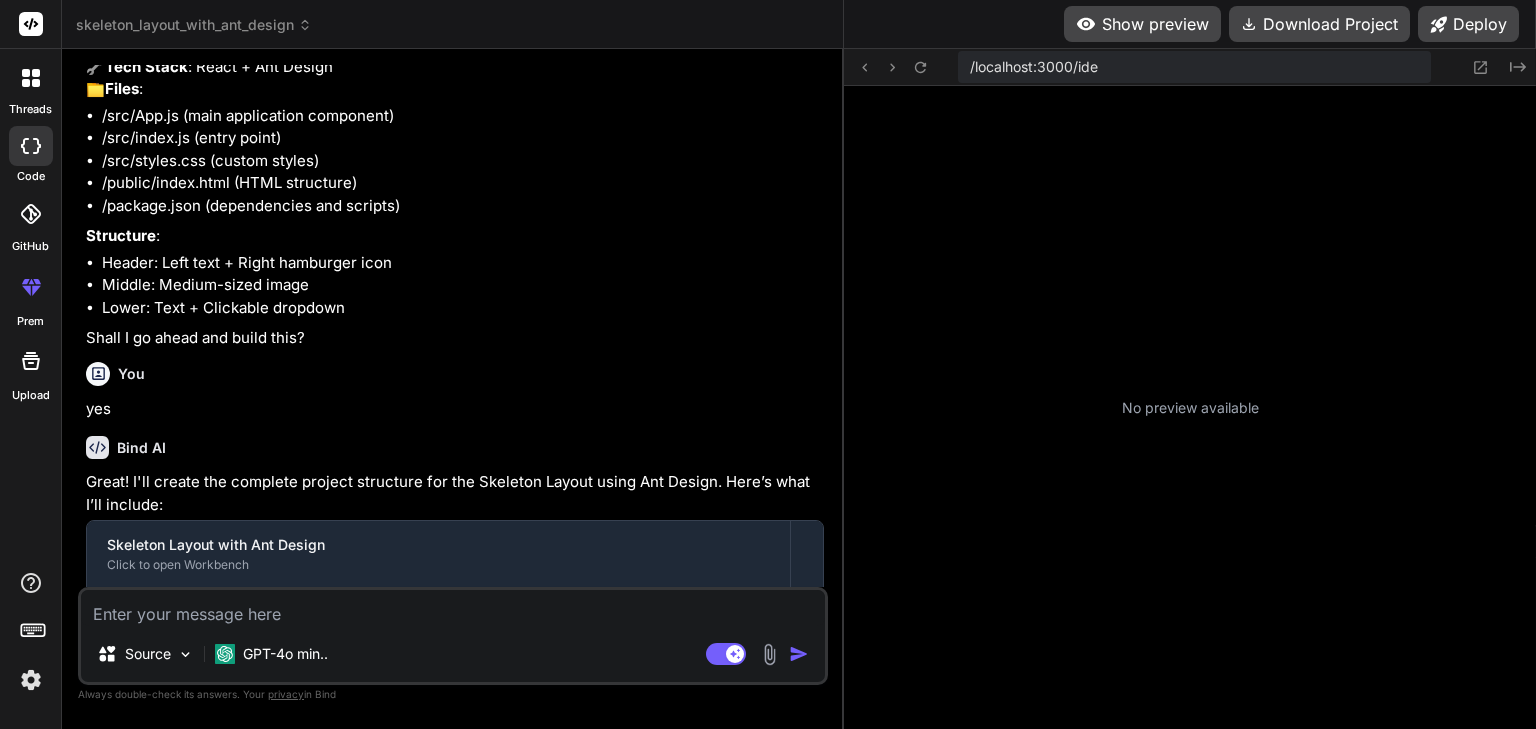 scroll, scrollTop: 324, scrollLeft: 0, axis: vertical 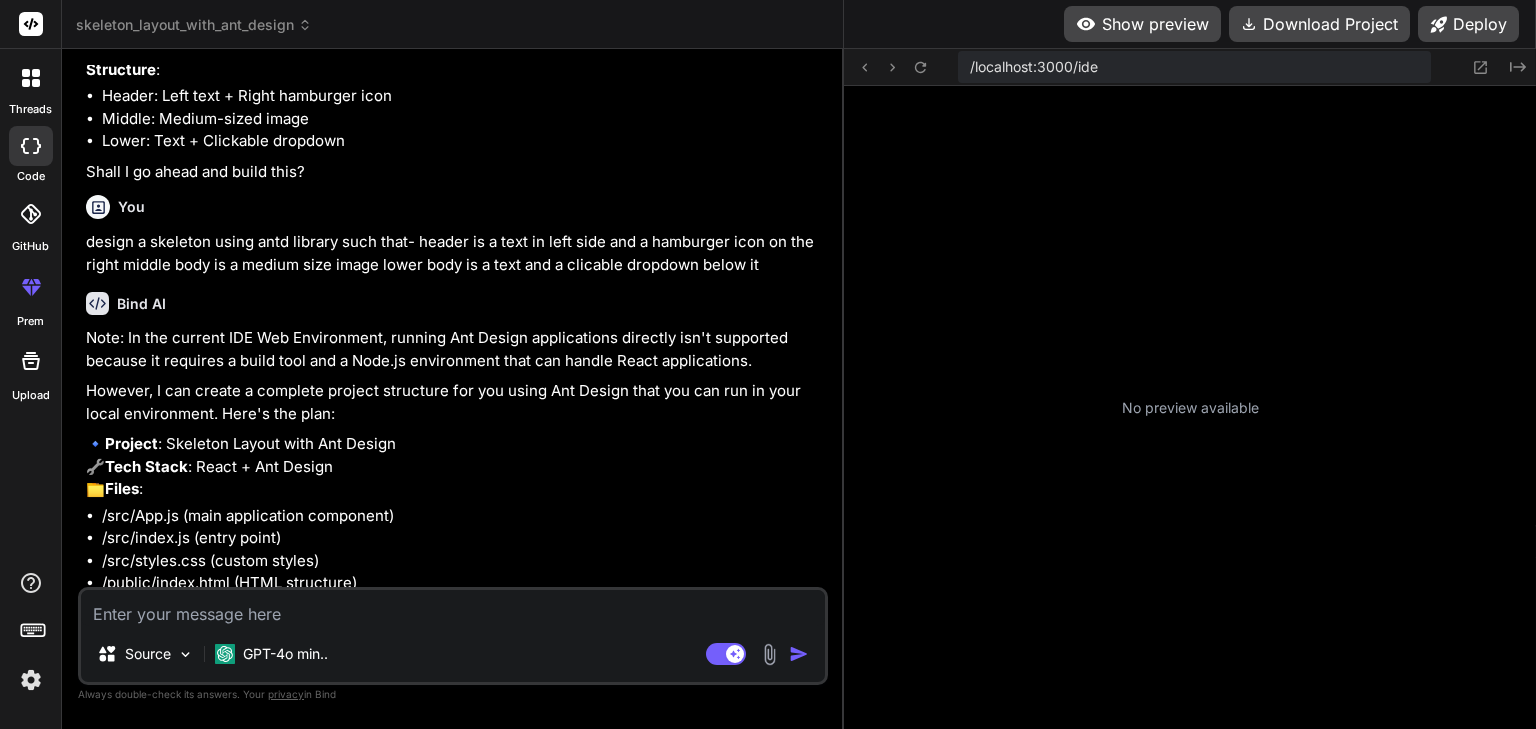 click at bounding box center (31, 78) 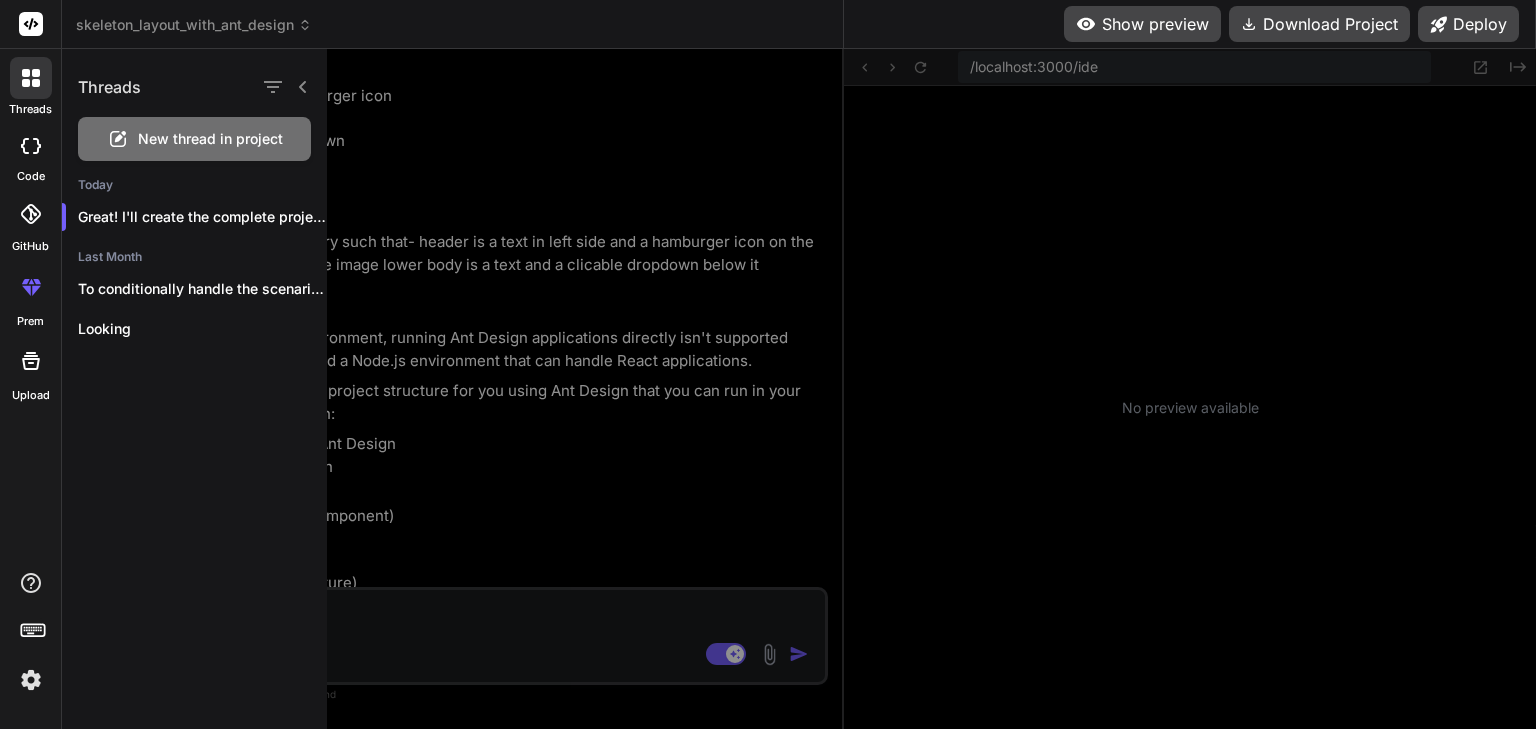 click at bounding box center (31, 78) 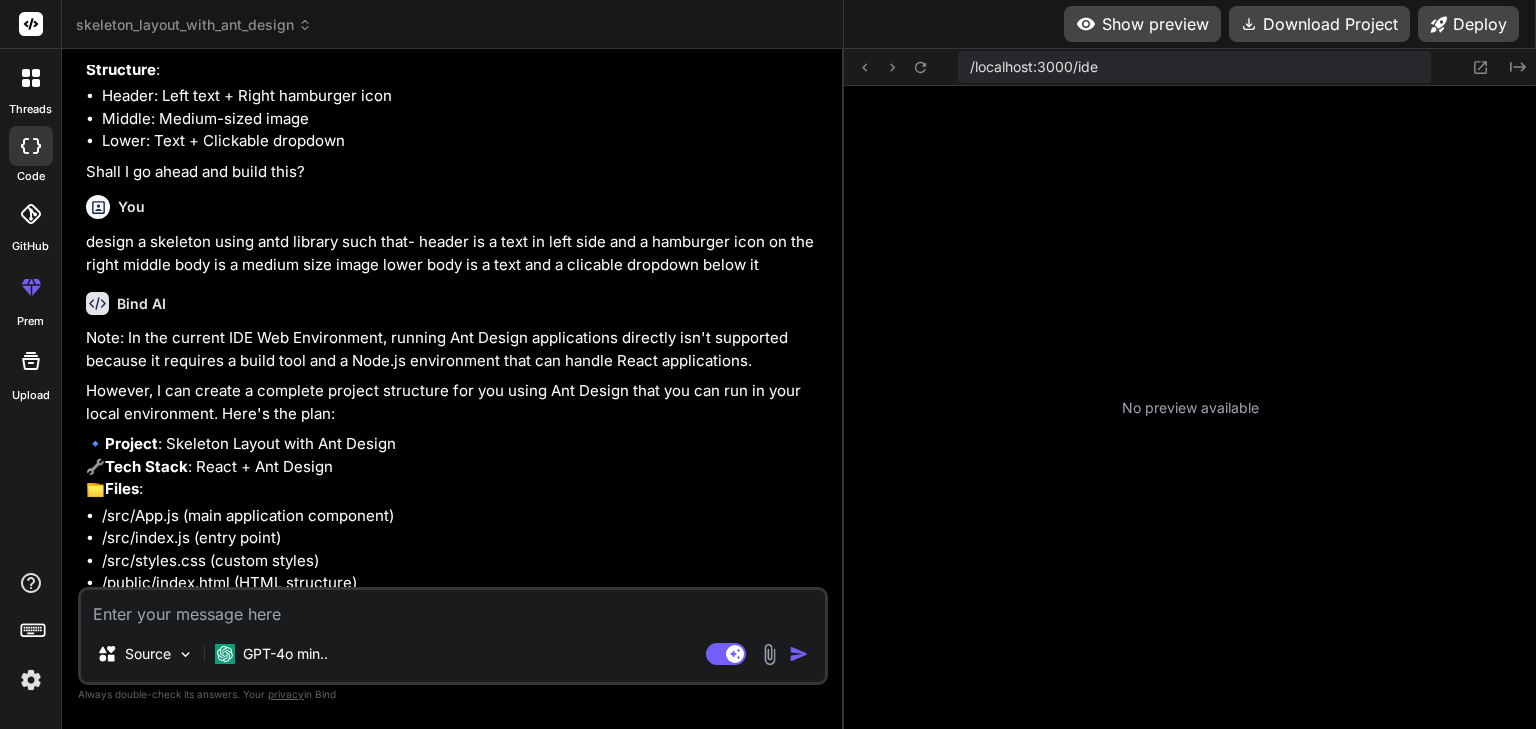 click at bounding box center [453, 608] 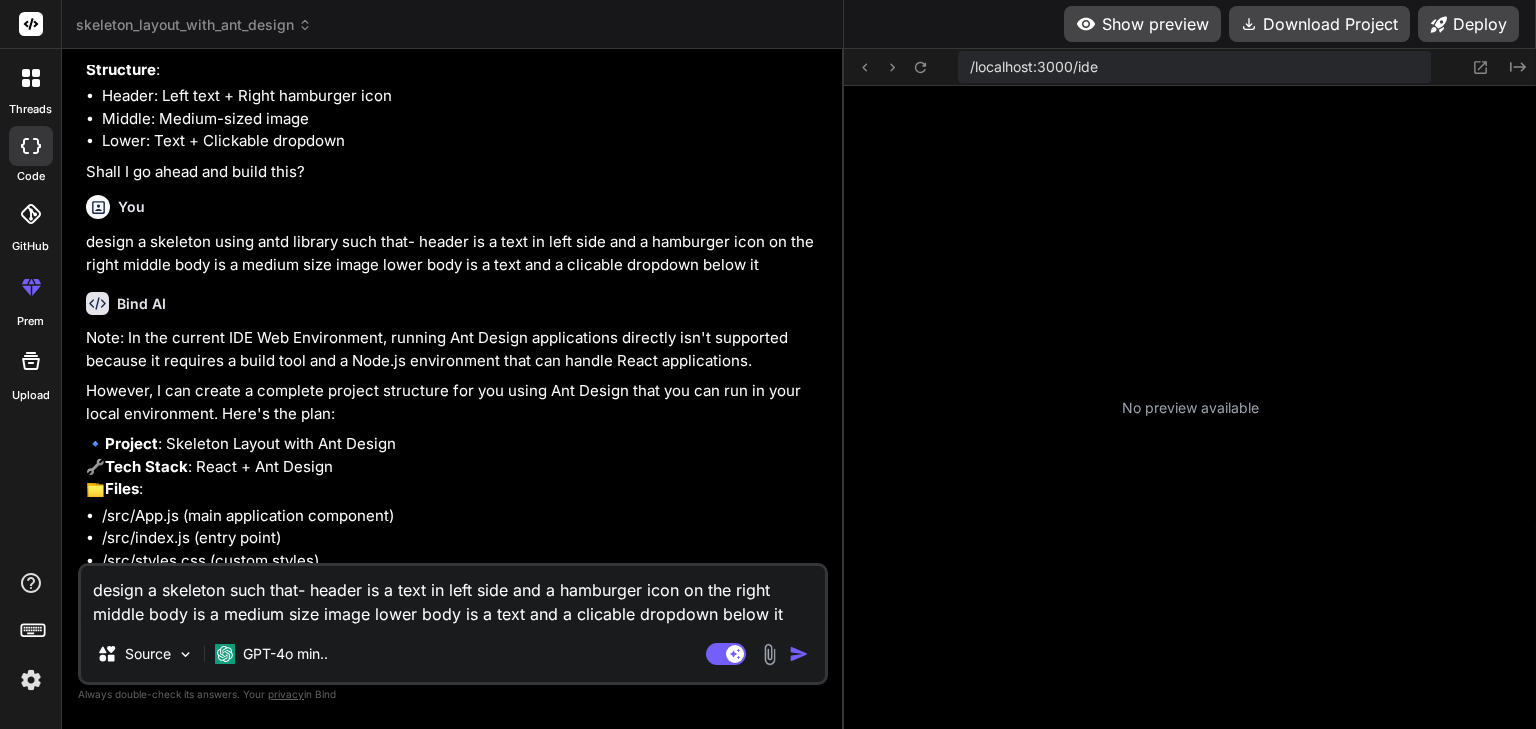 click on "design a skeleton such that- header is a text in left side and a hamburger icon on the right middle body is a medium size image lower body is a text and a clicable dropdown below it" at bounding box center (453, 596) 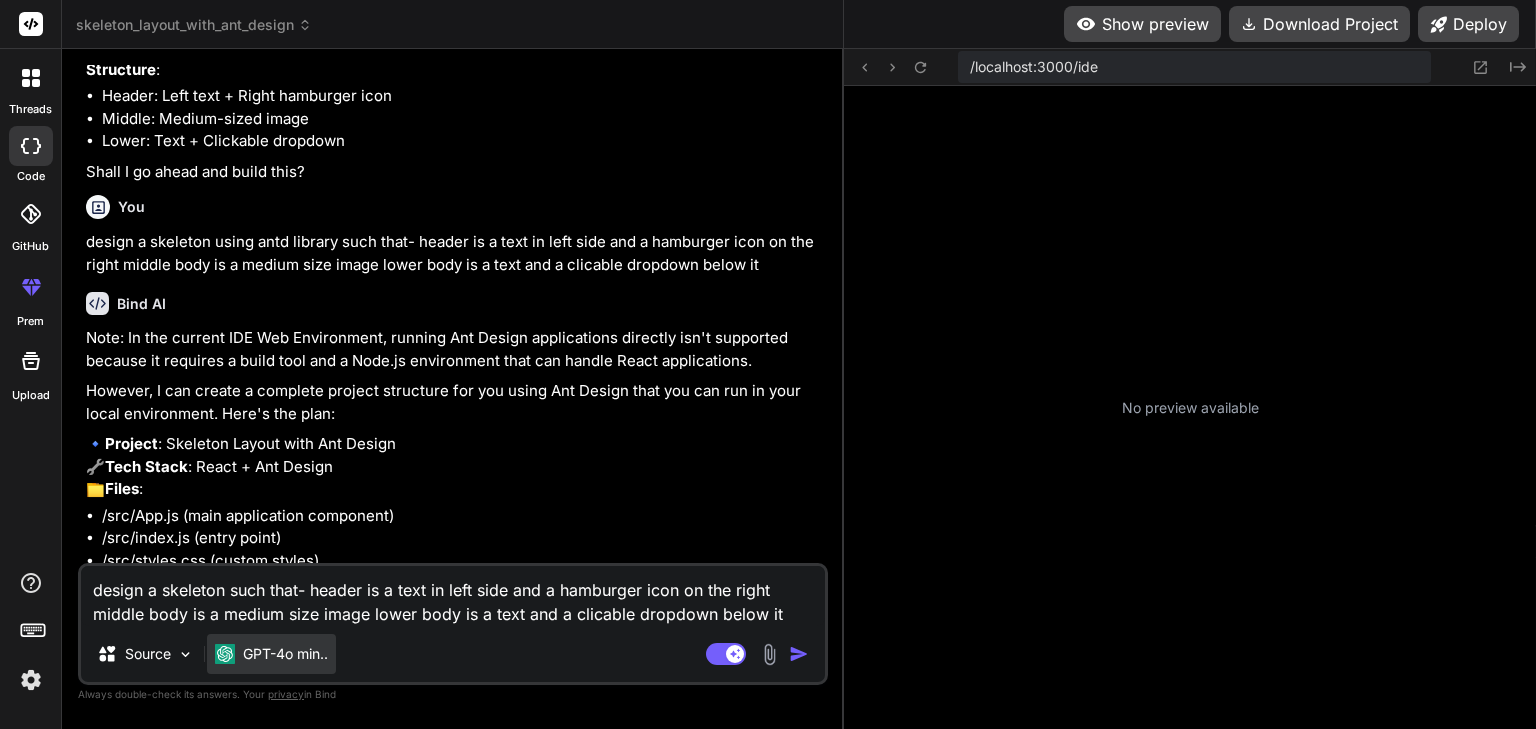 type on "design a  skeleton such that- header is a text in left side and a hamburger icon on the right middle body is a medium size image lower body is a text and a clickable dropdown below it" 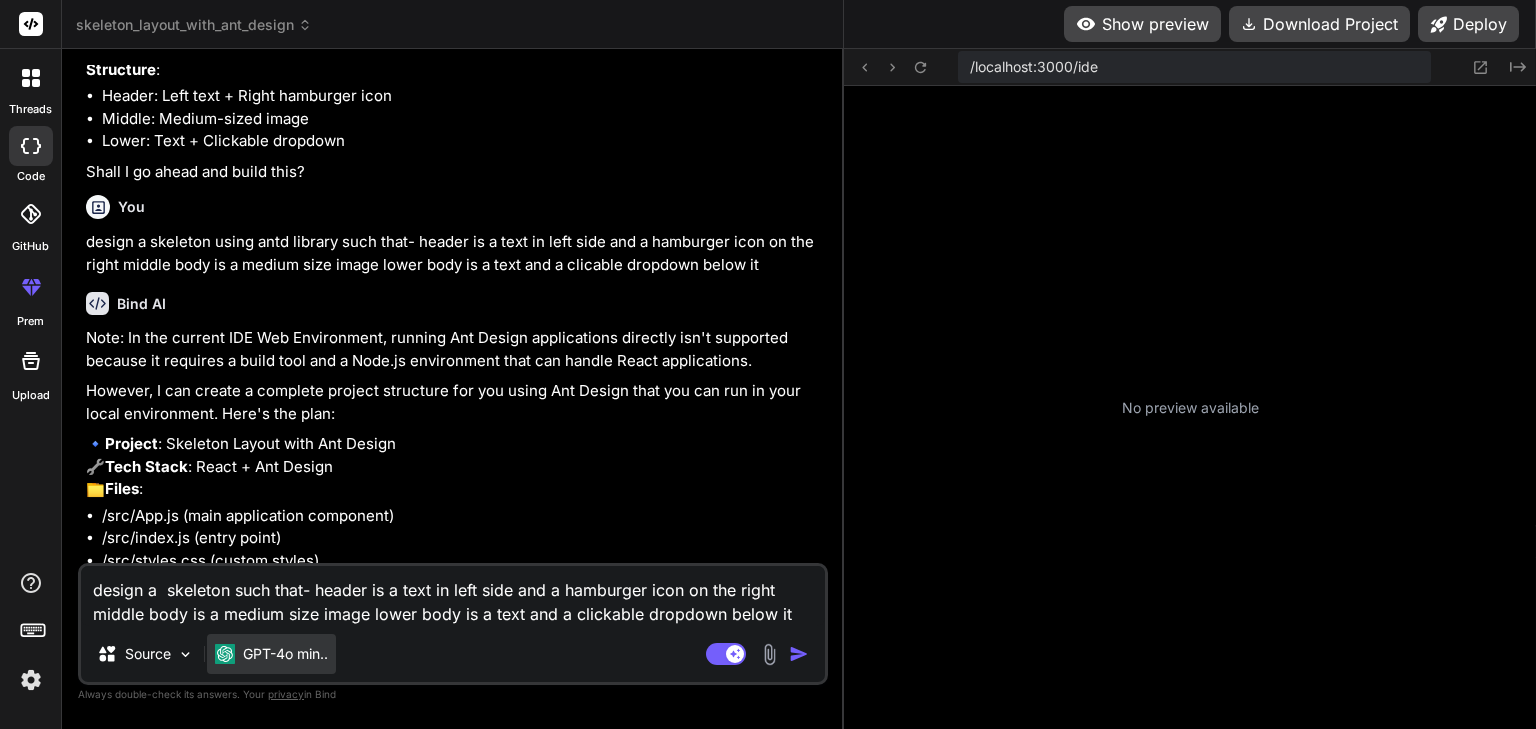 type on "design a c skeleton such that- header is a text in left side and a hamburger icon on the right middle body is a medium size image lower body is a text and a clicable dropdown below it" 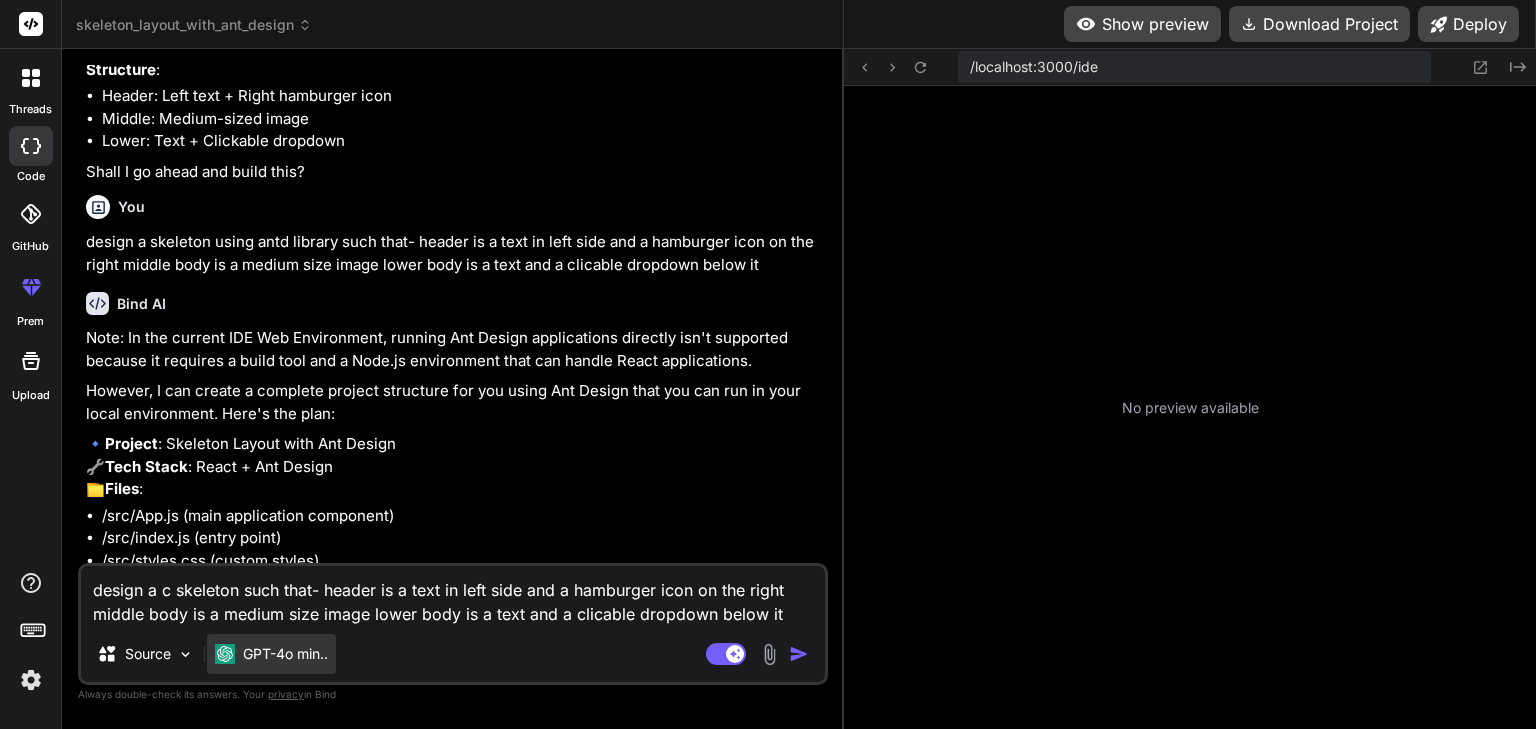 type on "design a co skeleton such that- header is a text in left side and a hamburger icon on the right middle body is a medium size image lower body is a text and a clicable dropdown below it" 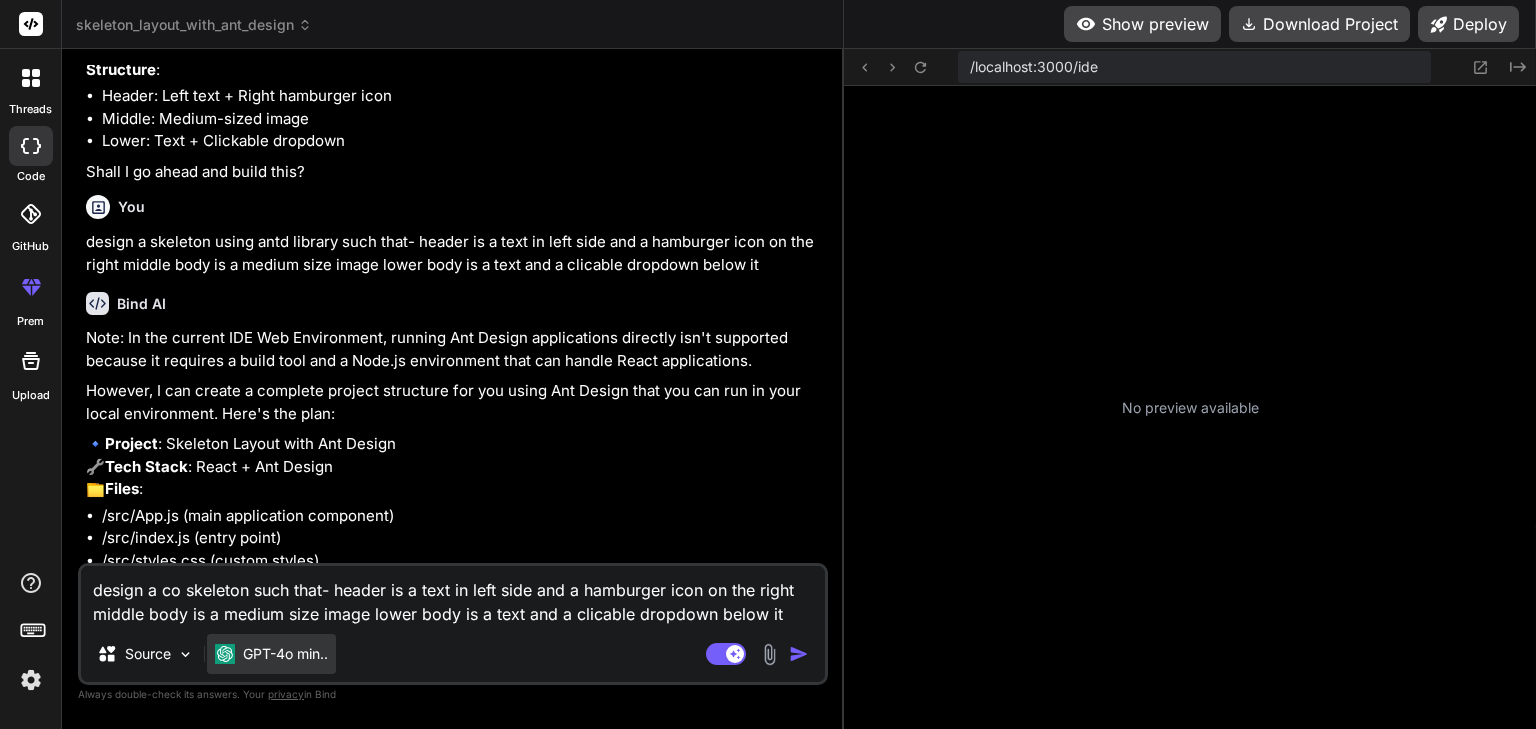 type on "design a com skeleton such that- header is a text in left side and a hamburger icon on the right middle body is a medium size image lower body is a text and a clicable dropdown below it" 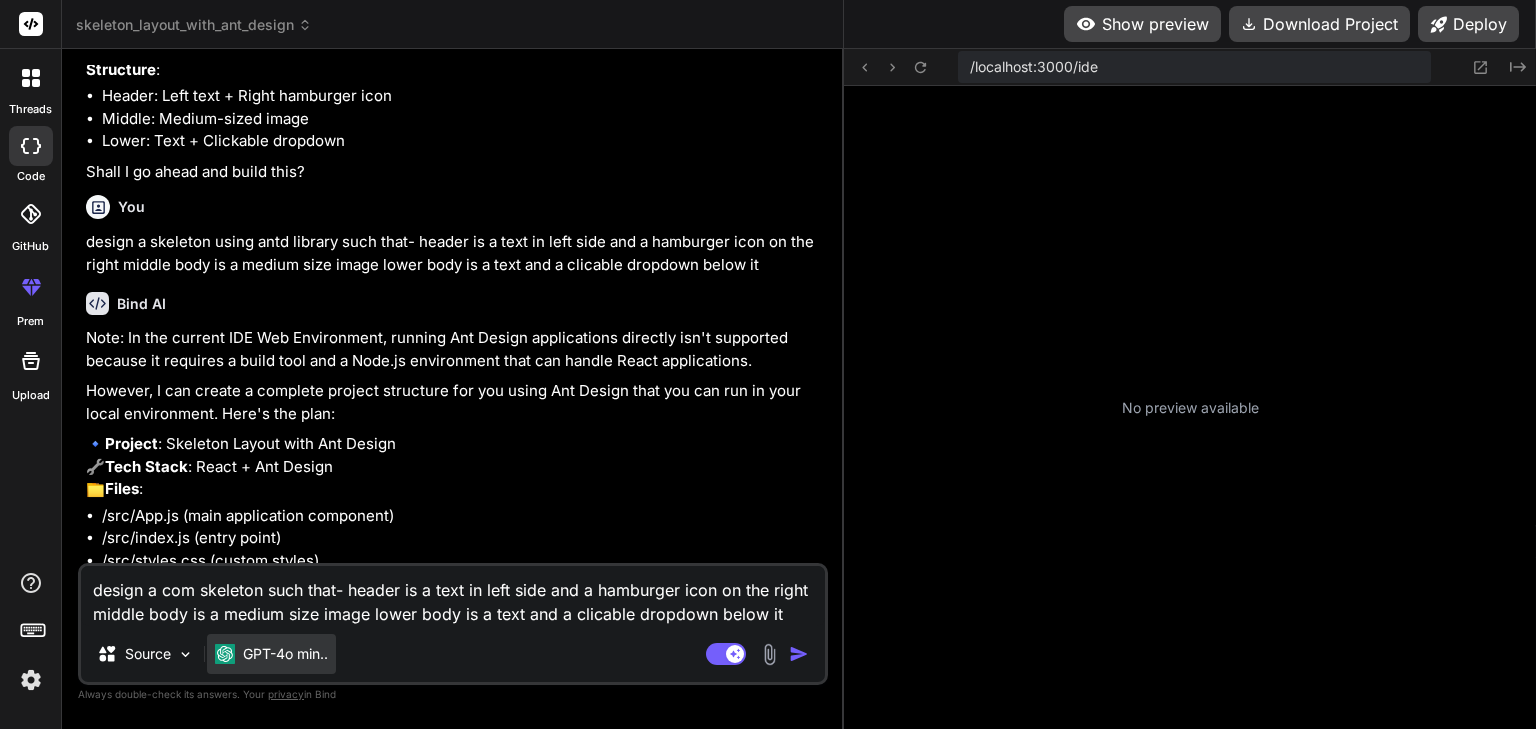 type on "design a comp skeleton such that- header is a text in left side and a hamburger icon on the right middle body is a medium size image lower body is a text and a clicable dropdown below it" 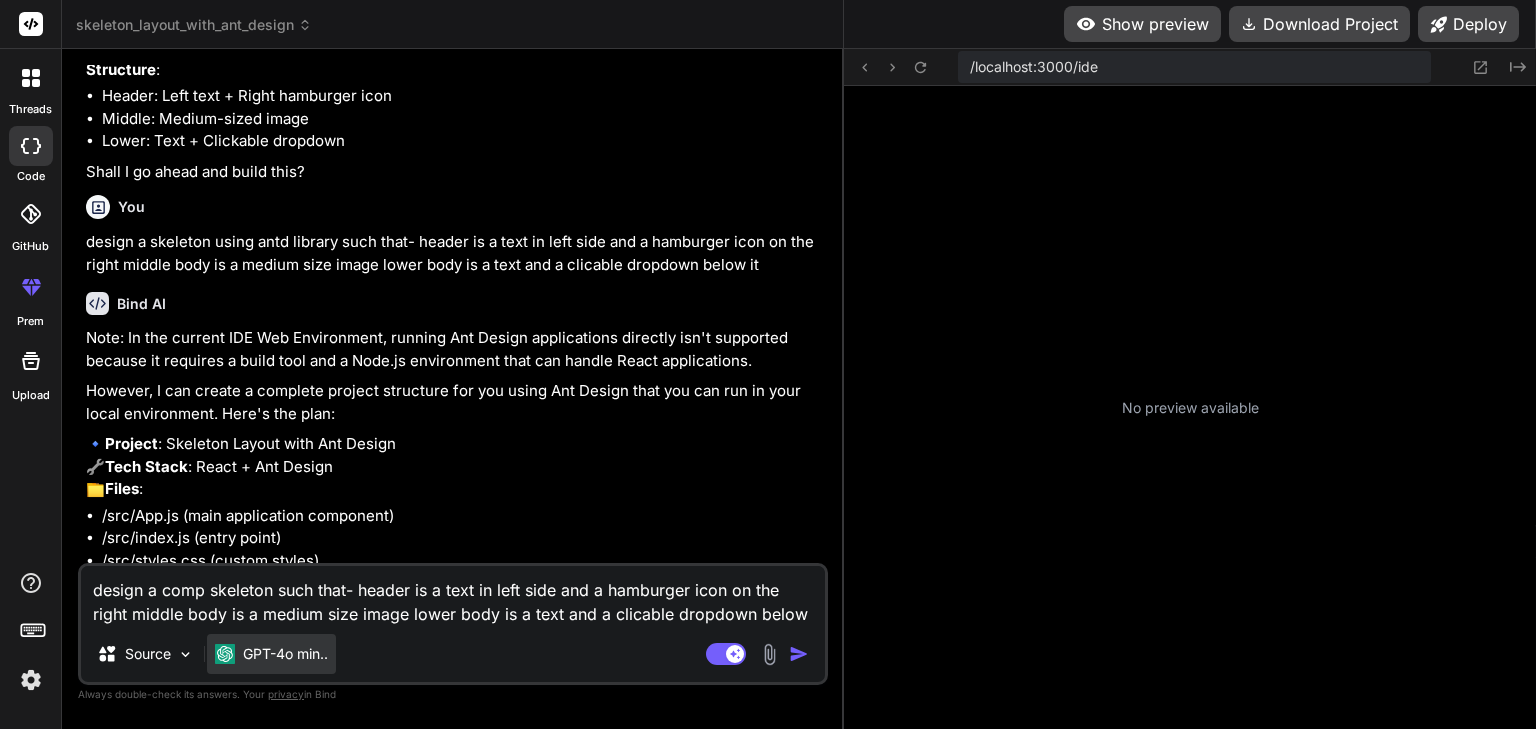 type on "design a compm skeleton such that- header is a text in left side and a hamburger icon on the right middle body is a medium size image lower body is a text and a clicable dropdown below it" 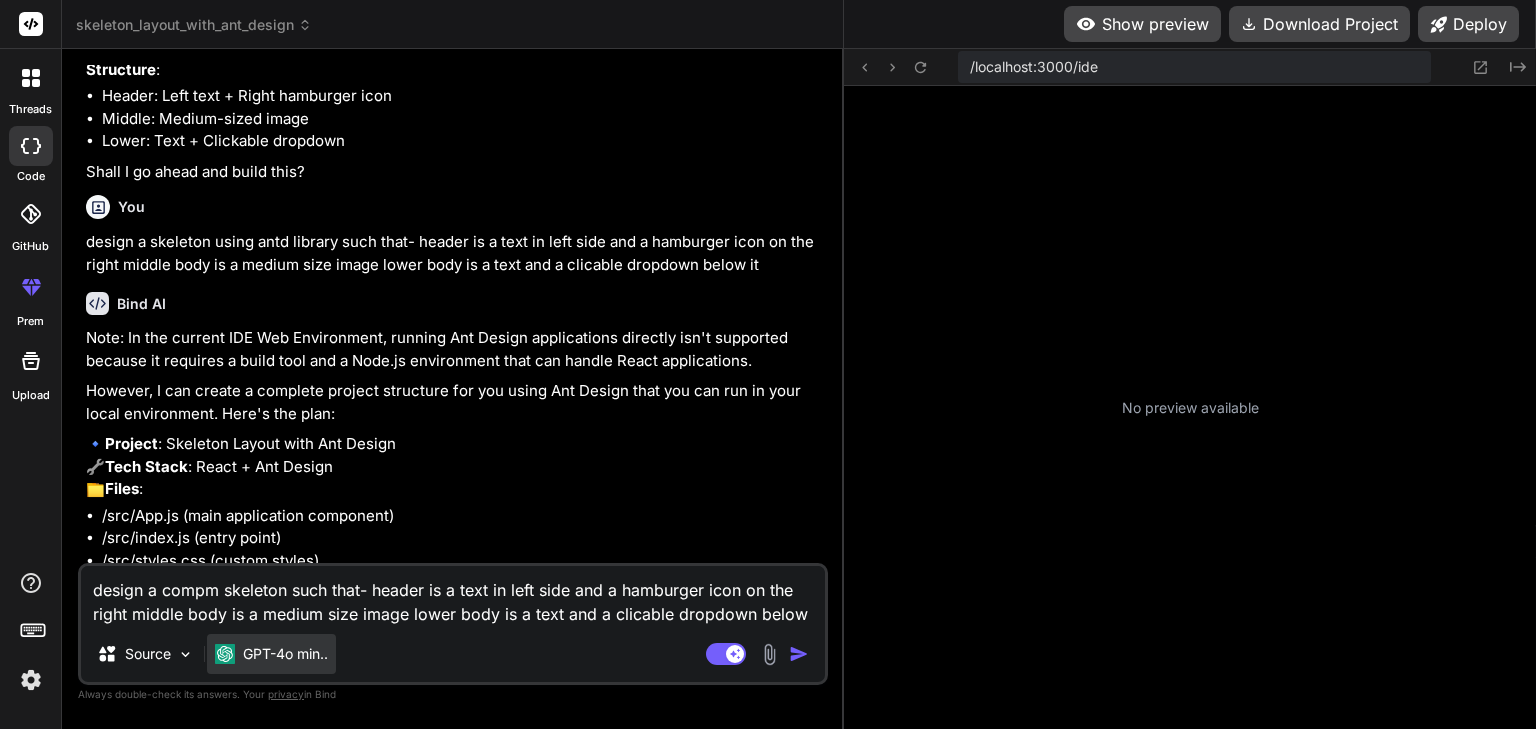 type on "design a comp skeleton such that- header is a text in left side and a hamburger icon on the right middle body is a medium size image lower body is a text and a clicable dropdown below it" 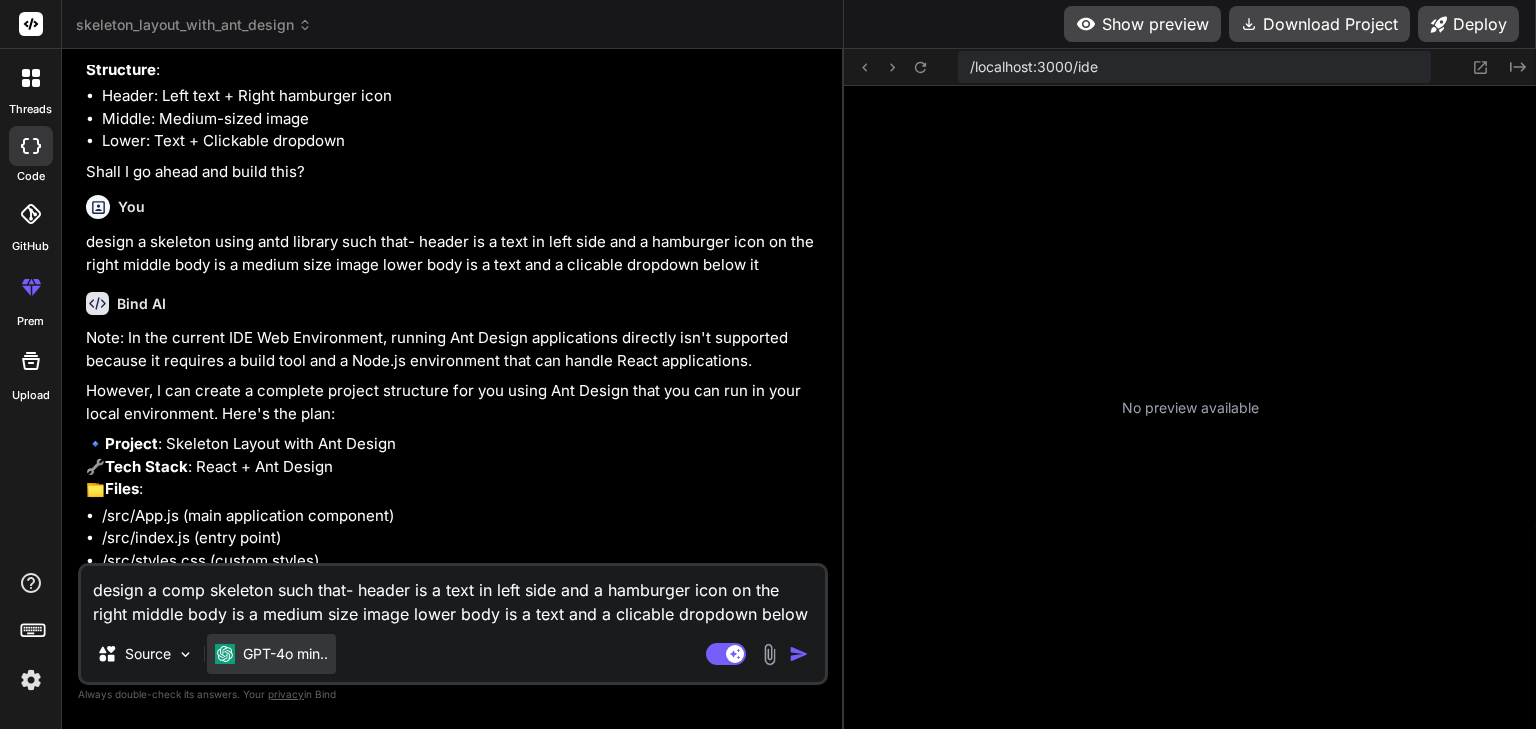 type on "design a compo skeleton such that- header is a text in left side and a hamburger icon on the right middle body is a medium size image lower body is a text and a clicable dropdown below it" 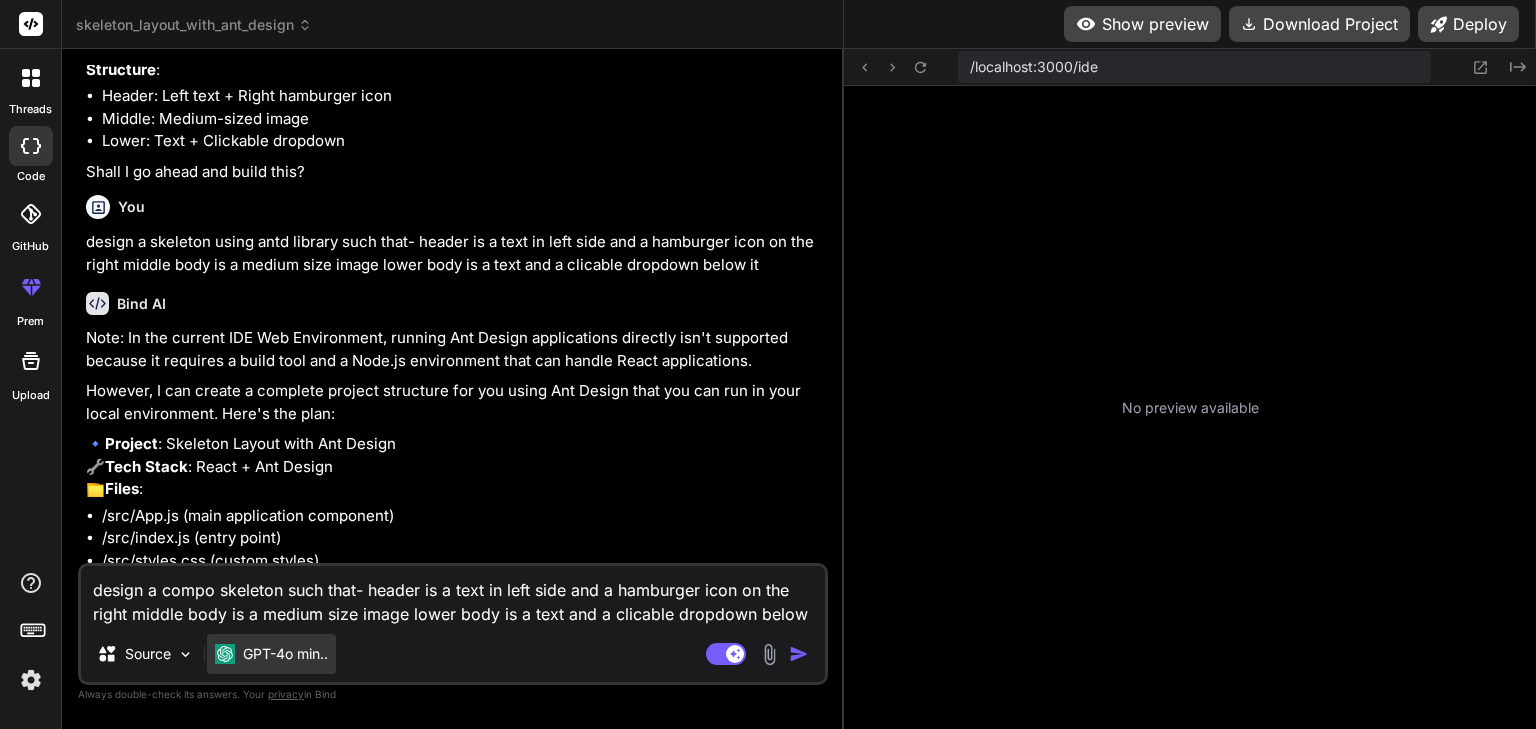 type on "design a compon skeleton such that- header is a text in left side and a hamburger icon on the right middle body is a medium size image lower body is a text and a clickable dropdown below it" 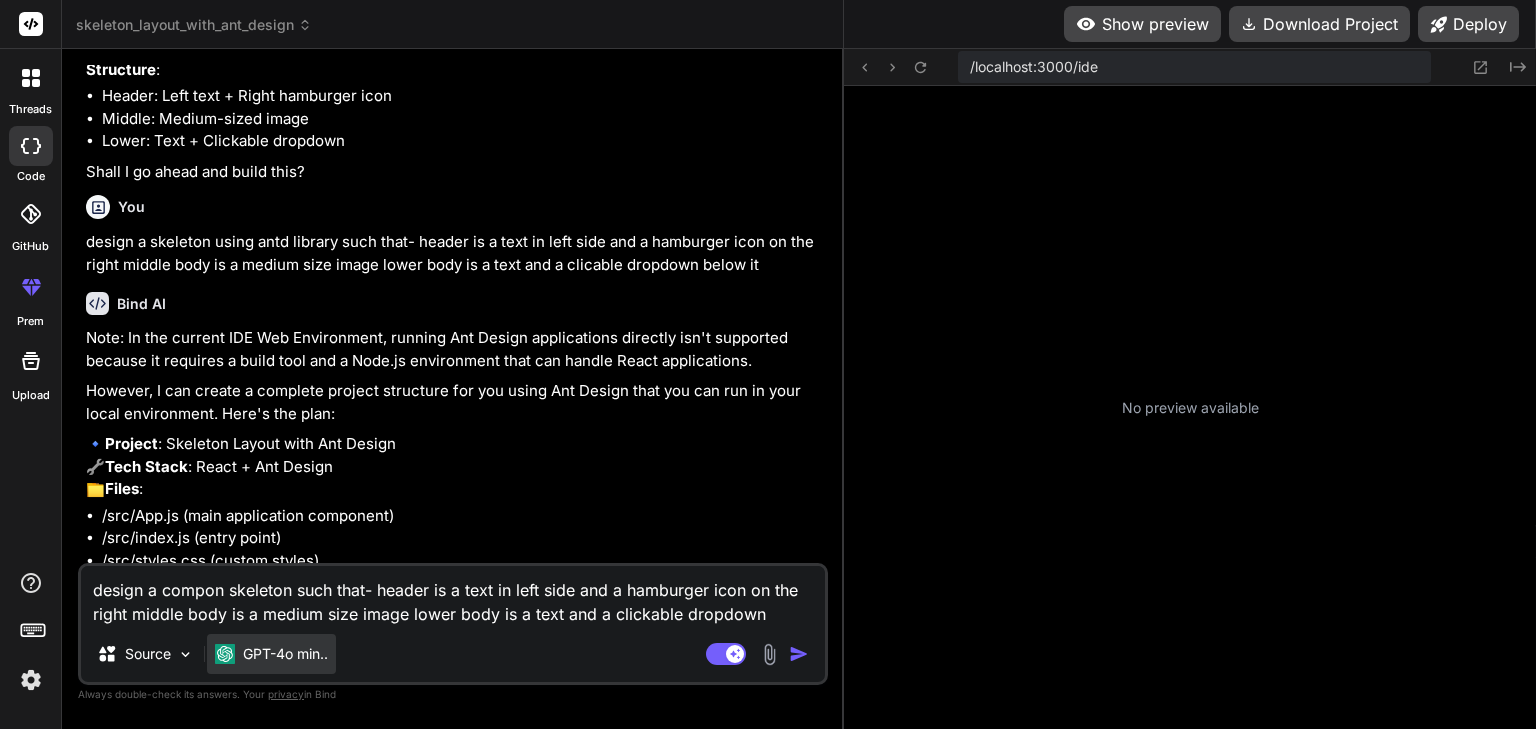 type on "design a compone skeleton such that- header is a text in left side and a hamburger icon on the right middle body is a medium size image lower body is a text and a clicable dropdown below it" 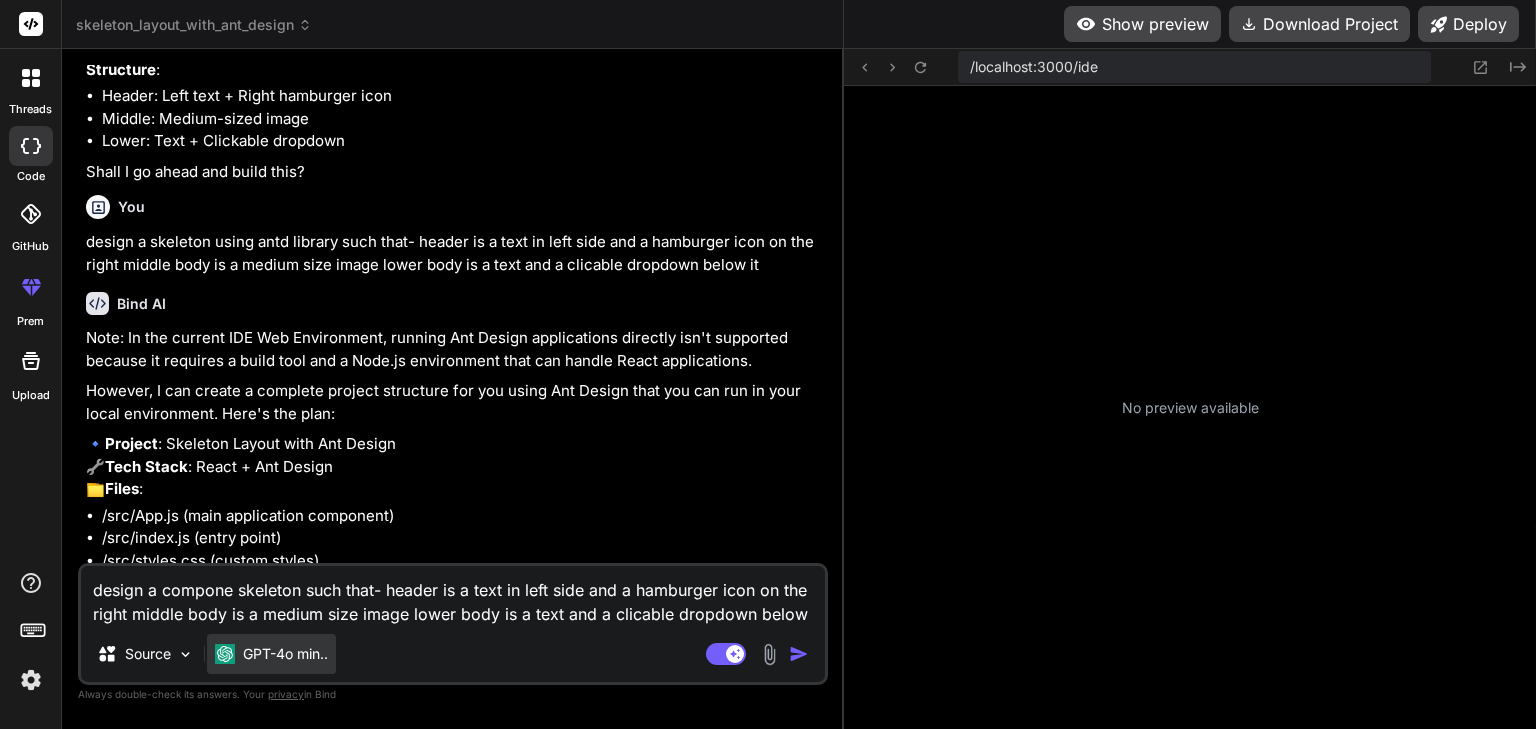 type on "design a componen skeleton such that- header is a text in left side and a hamburger icon on the right middle body is a medium size image lower body is a text and a clicable dropdown below it" 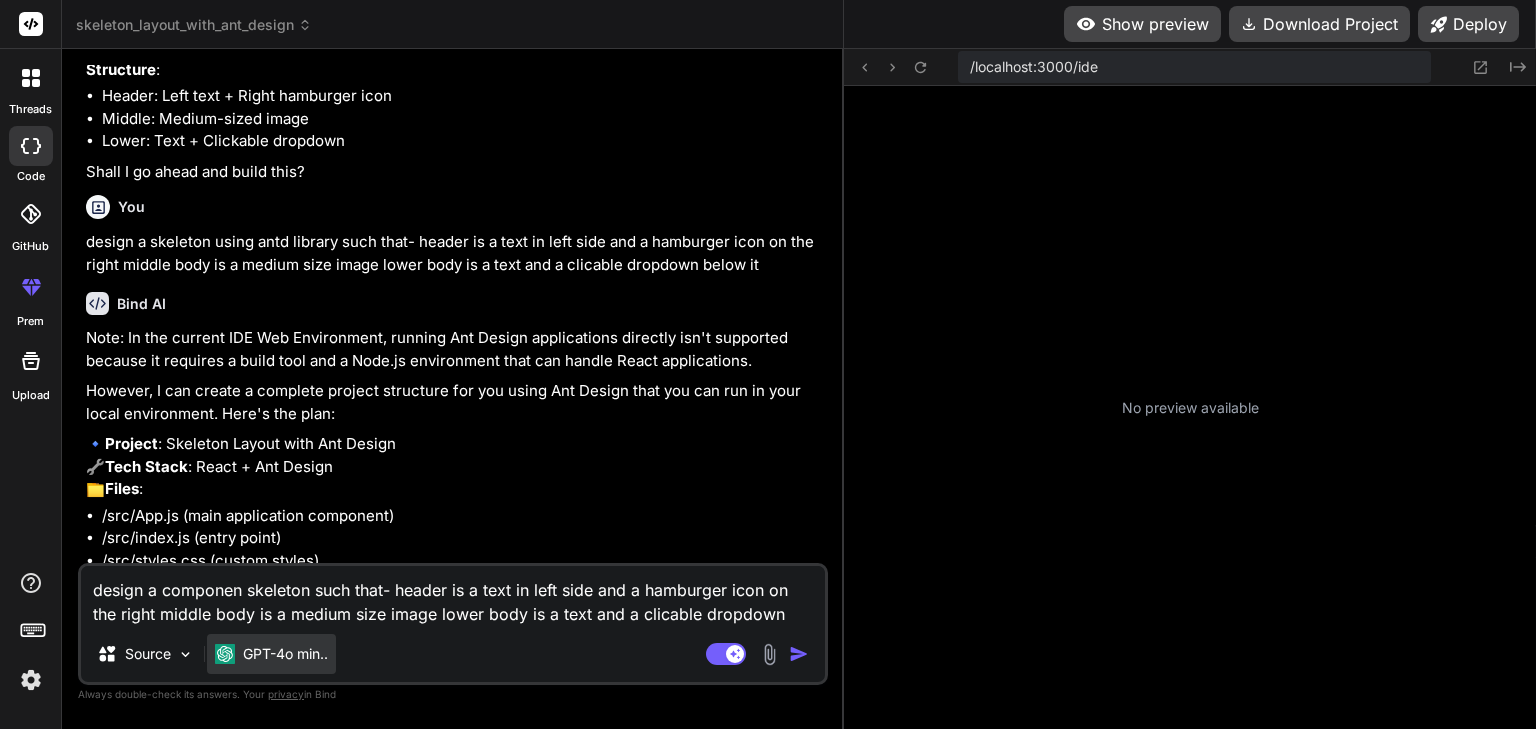 type on "design a component skeleton such that- header is a text in left side and a hamburger icon on the right middle body is a medium size image lower body is a text and a clickable dropdown below it" 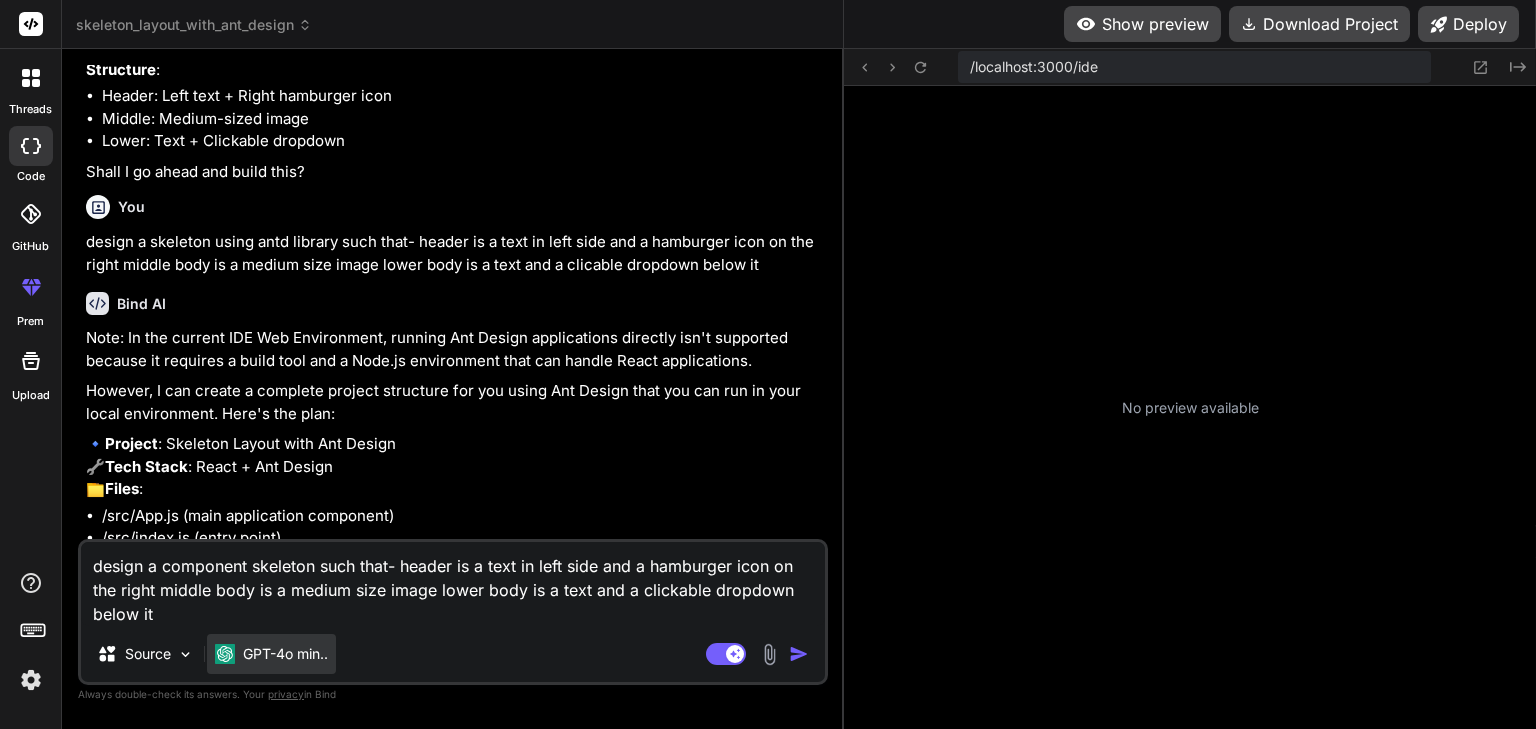 type on "design a component  skeleton such that- header is a text in left side and a hamburger icon on the right middle body is a medium size image lower body is a text and a clicable dropdown below it" 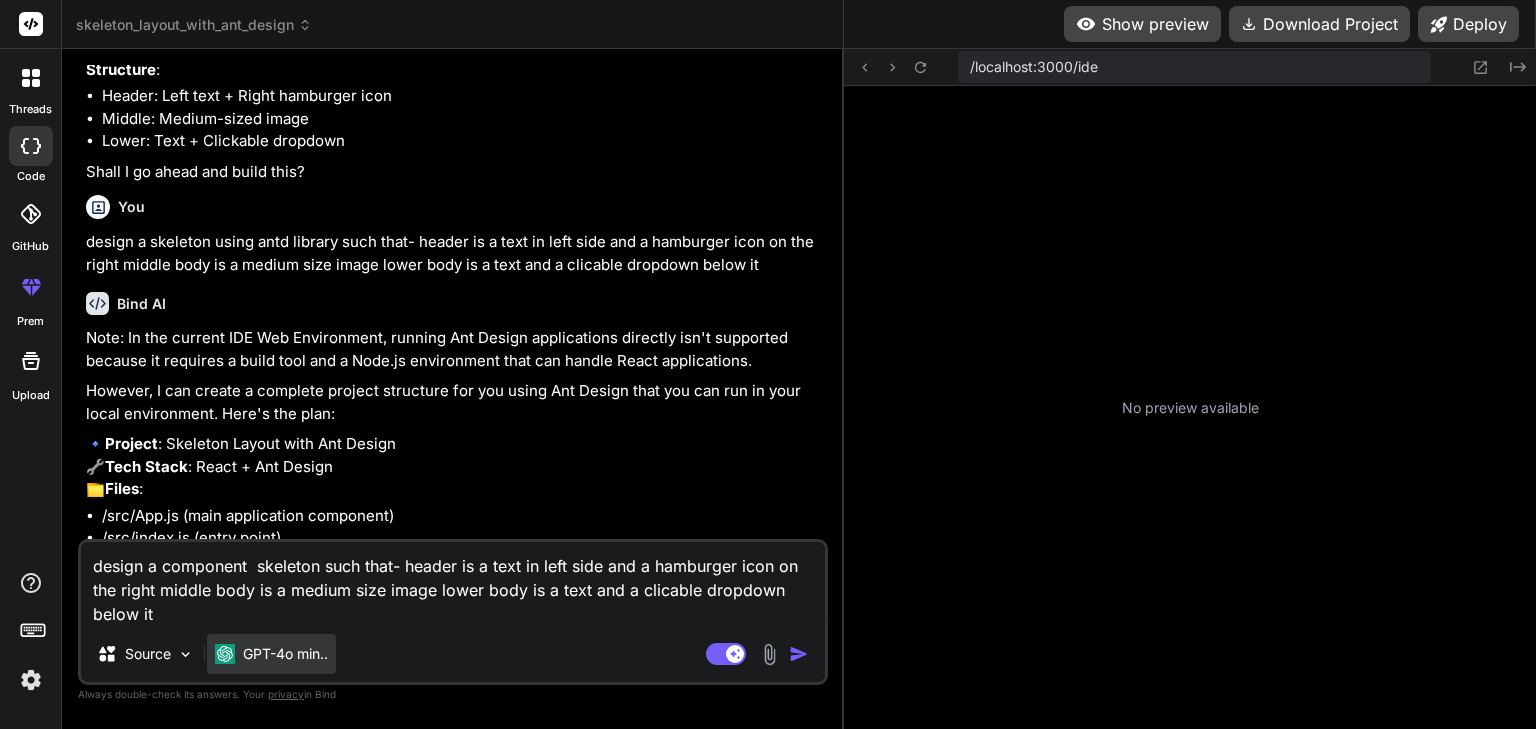 type on "design a component w skeleton such that- header is a text in left side and a hamburger icon on the right middle body is a medium size image lower body is a text and a clickable dropdown below it" 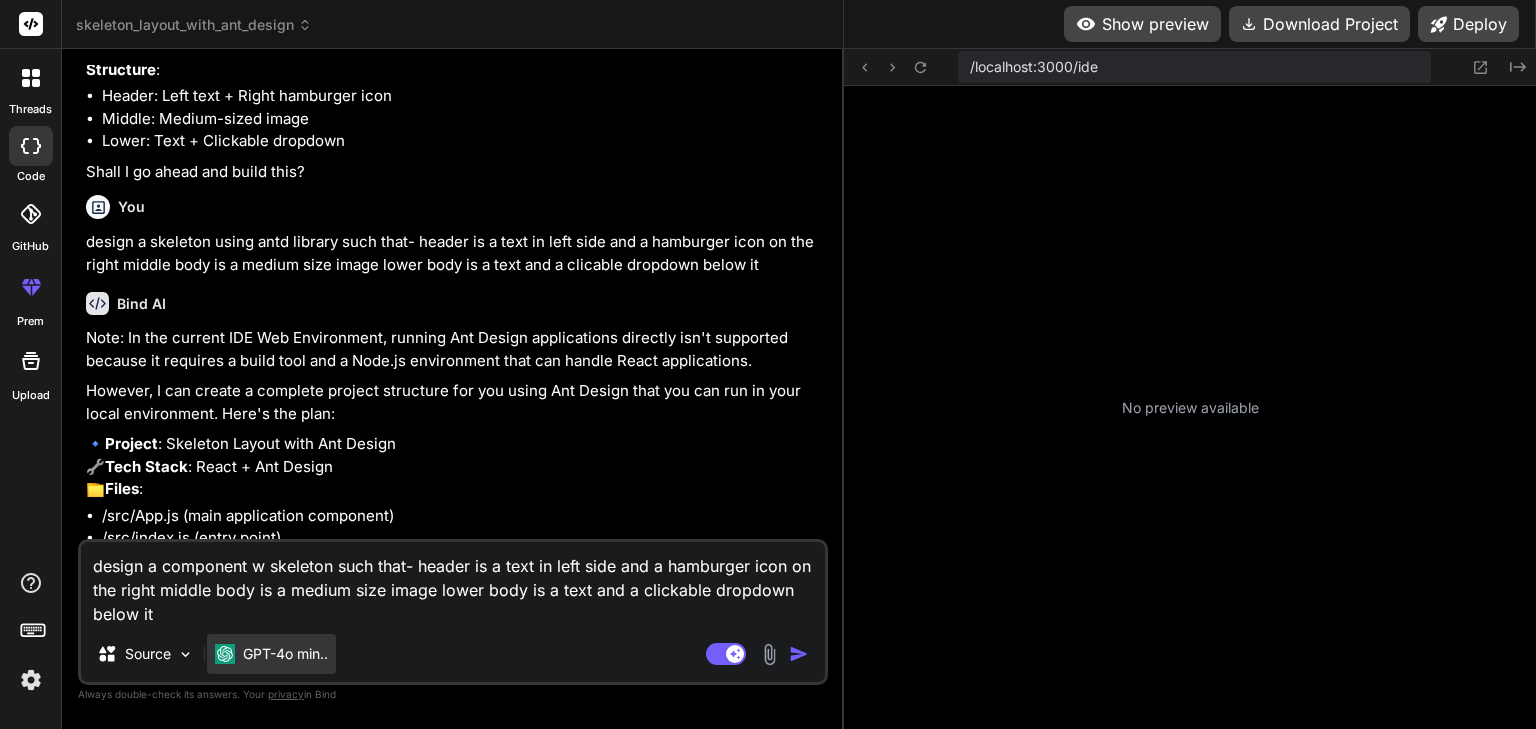 type on "design a component wi skeleton such that- header is a text in left side and a hamburger icon on the right middle body is a medium size image lower body is a text and a clickable dropdown below it" 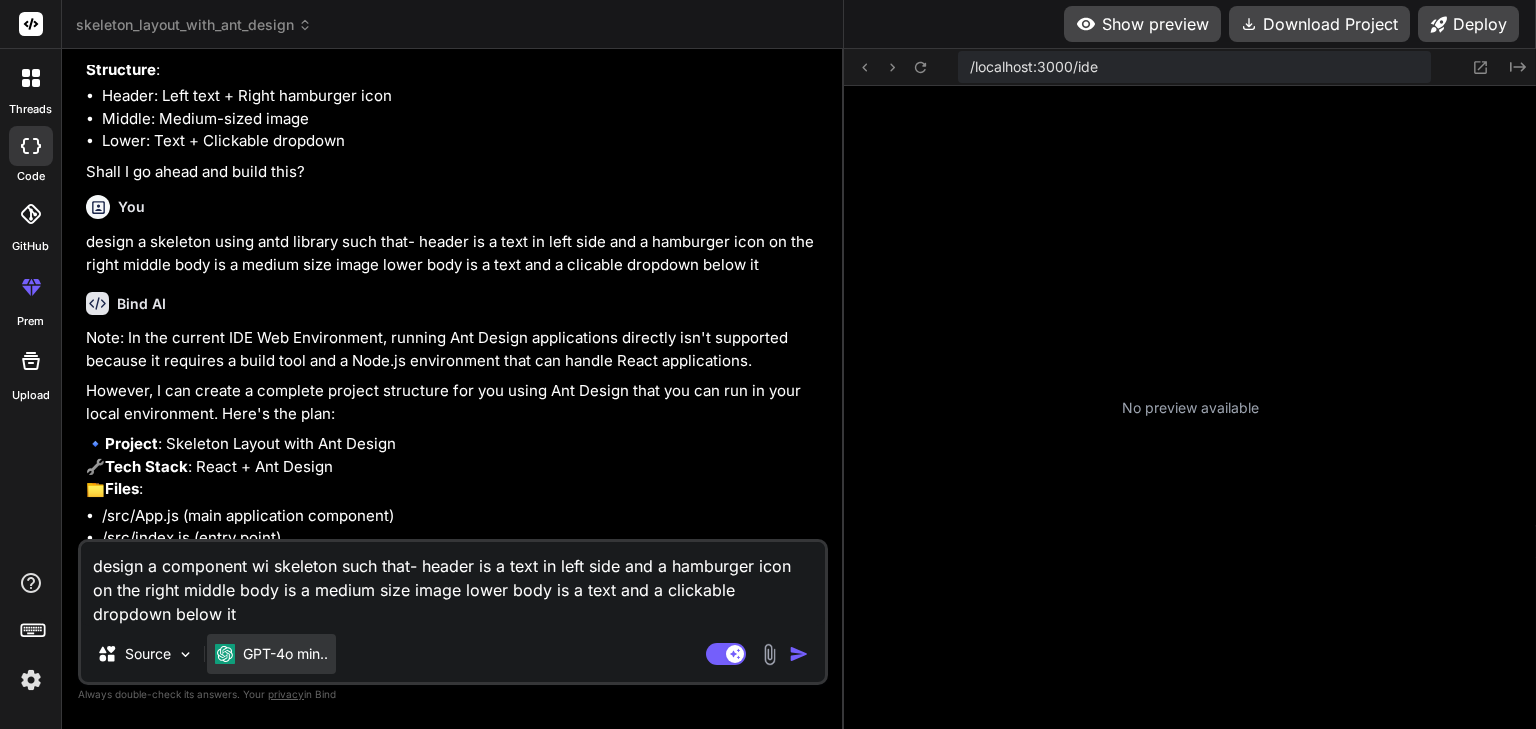 type on "design a component wit skeleton such that- header is a text in left side and a hamburger icon on the right middle body is a medium size image lower body is a text and a clicable dropdown below it" 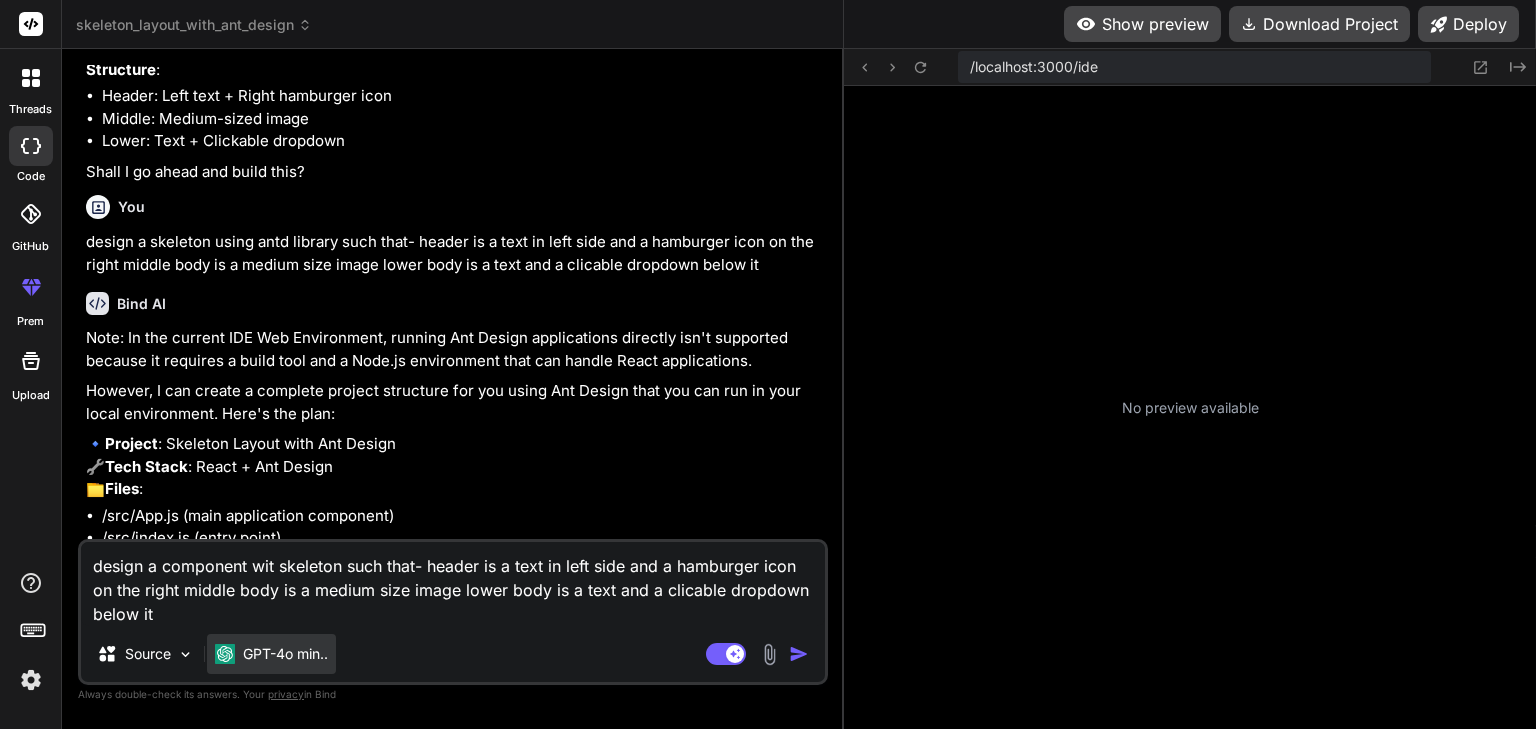 type on "design a component with skeleton such that- header is a text in left side and a hamburger icon on the right middle body is a medium size image lower body is a text and a clicable dropdown below it" 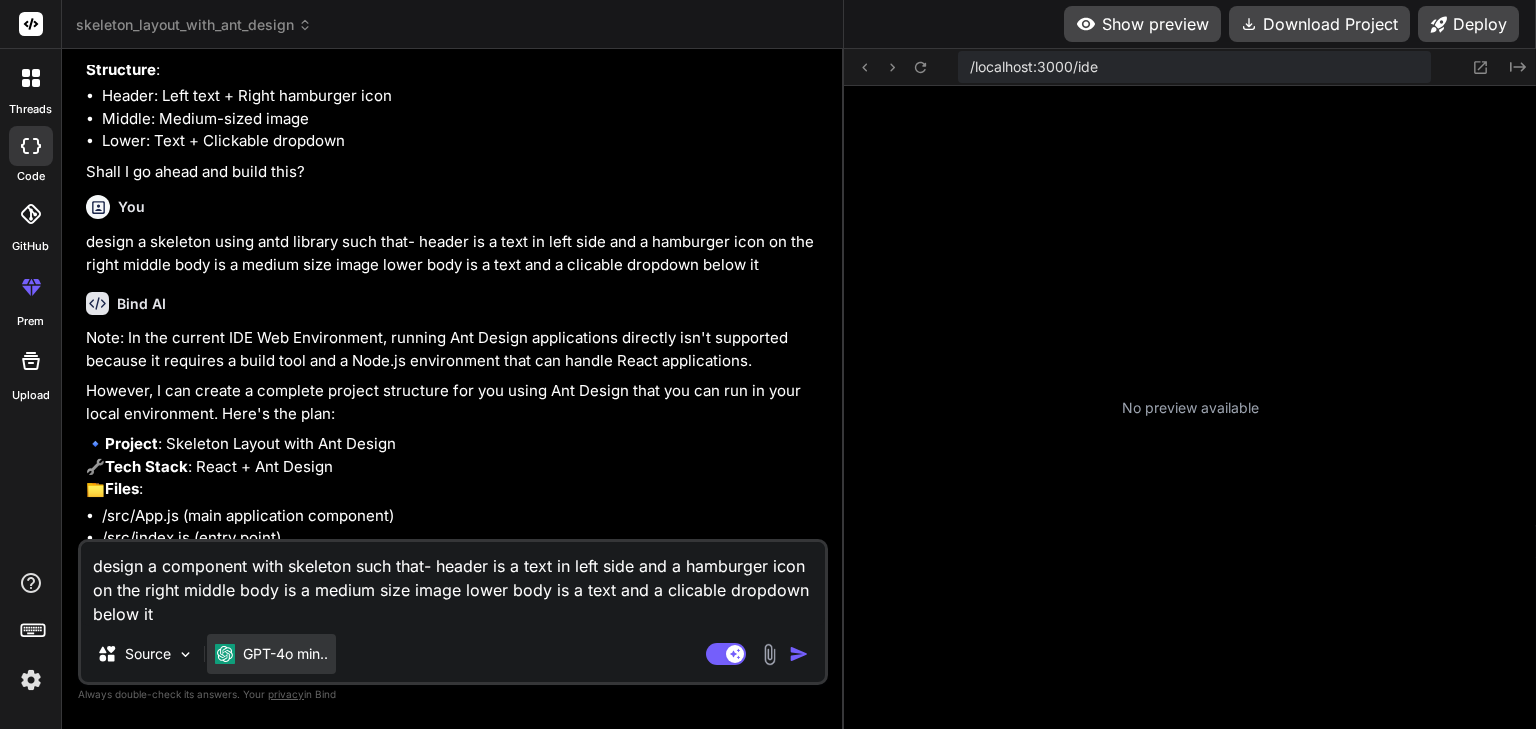 type on "design a component wit skeleton such that- header is a text in left side and a hamburger icon on the right middle body is a medium size image lower body is a text and a clicable dropdown below it" 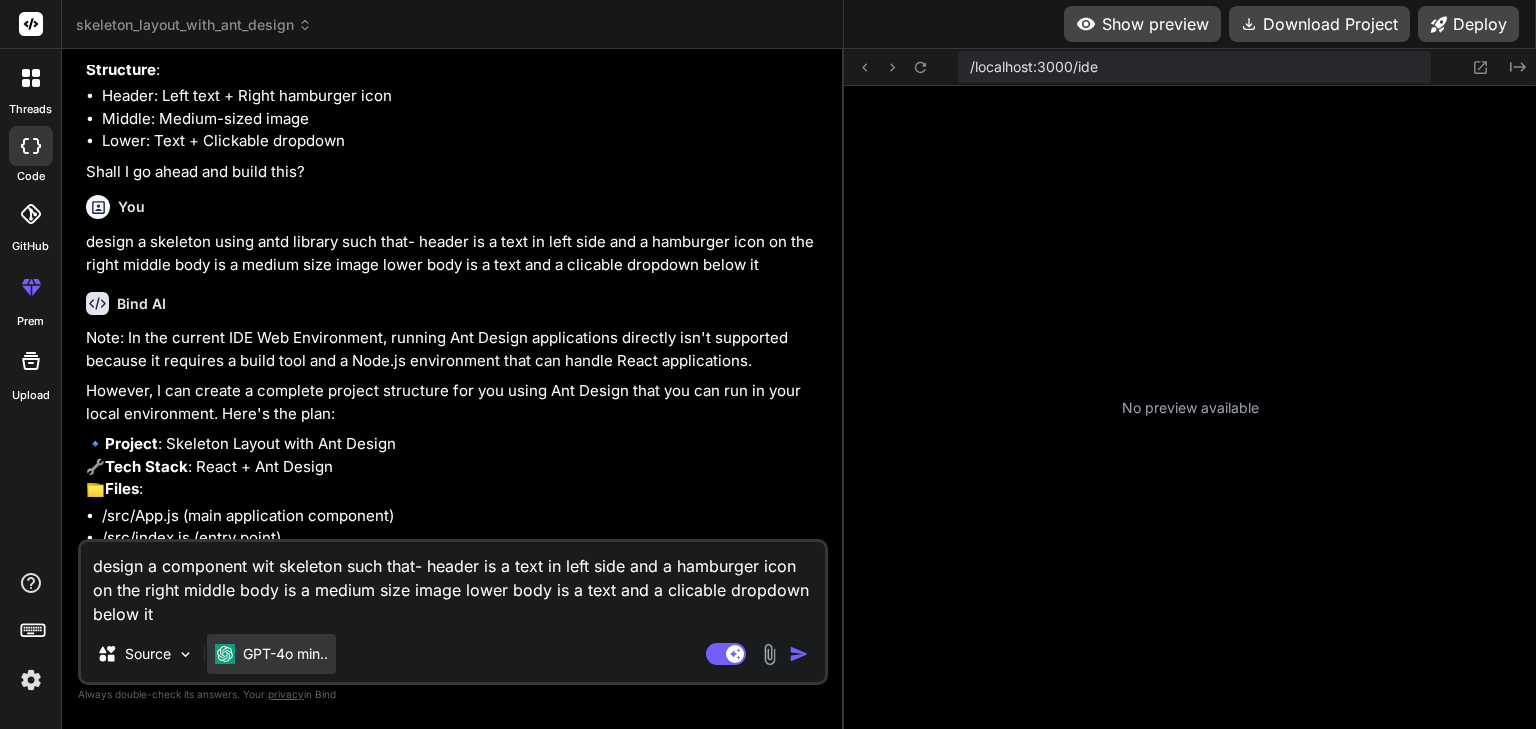 type on "design a component witt skeleton such that- header is a text in left side and a hamburger icon on the right middle body is a medium size image lower body is a text and a clickable dropdown below it" 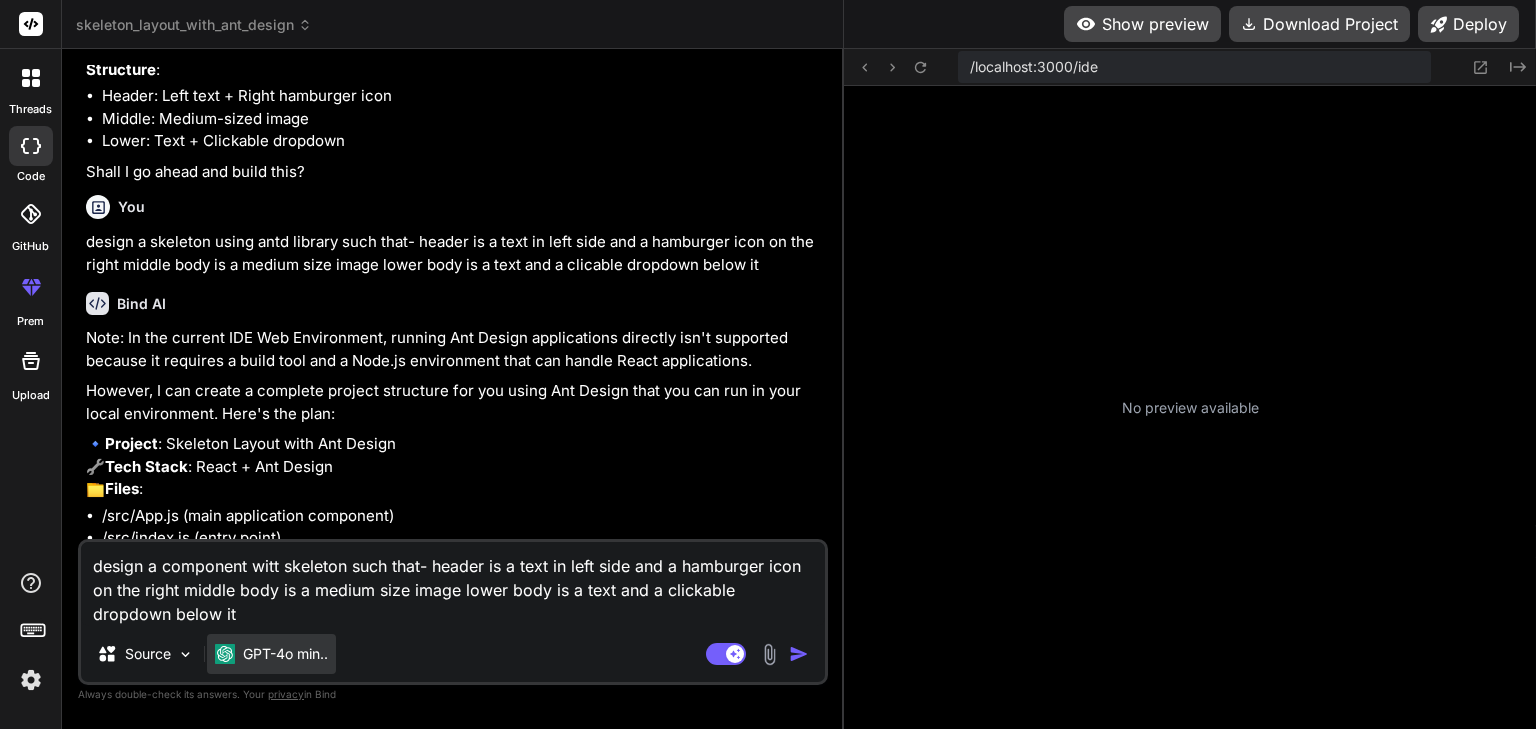 type on "design a component wit skeleton such that- header is a text in left side and a hamburger icon on the right middle body is a medium size image lower body is a text and a clicable dropdown below it" 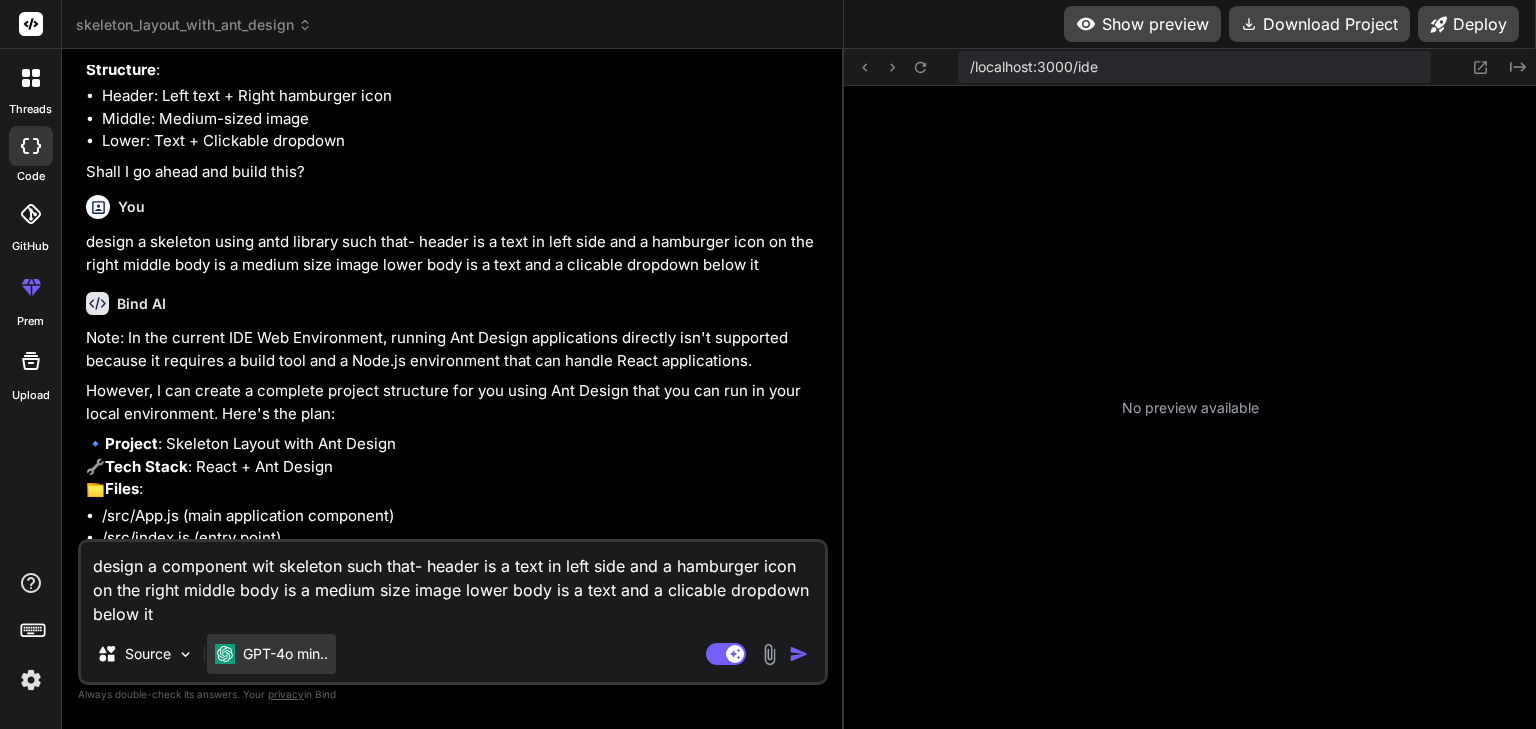 type on "design a component with skeleton such that- header is a text in left side and a hamburger icon on the right middle body is a medium size image lower body is a text and a clicable dropdown below it" 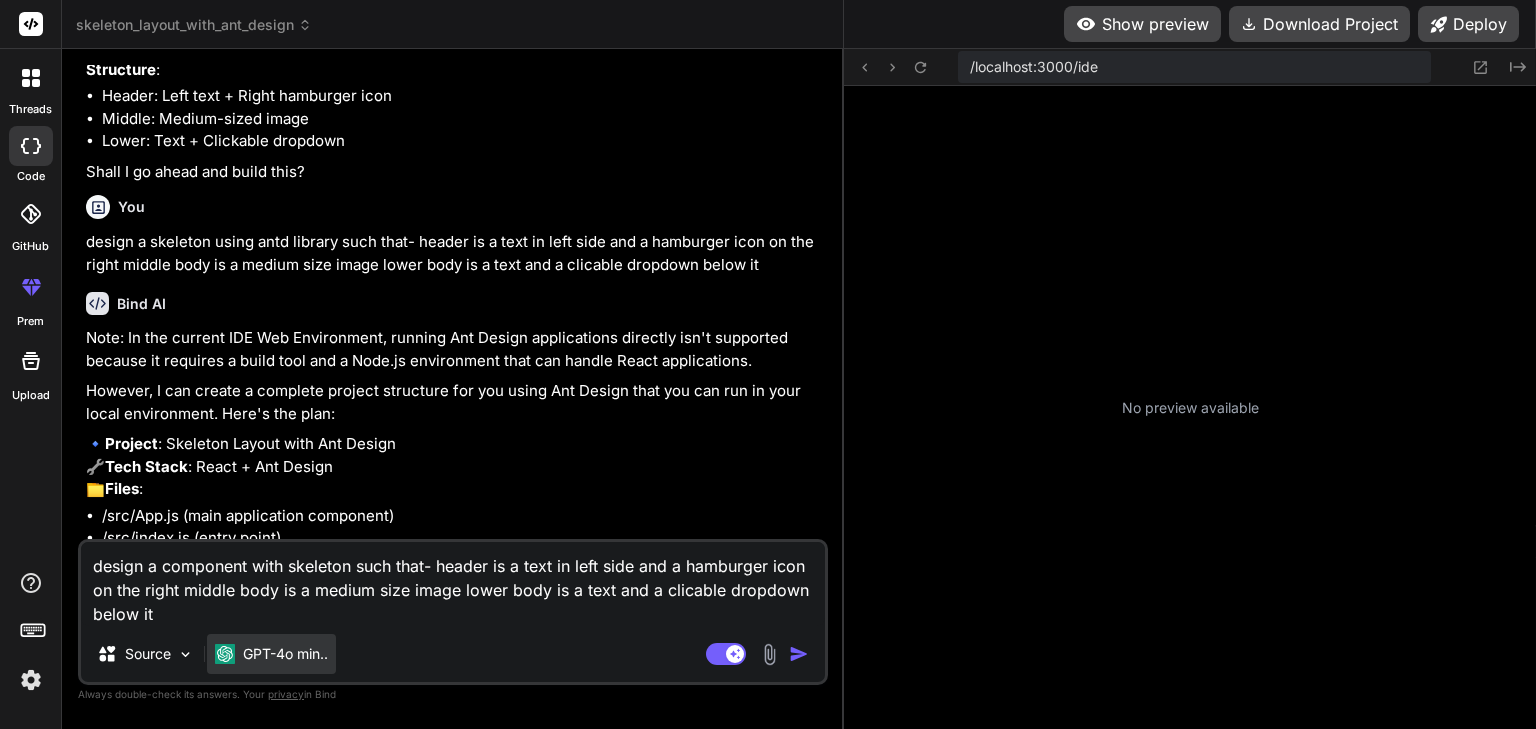 type on "design a component with askeleton such that- header is a text in left side and a hamburger icon on the right middle body is a medium size image lower body is a text and a clicable dropdown below it" 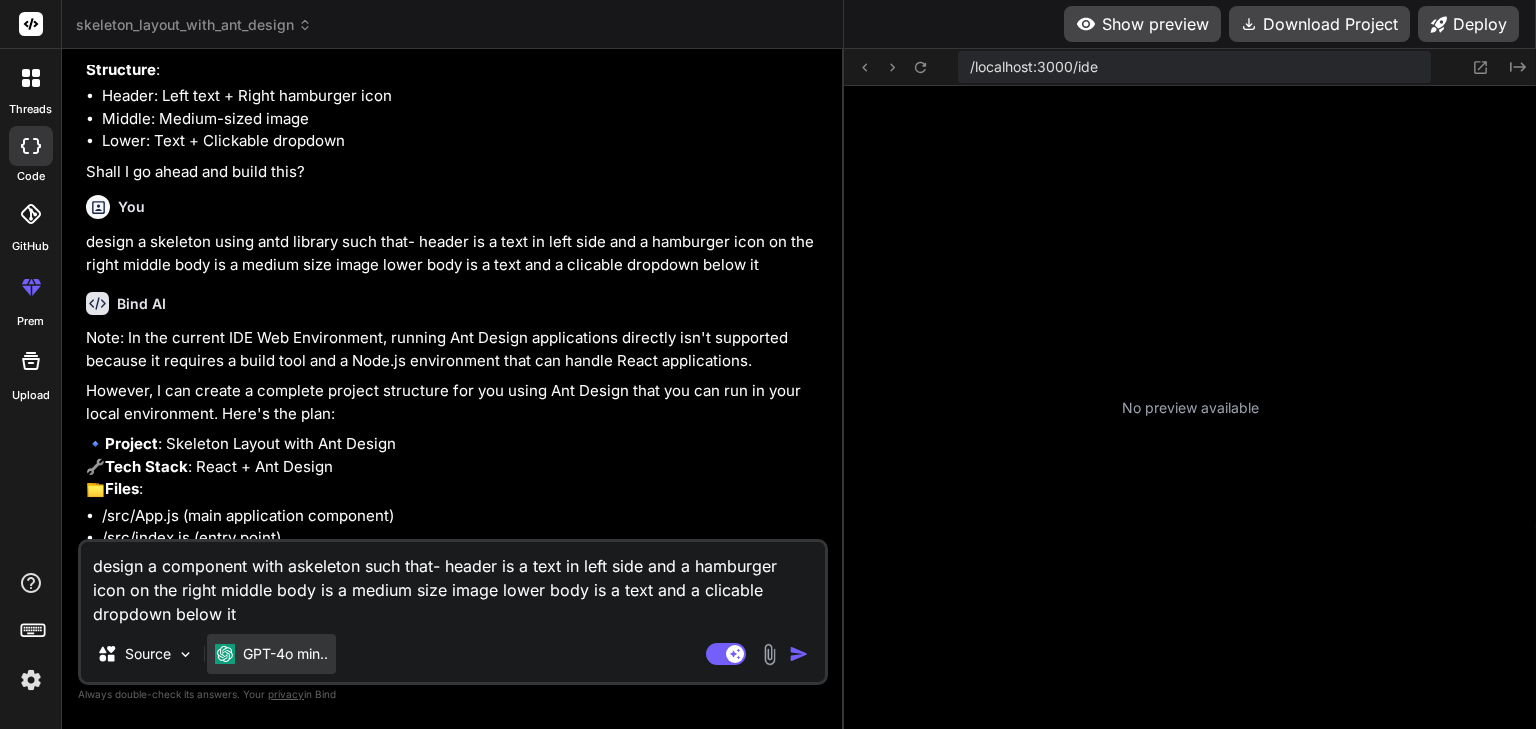 type on "x" 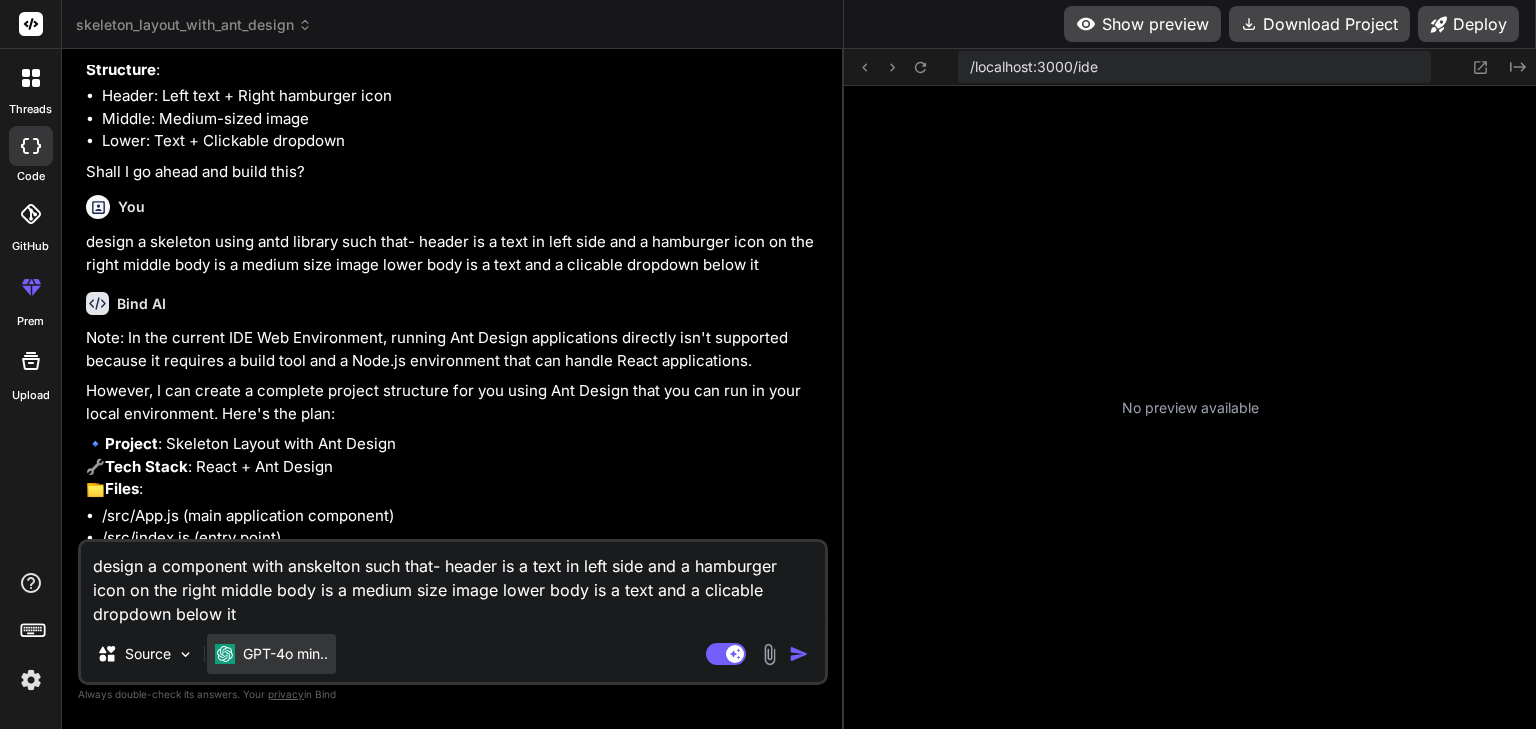 type on "design a component with antskeleton such that- header is a text in left side and a hamburger icon on the right middle body is a medium size image lower body is a text and a clicable dropdown below it" 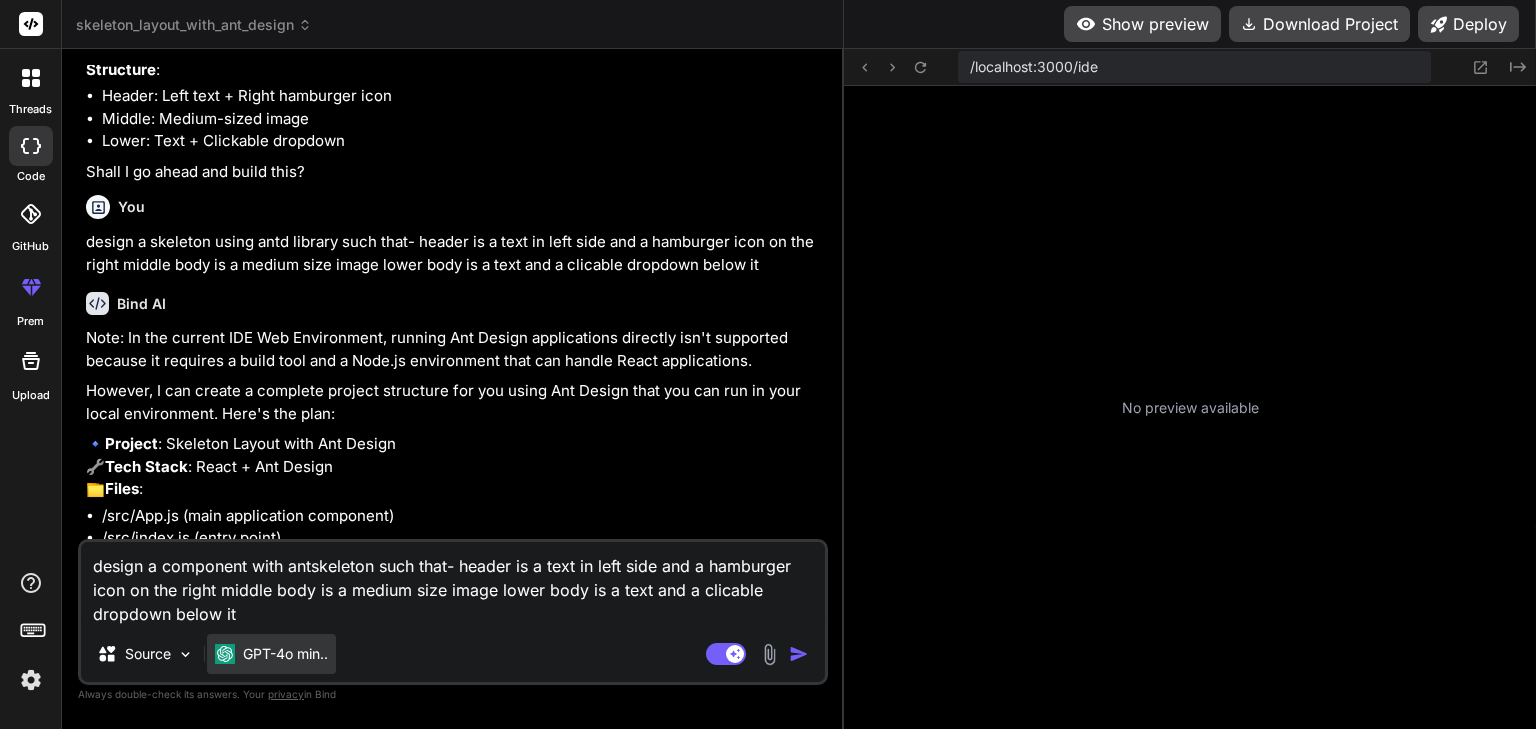 type on "design a component with antdskeleton such that- header is a text in left side and a hamburger icon on the right middle body is a medium size image lower body is a text and a clickable dropdown below it" 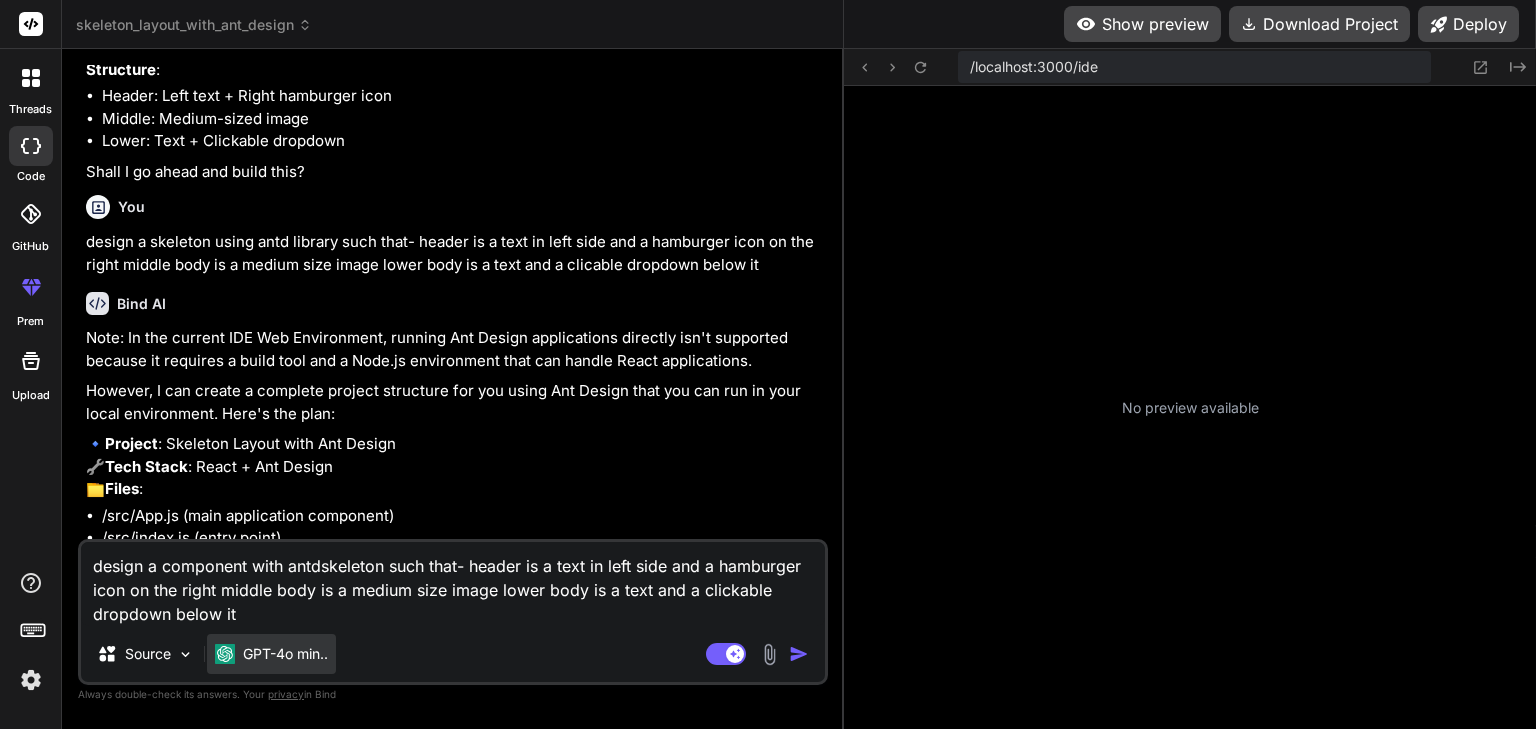 type on "design a component with antd skeleton such that- header is a text in left side and a hamburger icon on the right middle body is a medium size image lower body is a text and a clicable dropdown below it" 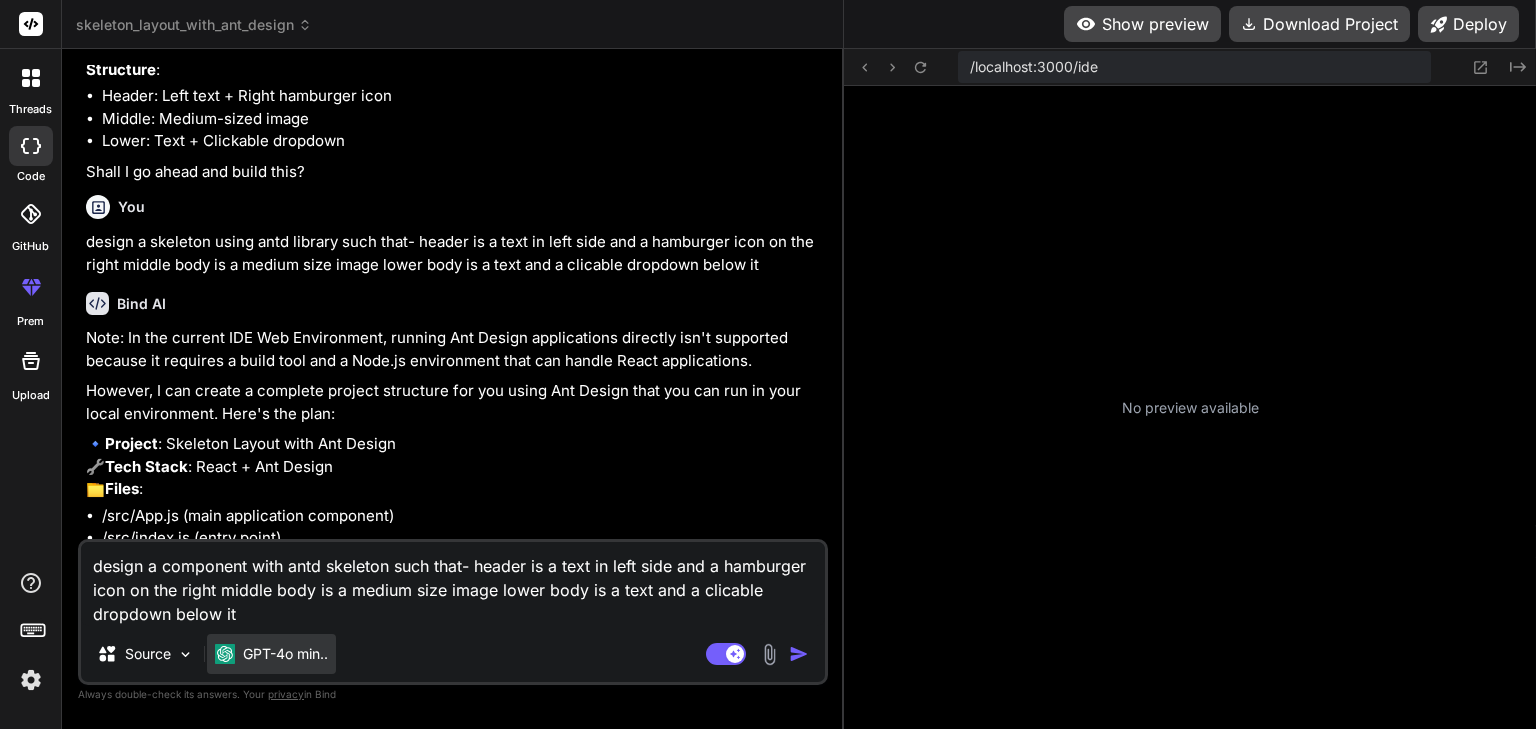 type on "design a component with antd skeleton  such that- header is a text in left side and a hamburger icon on the right middle body is a medium size image lower body is a text and a clickable dropdown below it" 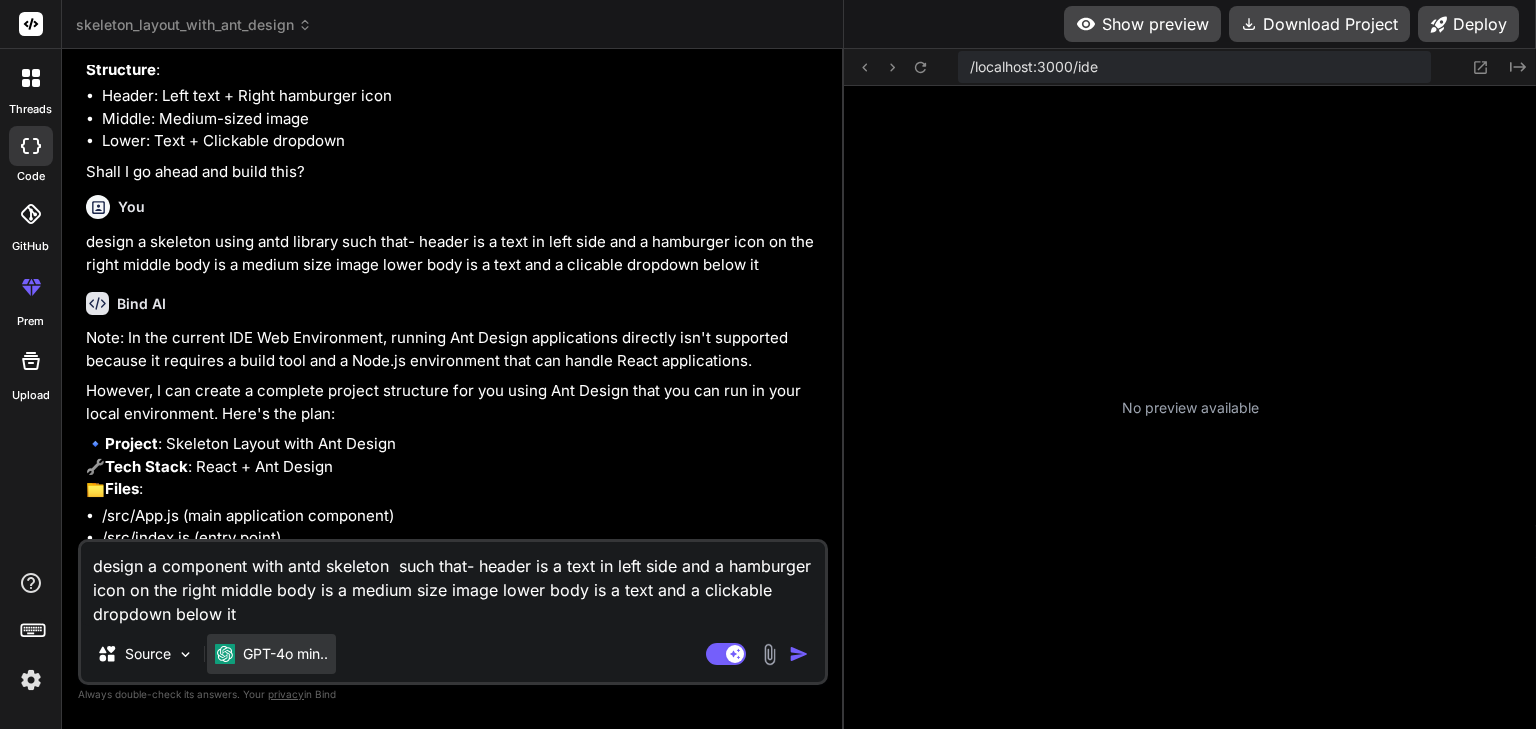 type on "design a component with antd skeleton l such that- header is a text in left side and a hamburger icon on the right middle body is a medium size image lower body is a text and a clicable dropdown below it" 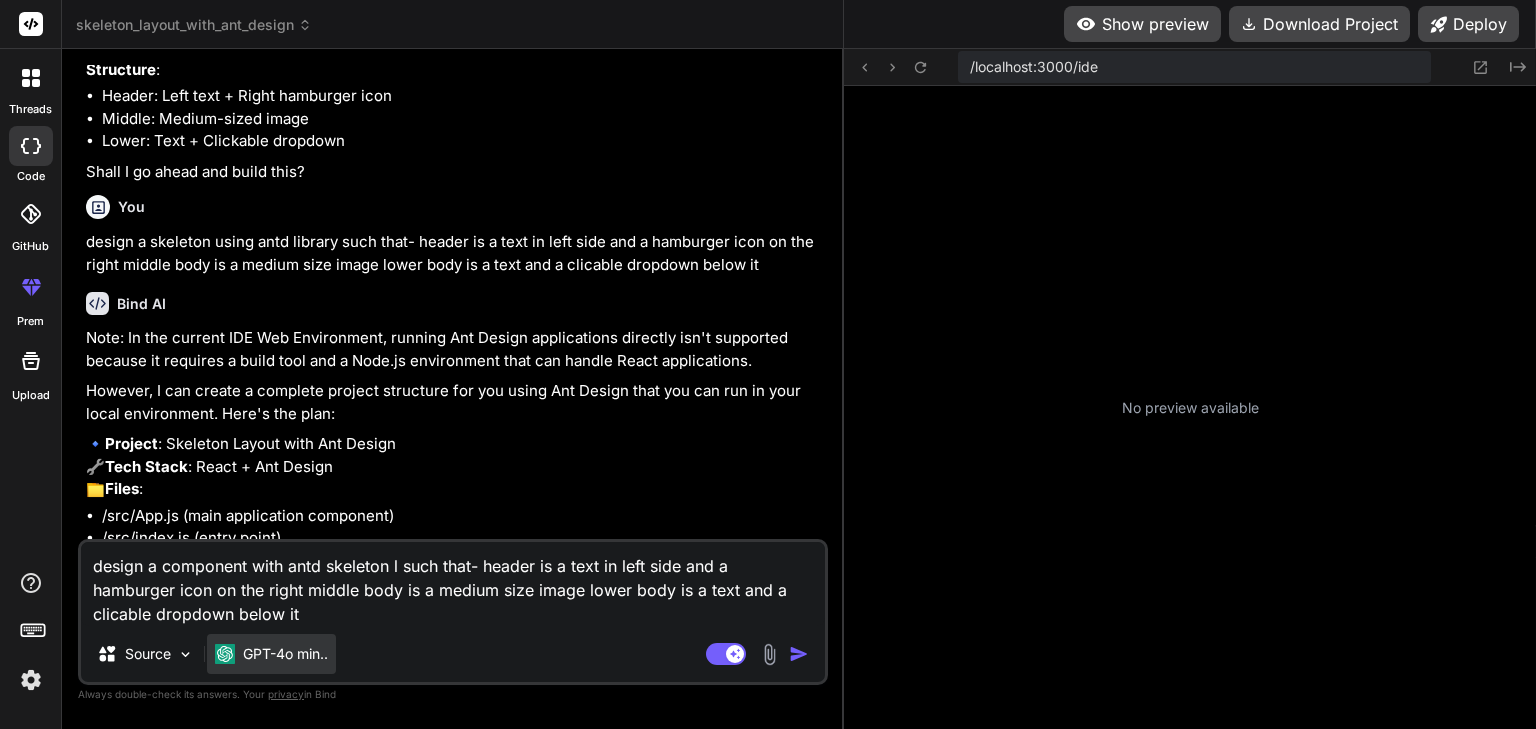 type on "design a component with antd skeleton li such that- header is a text in left side and a hamburger icon on the right middle body is a medium size image lower body is a text and a clicable dropdown below it" 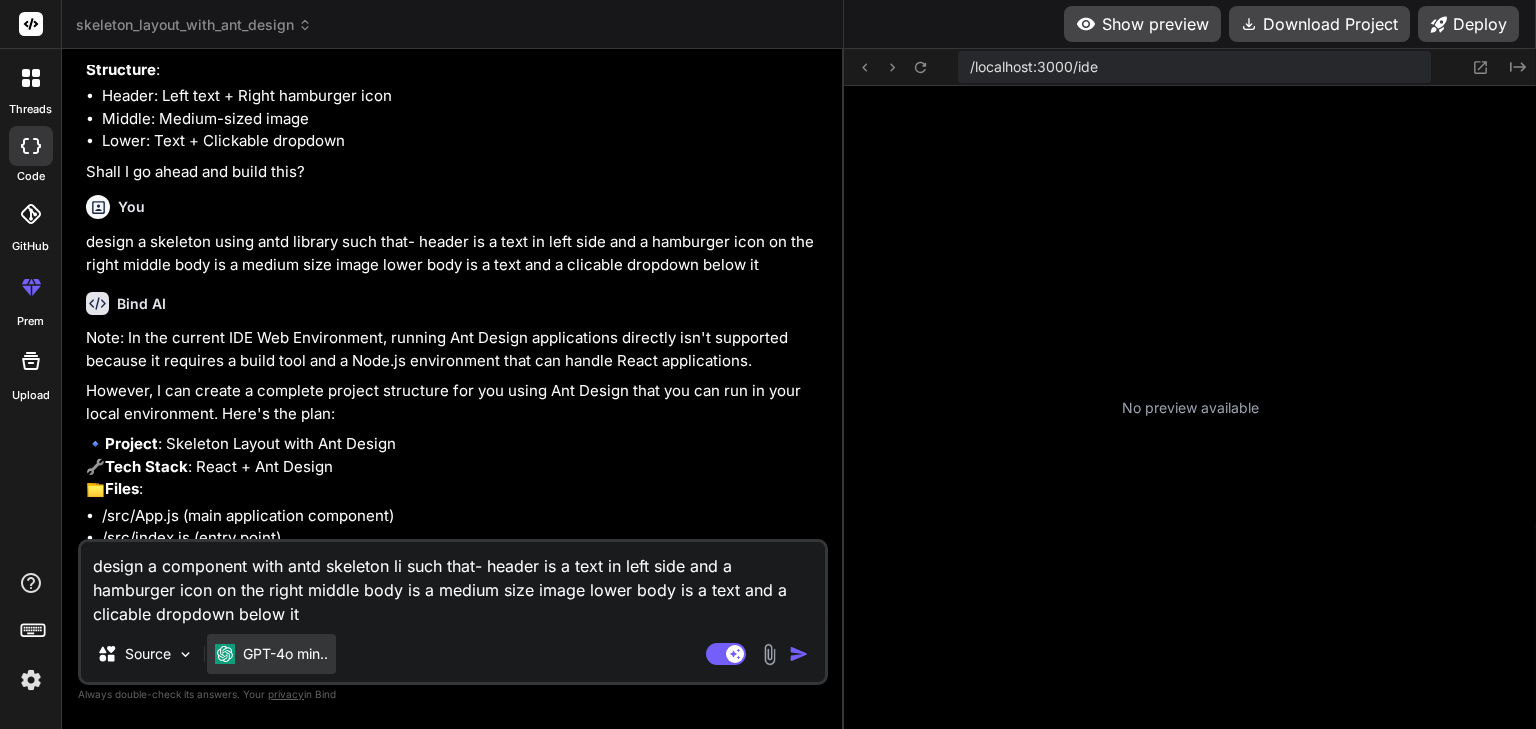 type on "design a component with antd skeleton lib such that- header is a text in left side and a hamburger icon on the right middle body is a medium size image lower body is a text and a clicable dropdown below it" 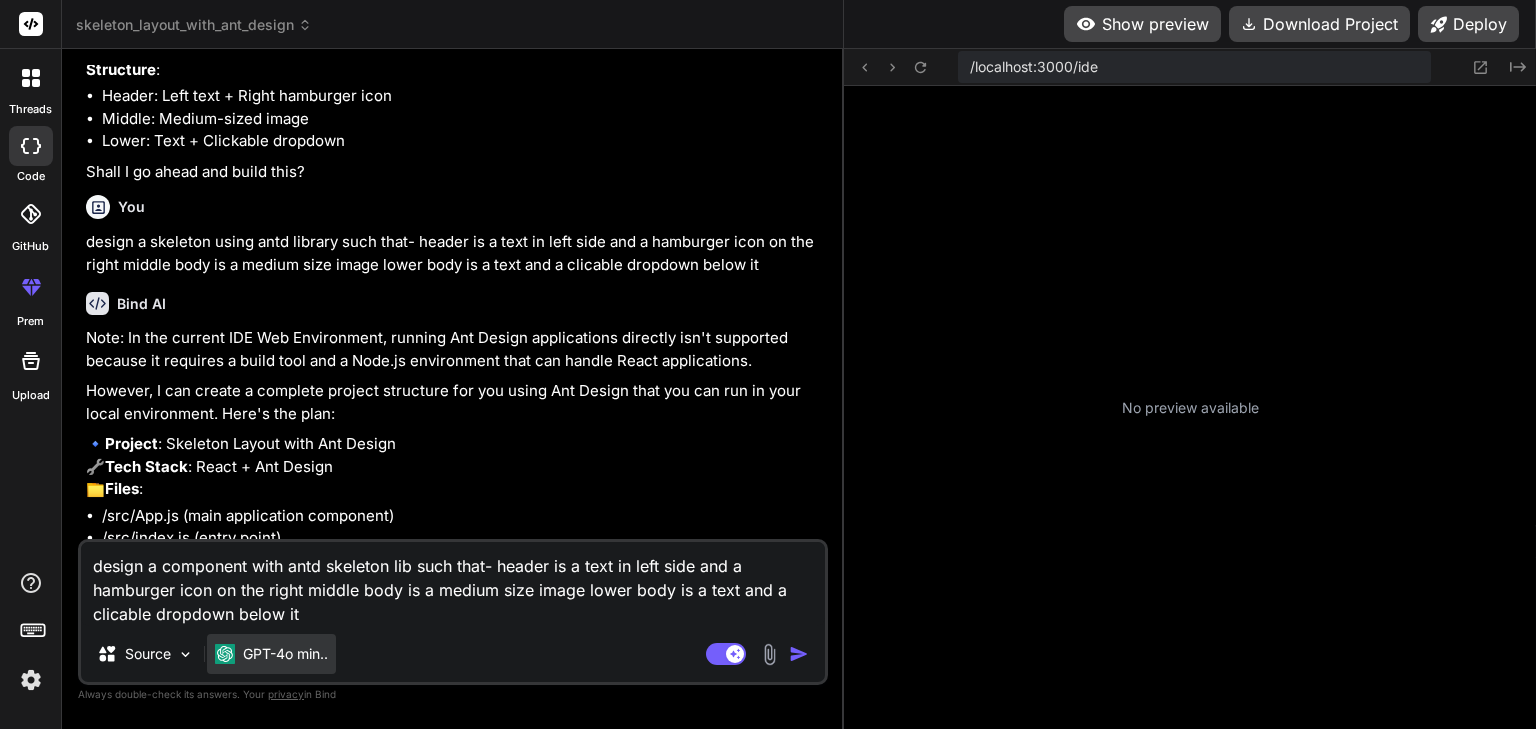 type on "design a component with antd skeleton libr such that- header is a text in left side and a hamburger icon on the right middle body is a medium size image lower body is a text and a clickable dropdown below it" 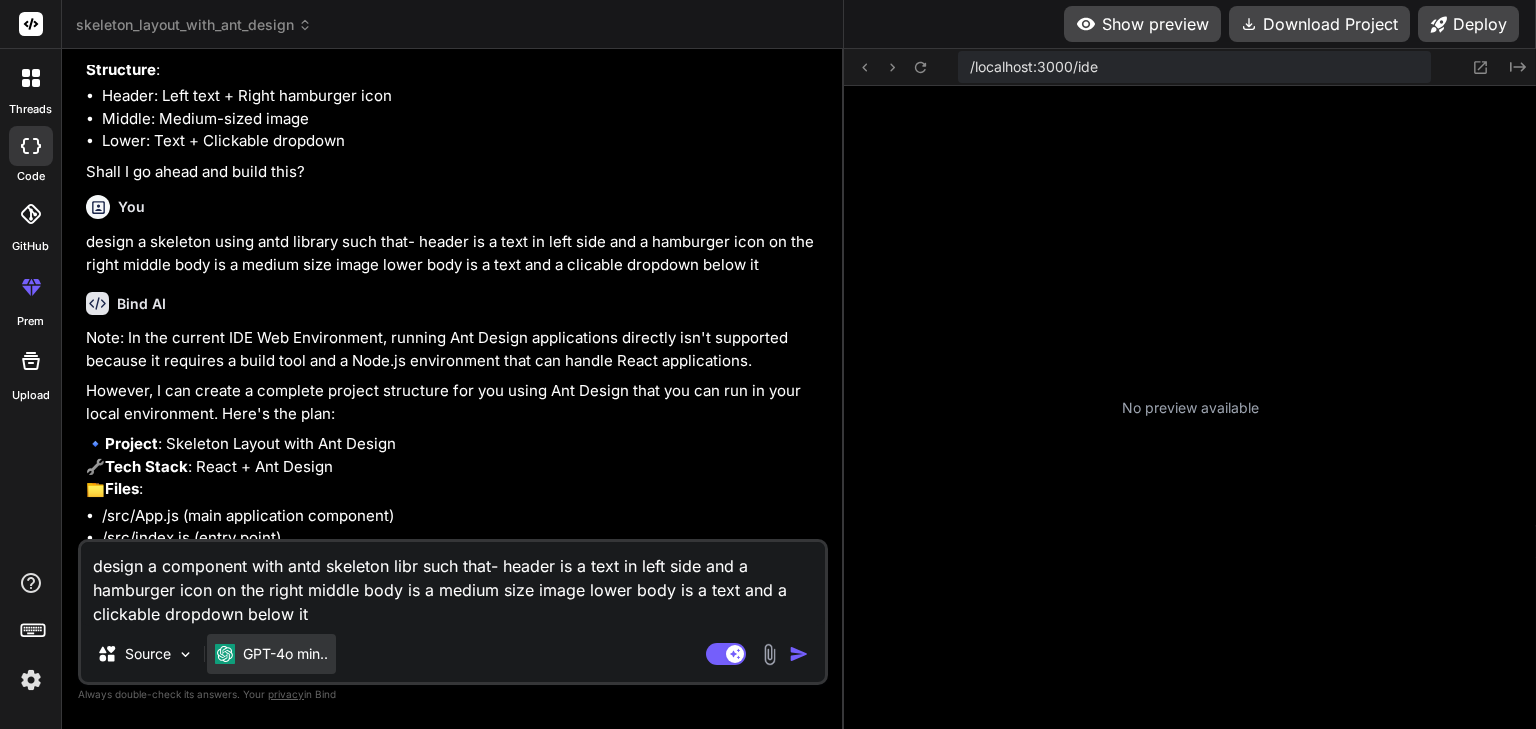 type on "design a component with antd skeleton libra such that- header is a text in left side and a hamburger icon on the right middle body is a medium size image lower body is a text and a clicable dropdown below it" 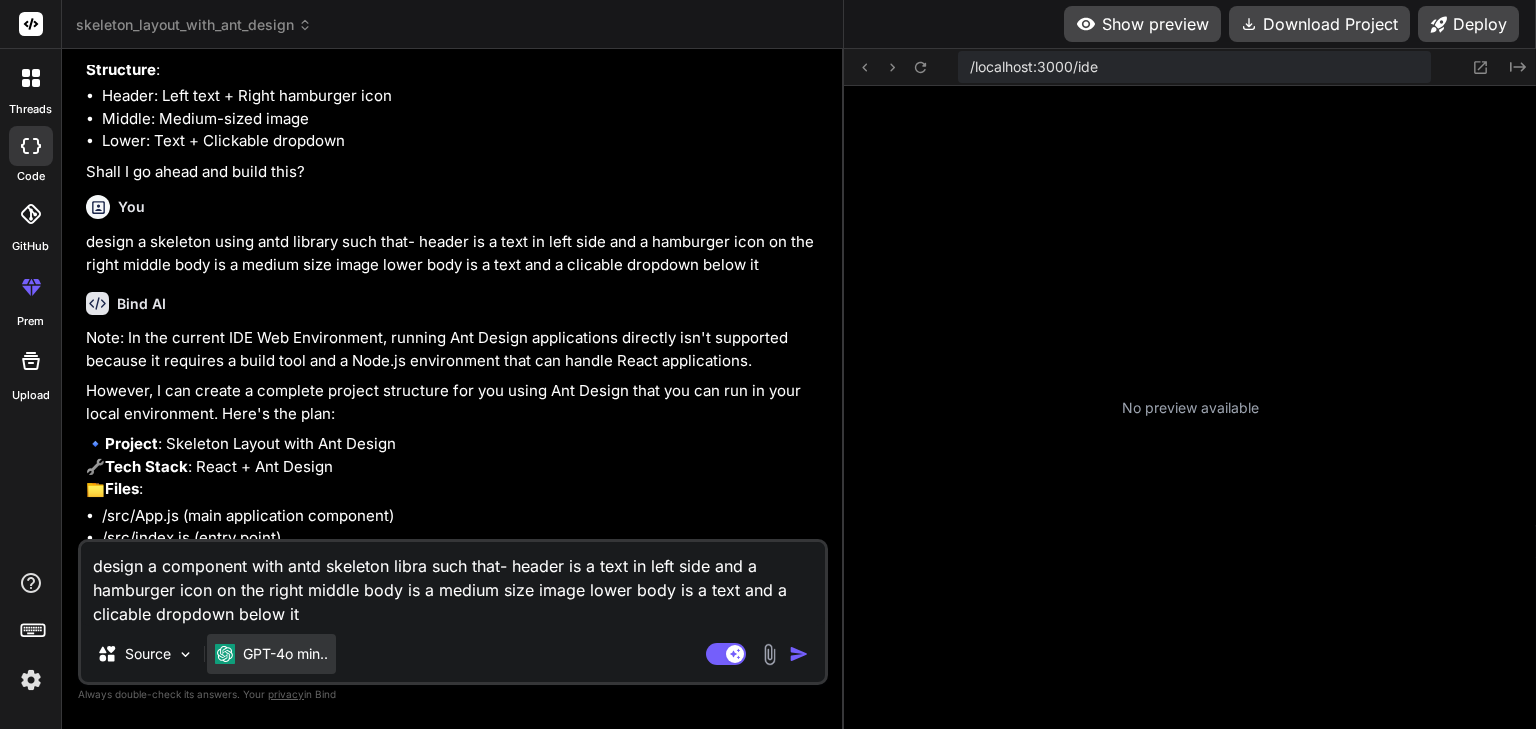 type on "design a component with antd skeleton librar such that- header is a text in left side and a hamburger icon on the right middle body is a medium size image lower body is a text and a clicable dropdown below it" 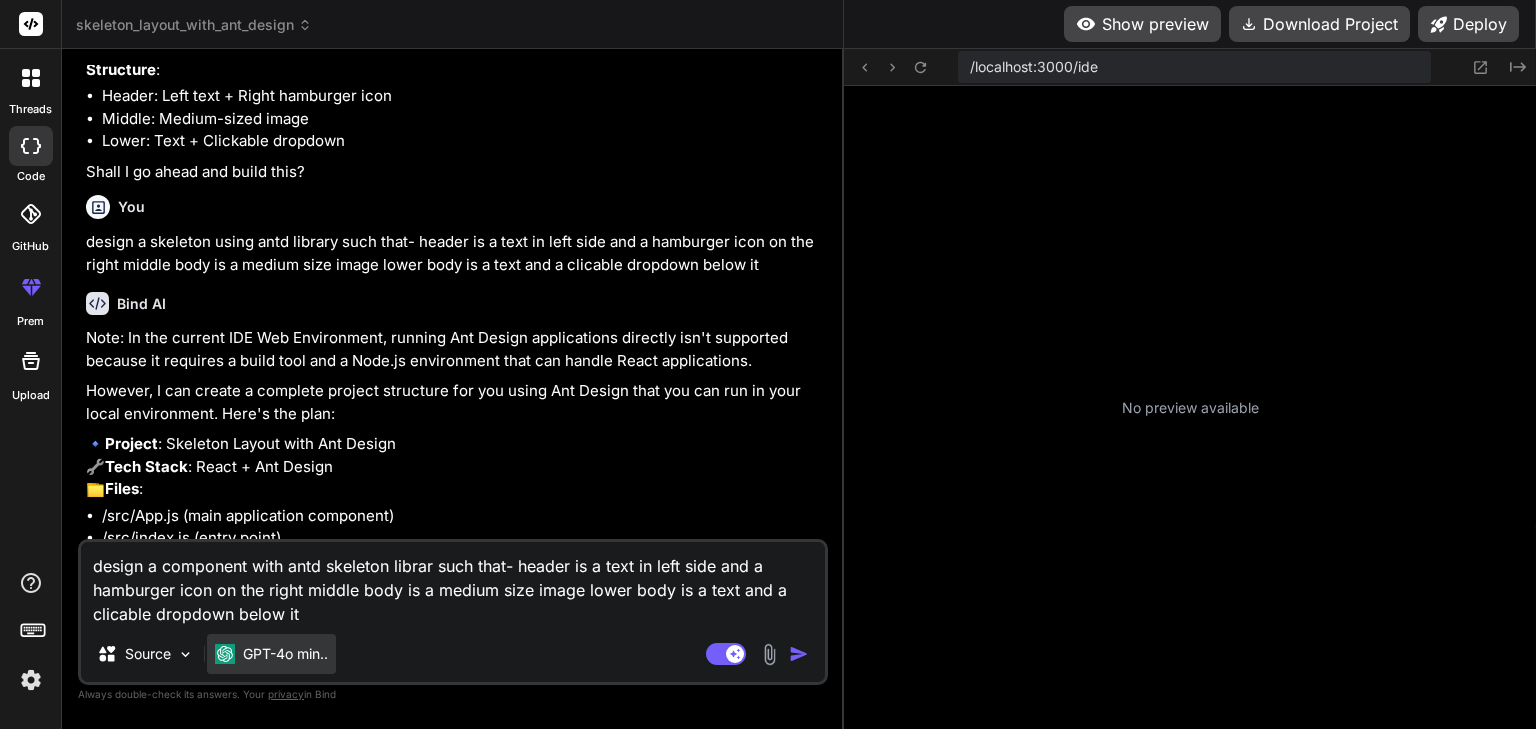 type on "design a component with antd skeleton library such that- header is a text in left side and a hamburger icon on the right middle body is a medium size image lower body is a text and a clickable dropdown below it" 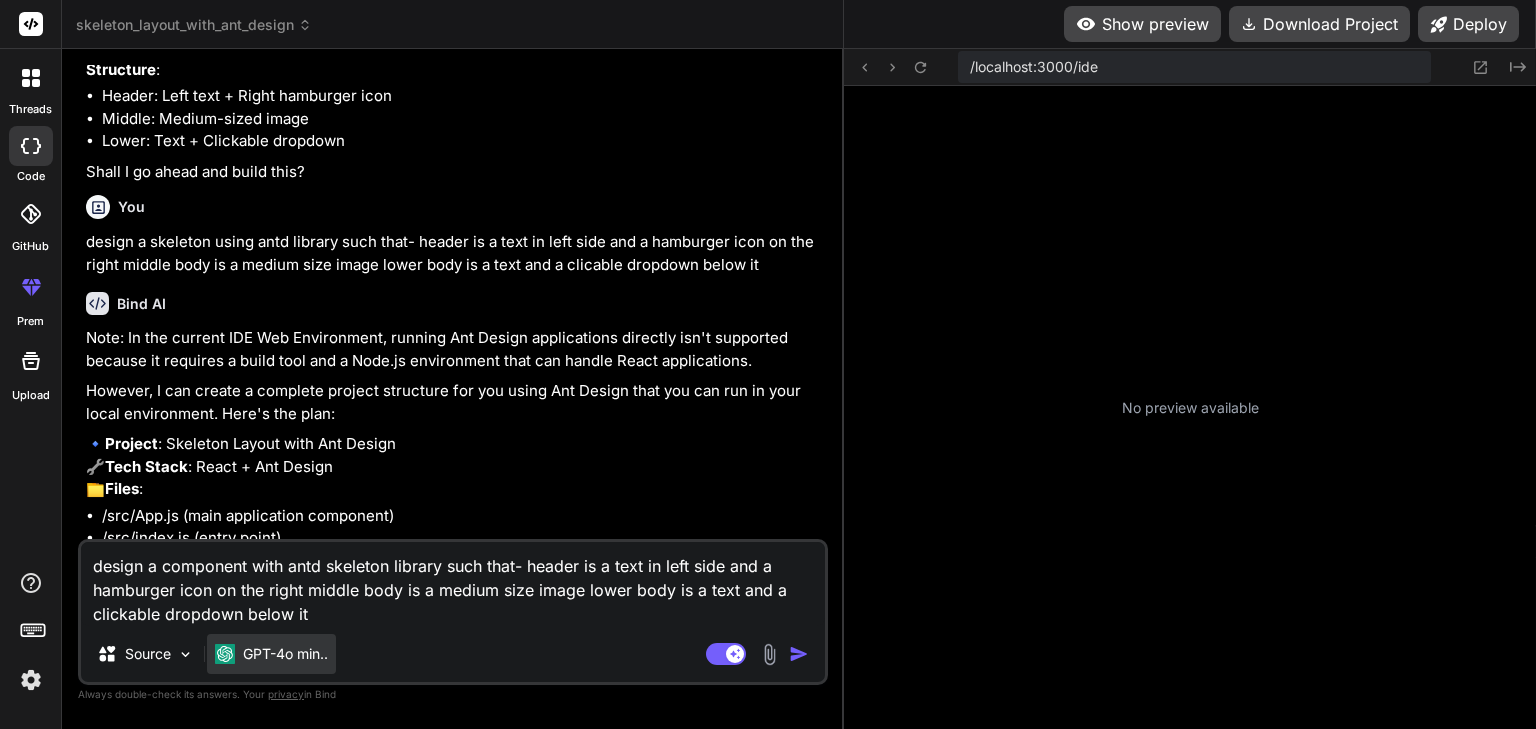 type on "design a component with antd skeleton library  such that- header is a text in left side and a hamburger icon on the right middle body is a medium size image lower body is a text and a clicable dropdown below it" 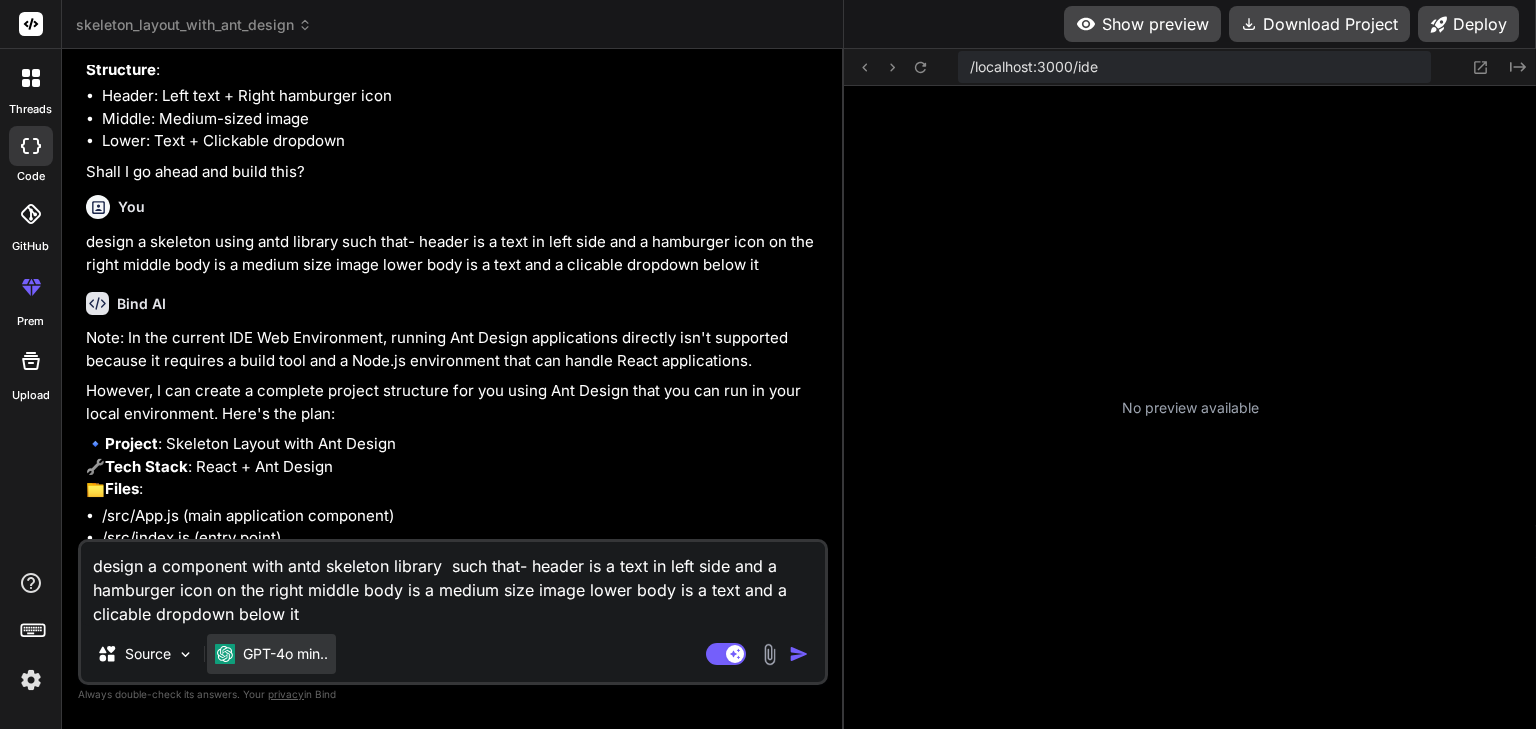 type on "design a component with antd skeleton library + such that- header is a text in left side and a hamburger icon on the right middle body is a medium size image lower body is a text and a clicable dropdown below it" 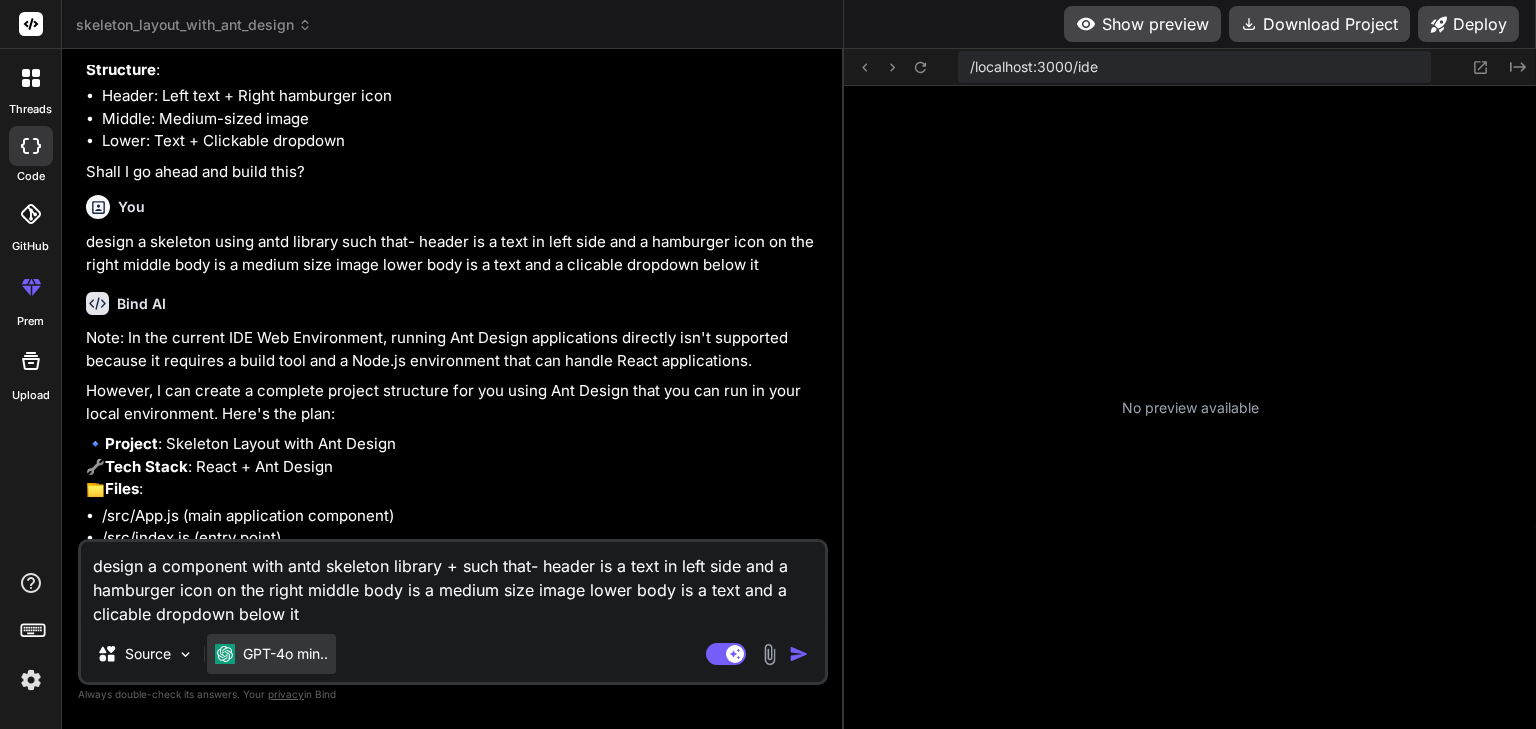 type on "design a component with antd skeleton library +  such that- header is a text in left side and a hamburger icon on the right middle body is a medium size image lower body is a text and a clicable dropdown below it" 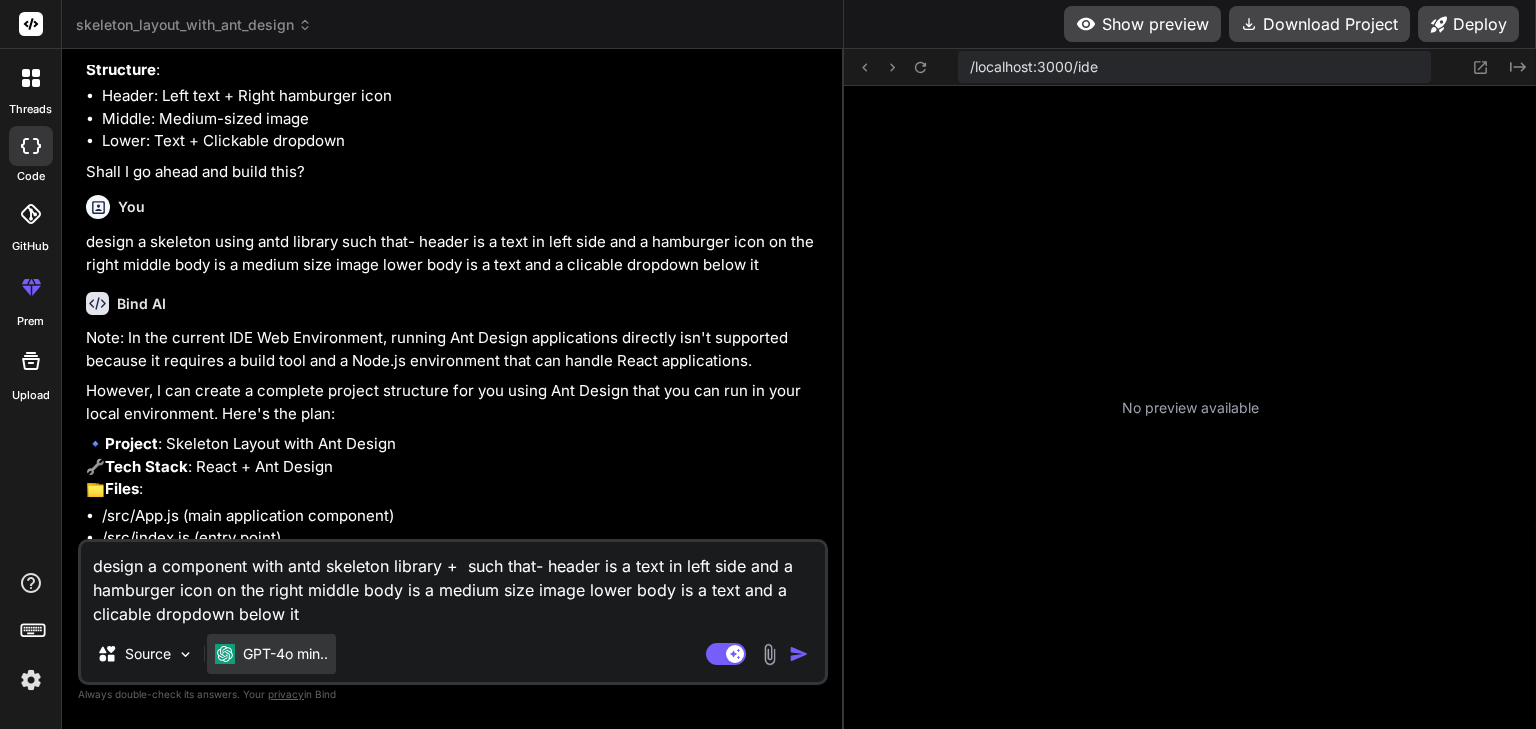 type on "design a component with antd skeleton library + R such that- header is a text in left side and a hamburger icon on the right middle body is a medium size image lower body is a text and a clicable dropdown below it" 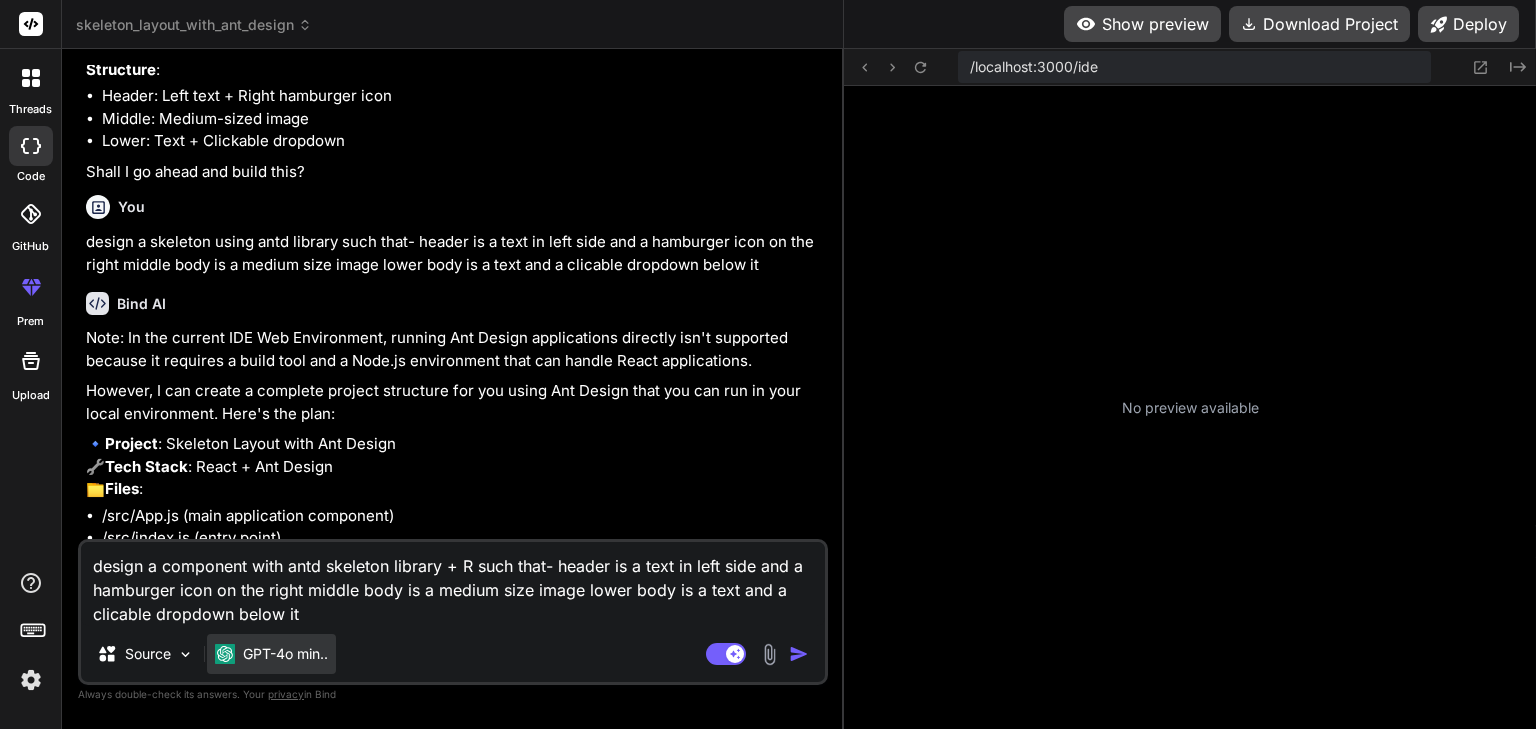 type on "x" 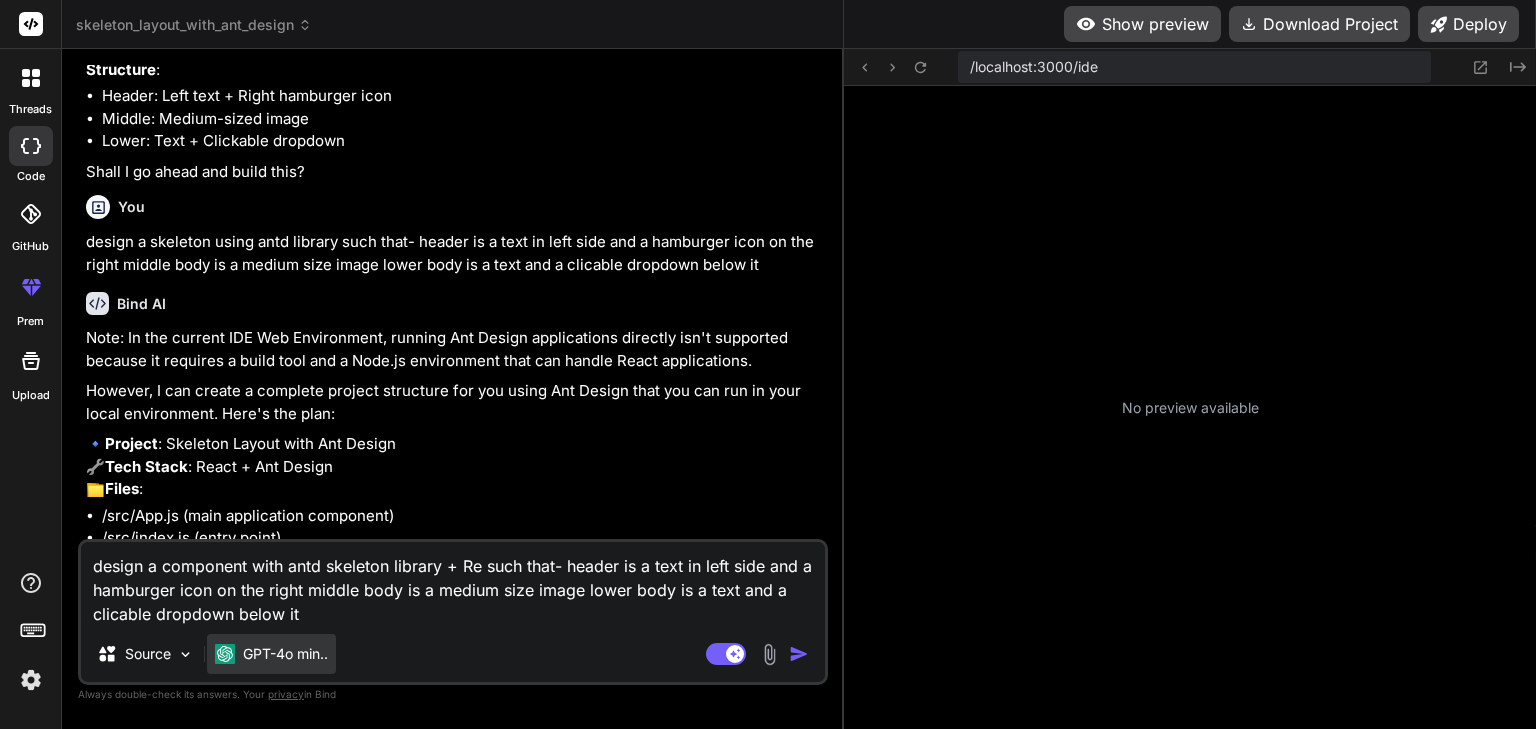 type on "design a component with antd skeleton library + Rea such that- header is a text in left side and a hamburger icon on the right middle body is a medium size image lower body is a text and a clicable dropdown below it" 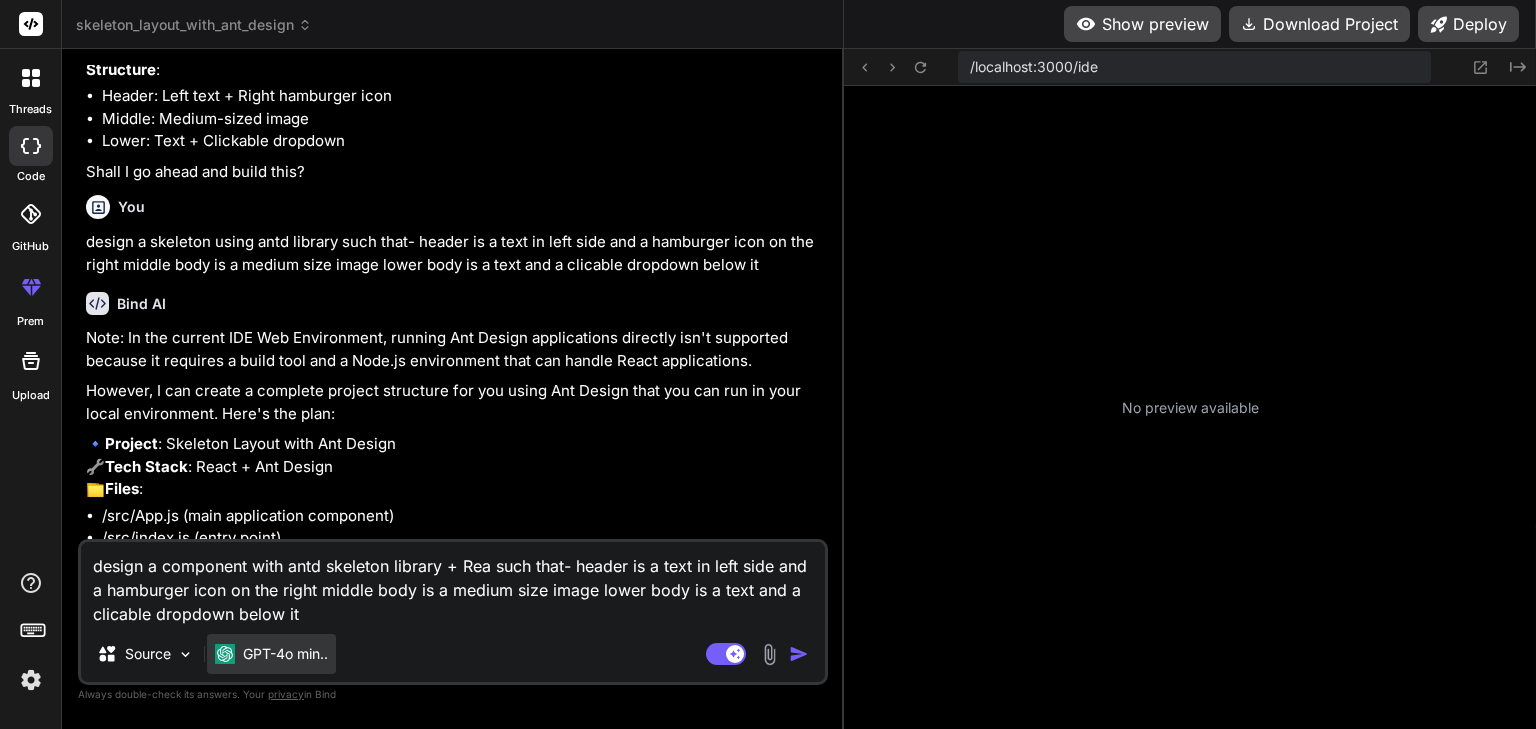 type on "design a component with antd skeleton library + Reac such that- header is a text in left side and a hamburger icon on the right middle body is a medium size image lower body is a text and a clickable dropdown below it" 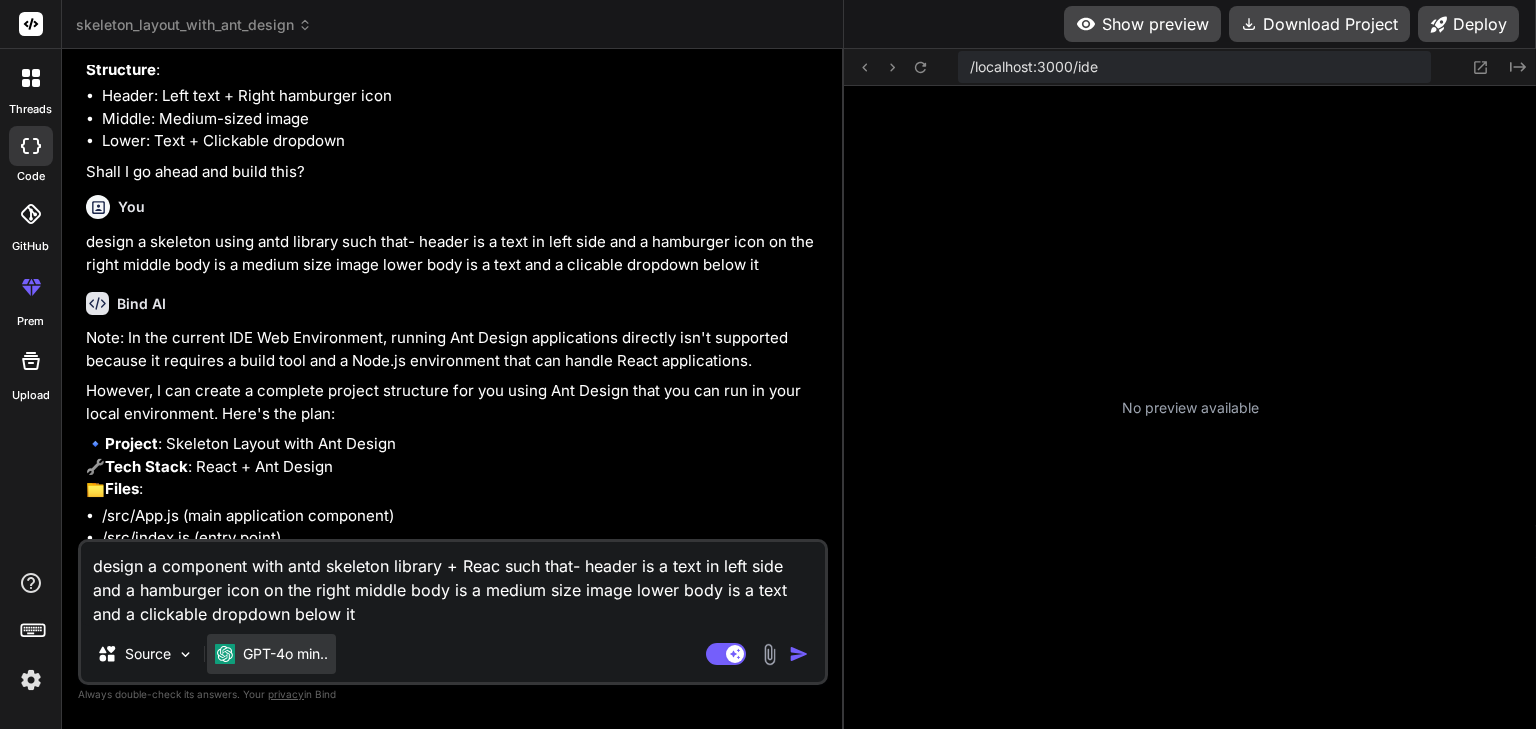 type on "x" 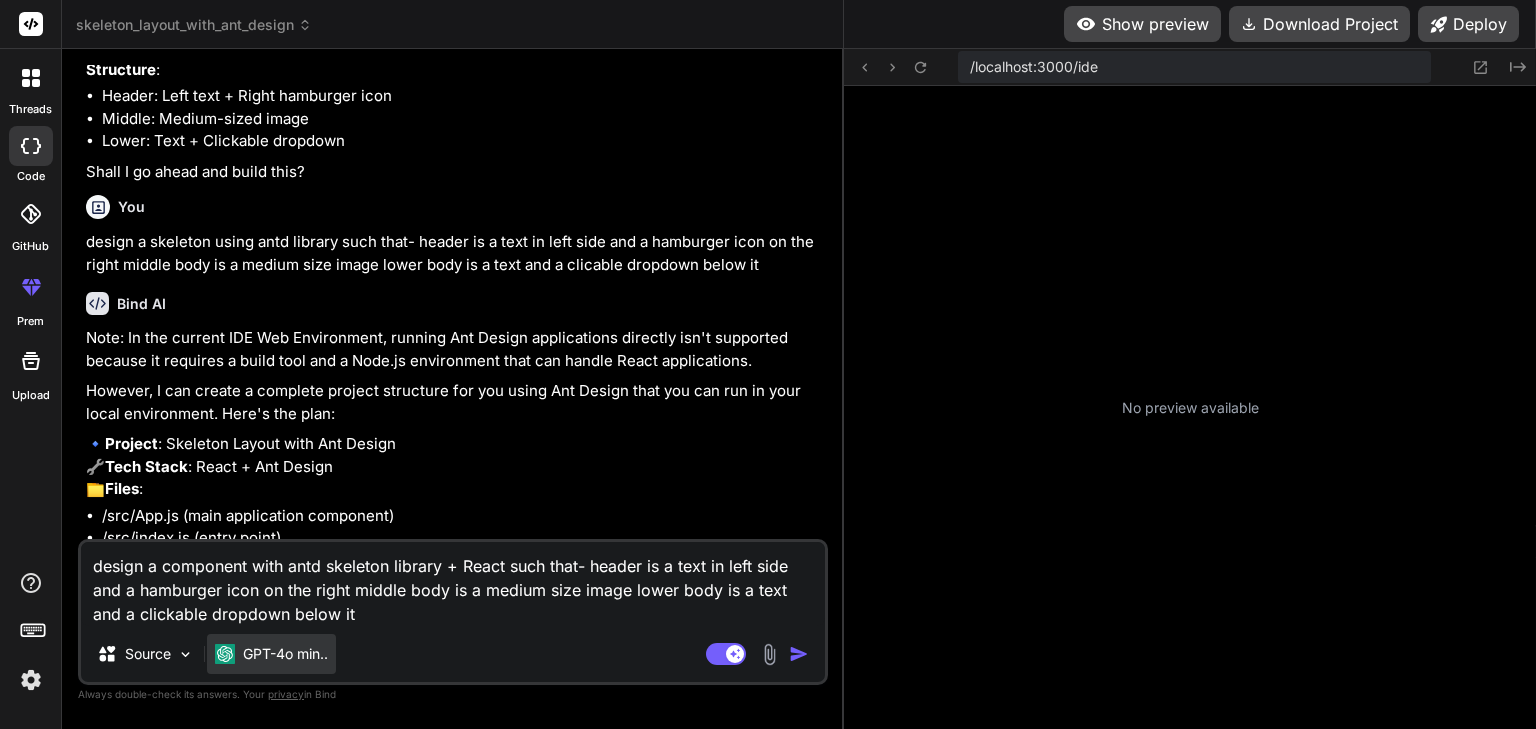 type on "design a component with antd skeleton library + React  such that- header is a text in left side and a hamburger icon on the right middle body is a medium size image lower body is a text and a clickable dropdown below it" 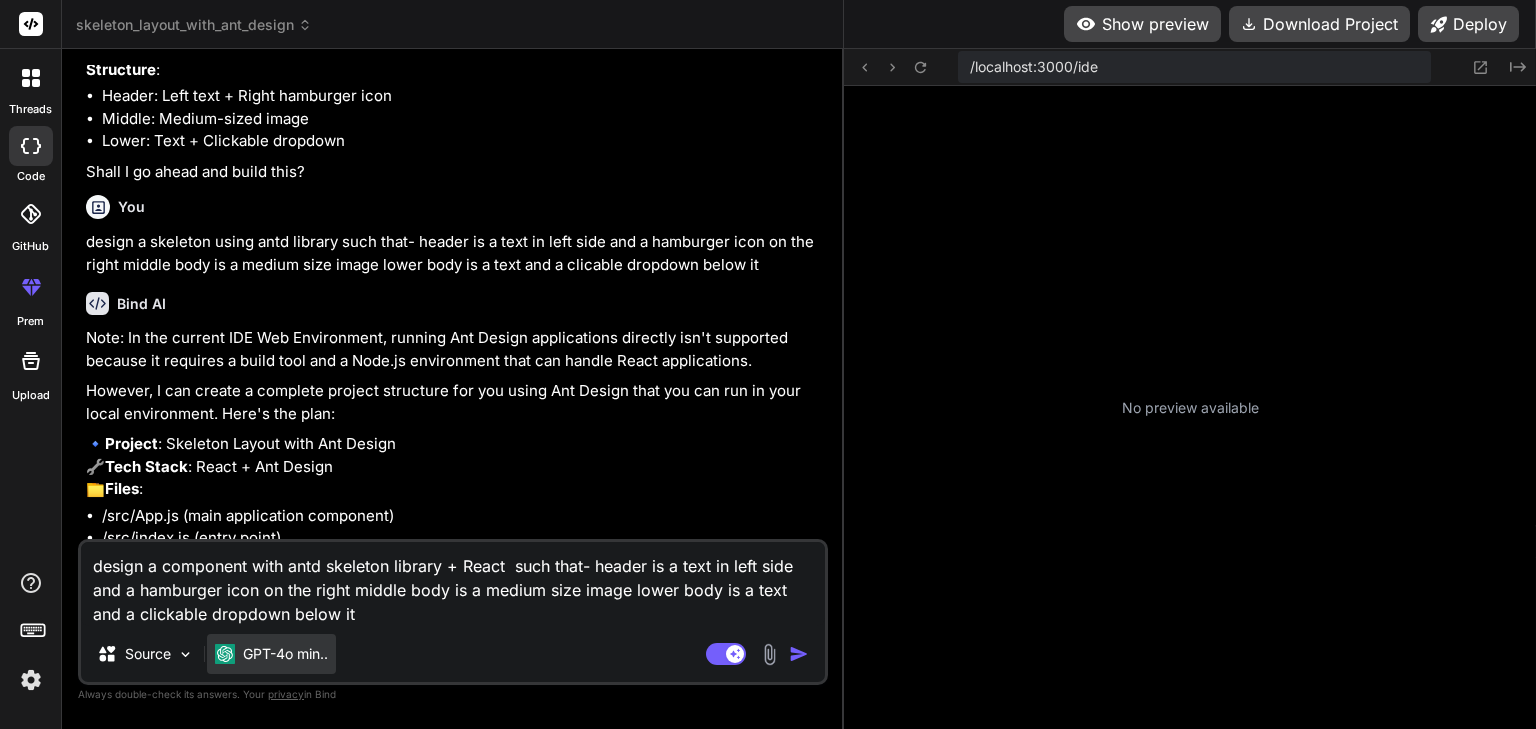 type on "design a component with antd skeleton library + React J such that- header is a text in left side and a hamburger icon on the right middle body is a medium size image lower body is a text and a clickable dropdown below it" 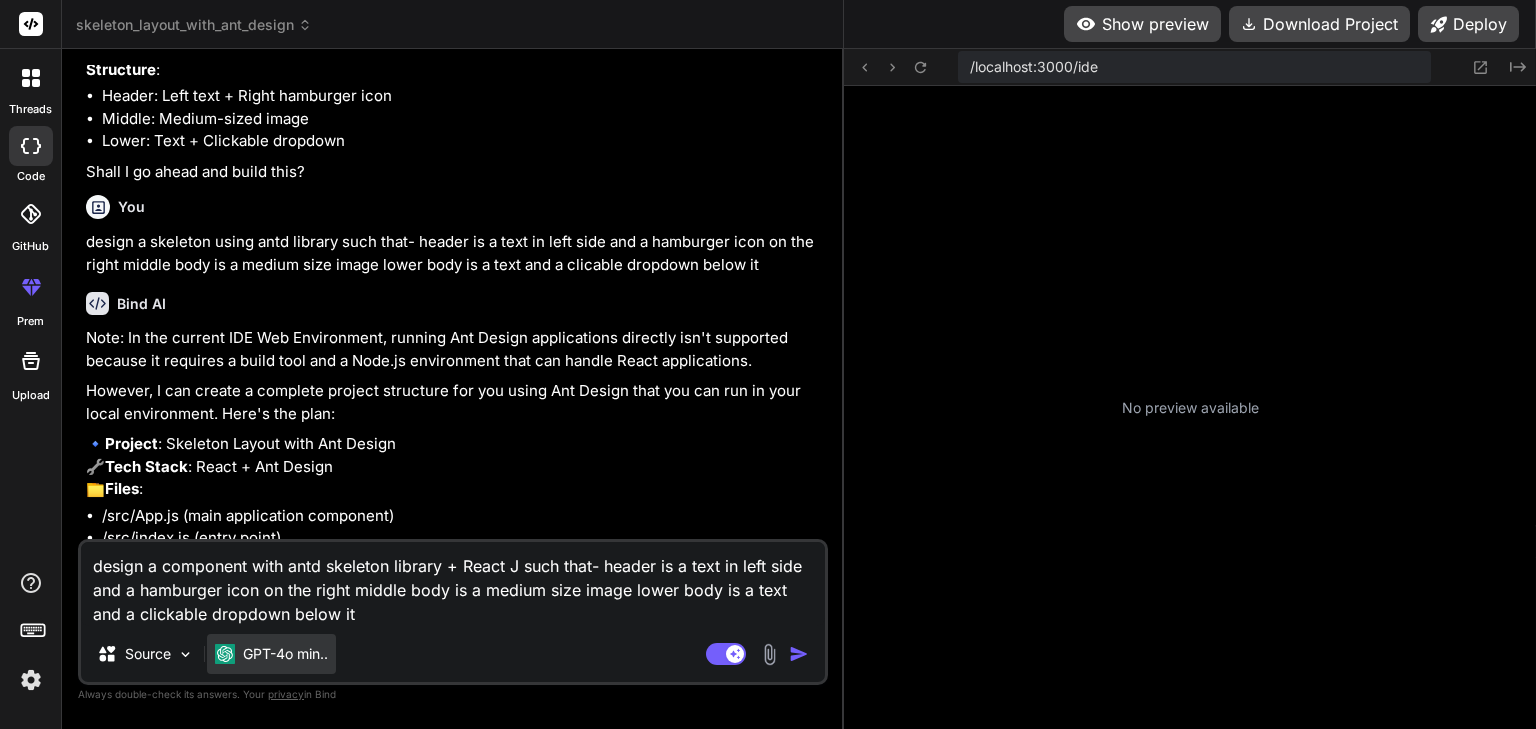 type on "design a component with antd skeleton library + React Js such that- header is a text in left side and a hamburger icon on the right middle body is a medium size image lower body is a text and a clicable dropdown below it" 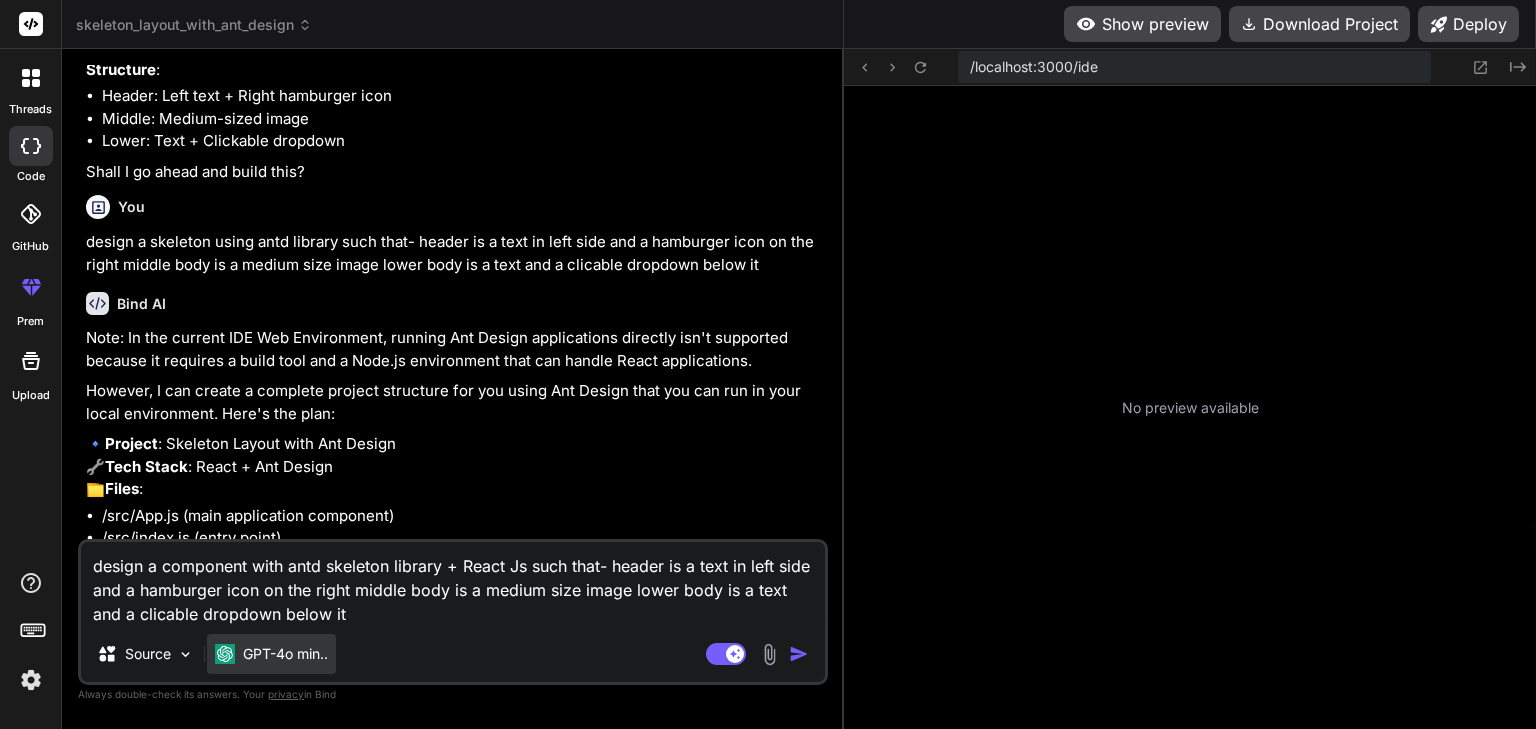 type on "x" 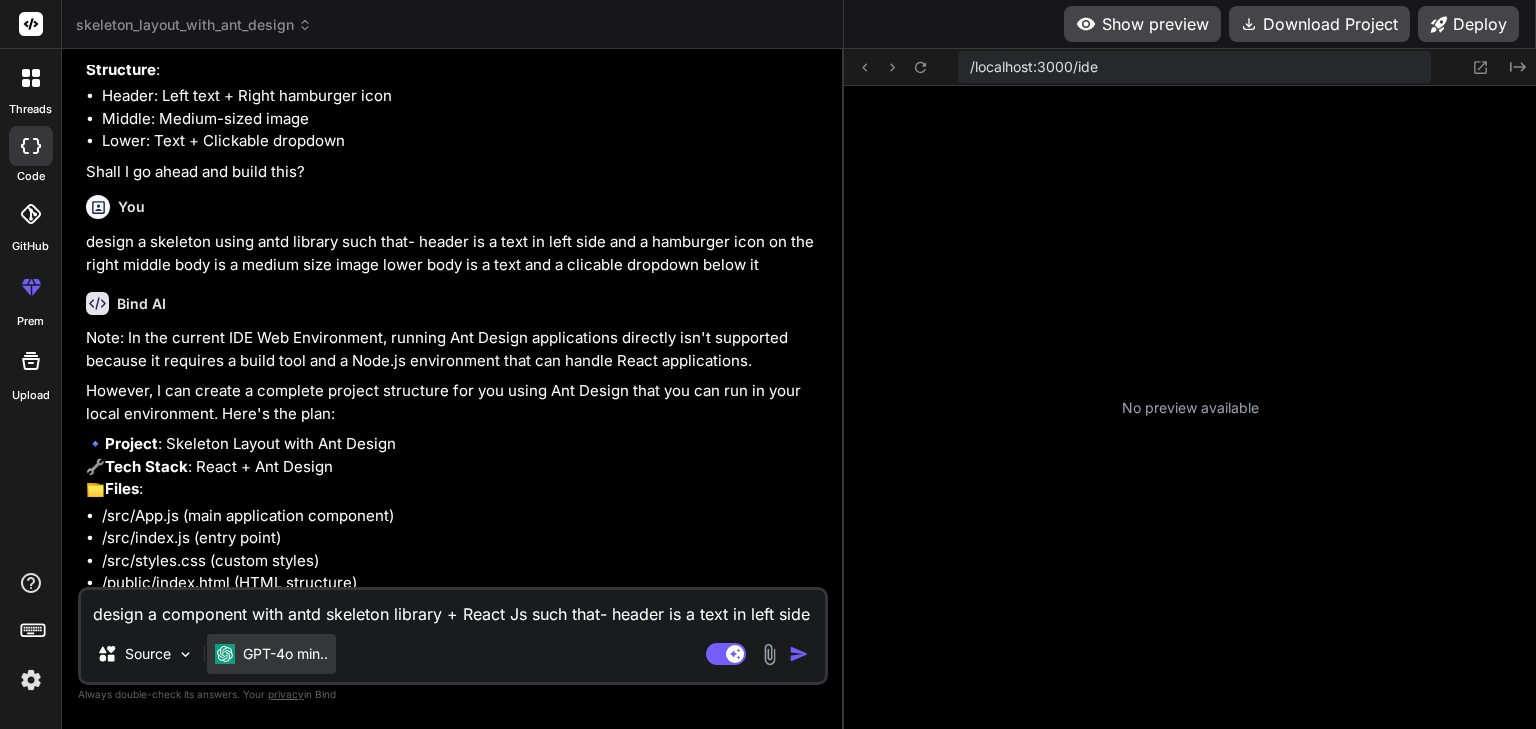 type 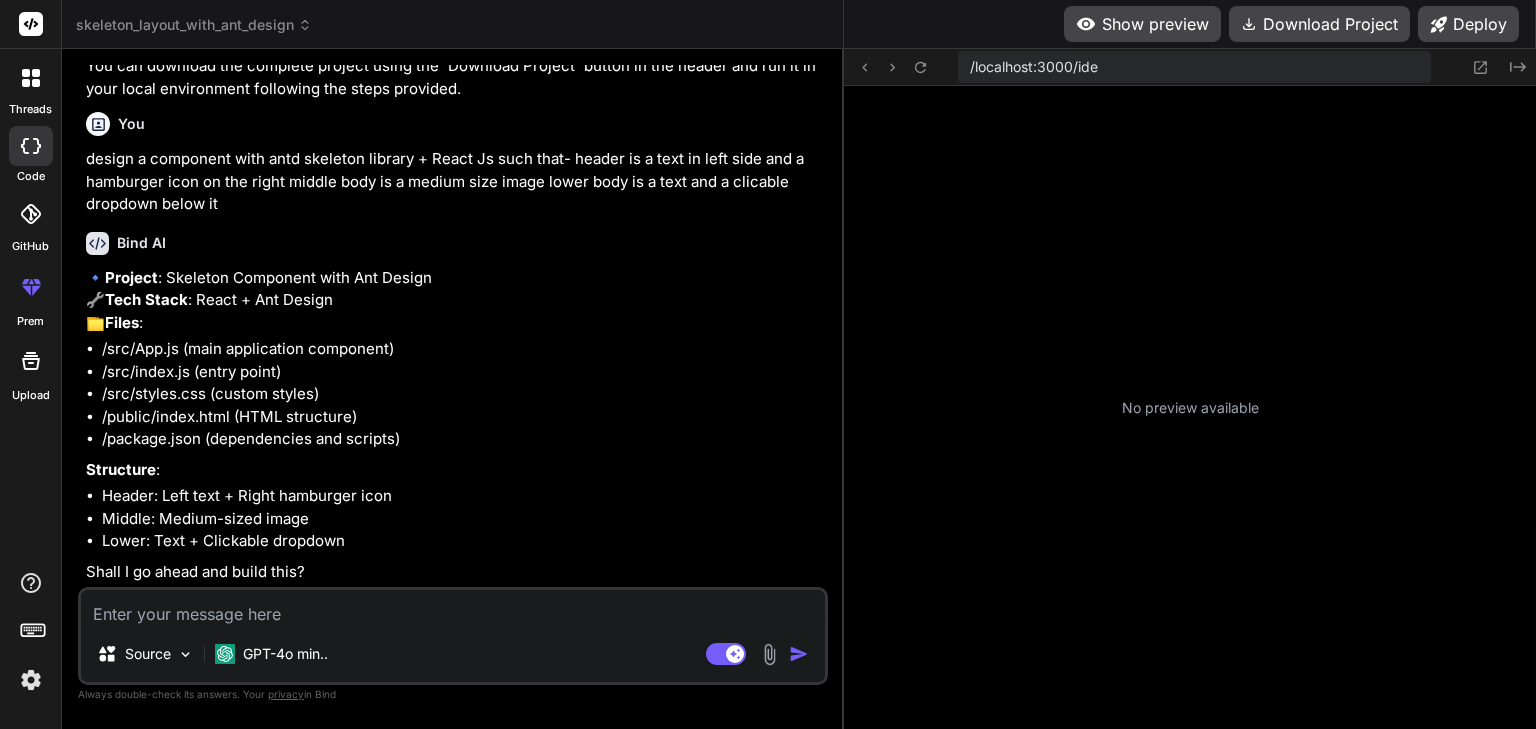 scroll, scrollTop: 1731, scrollLeft: 0, axis: vertical 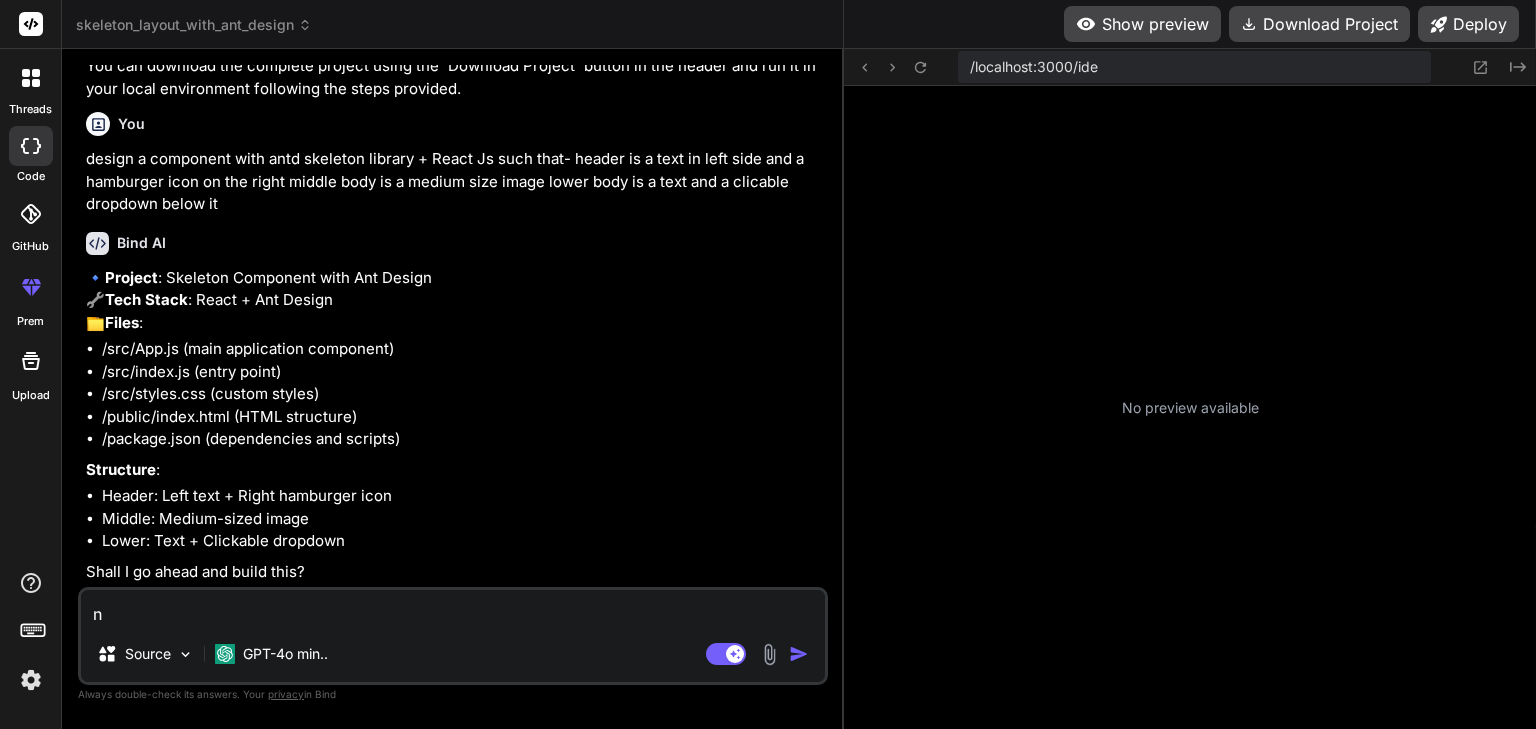 type on "x" 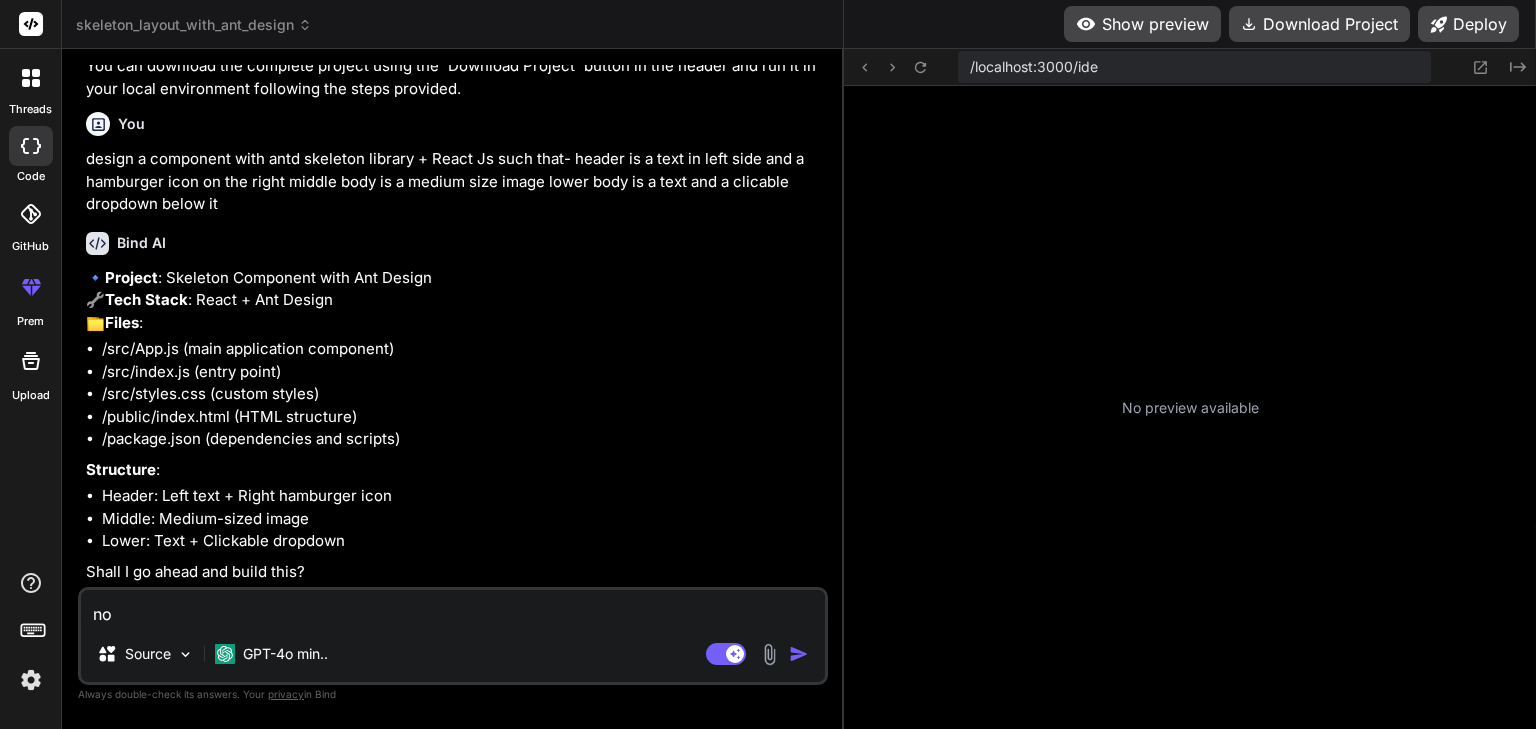 type on "x" 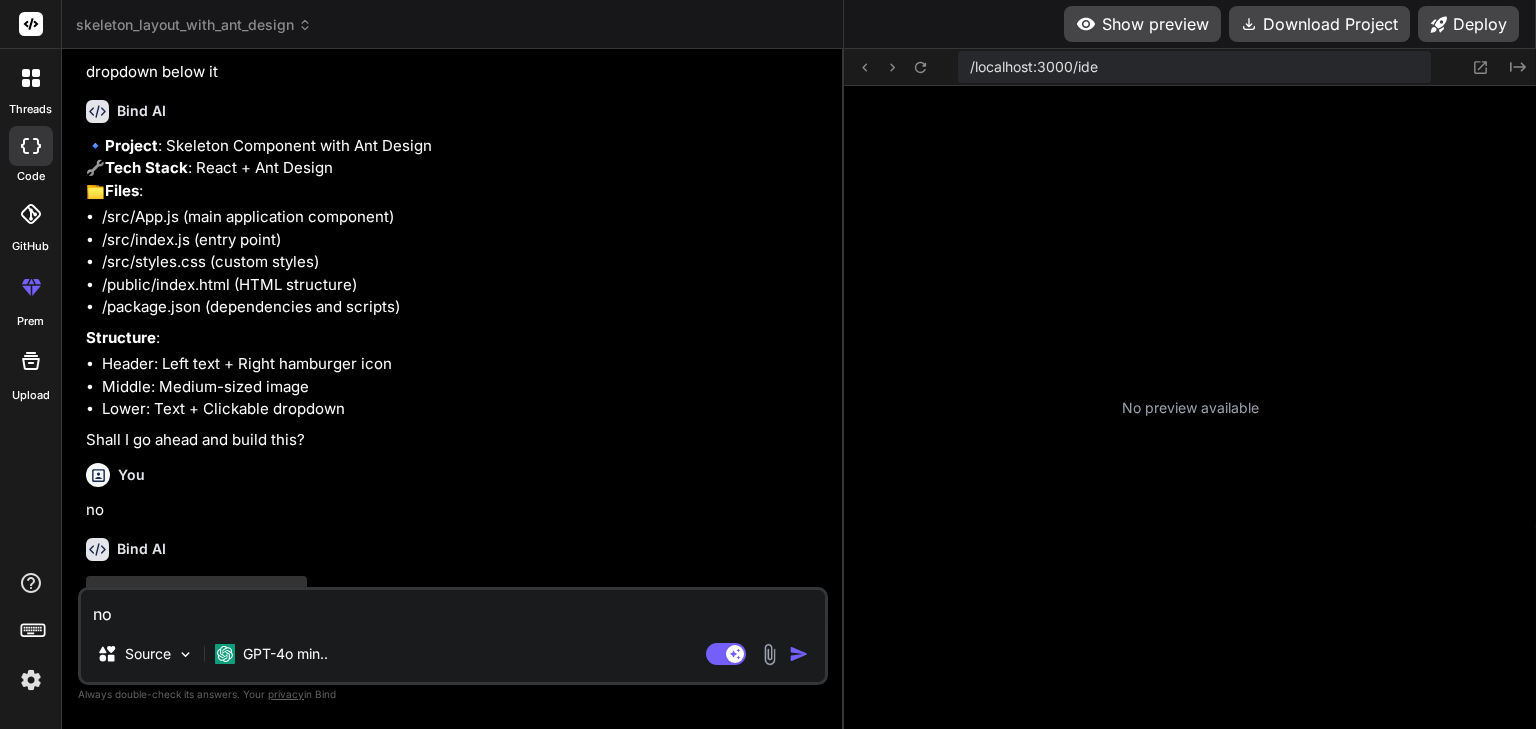 type 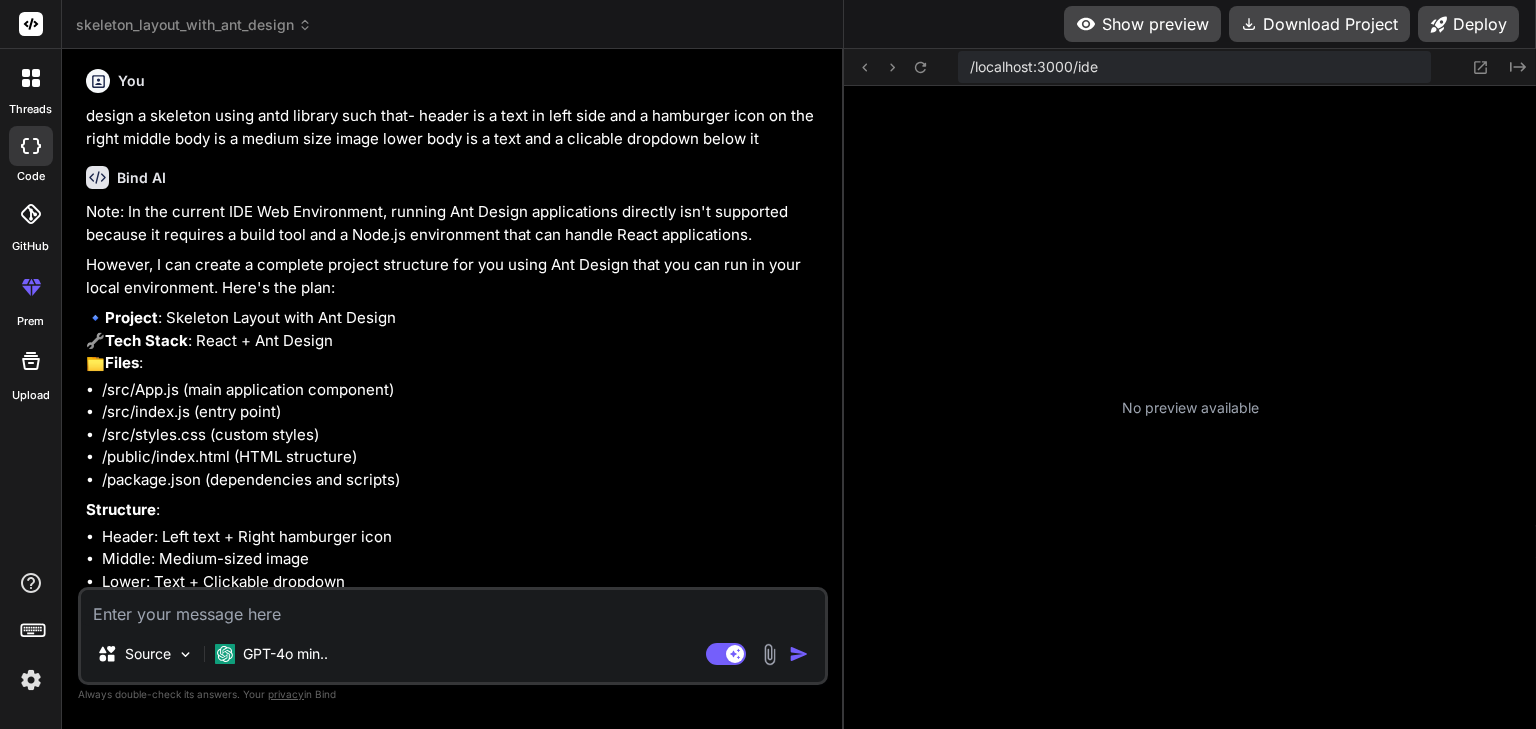 scroll, scrollTop: 137, scrollLeft: 0, axis: vertical 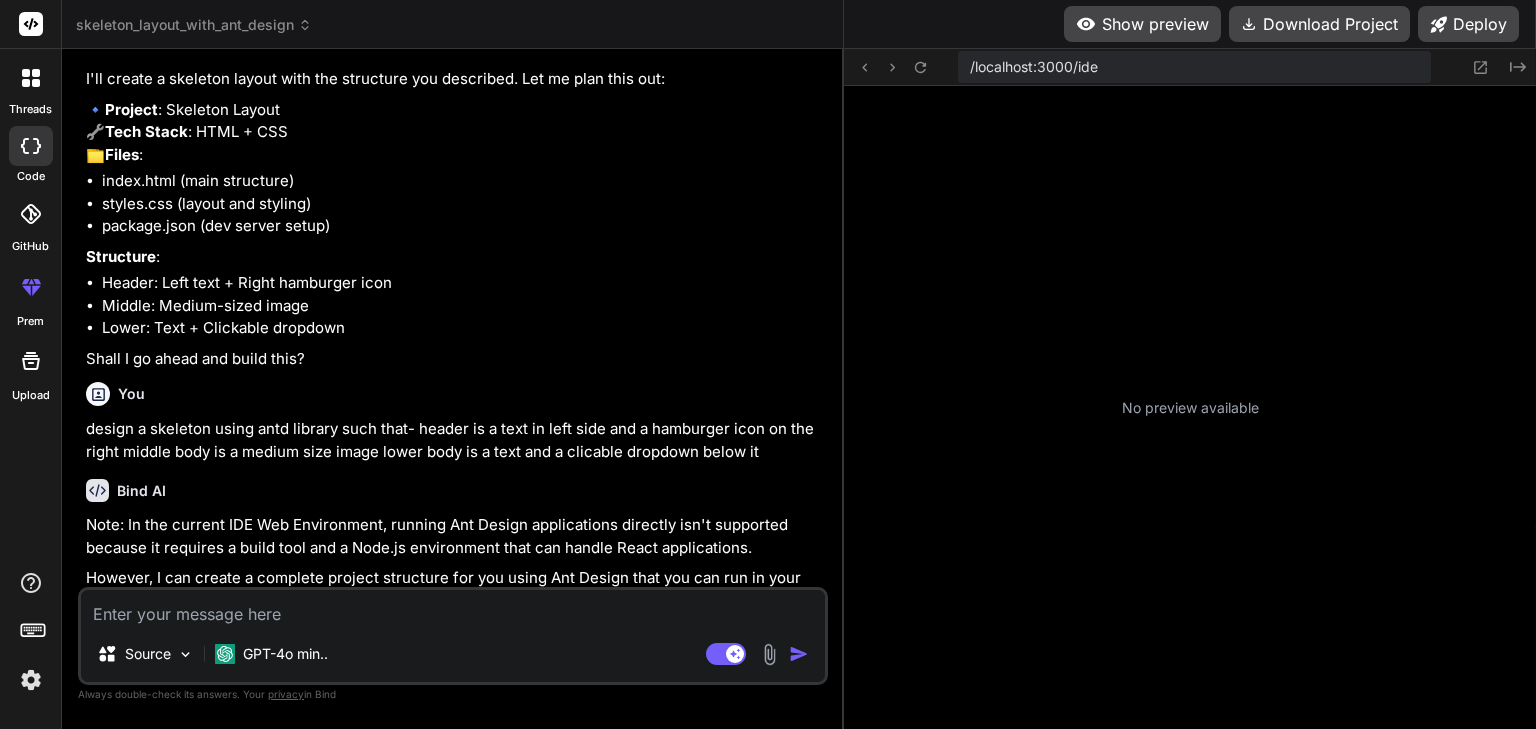 type on "x" 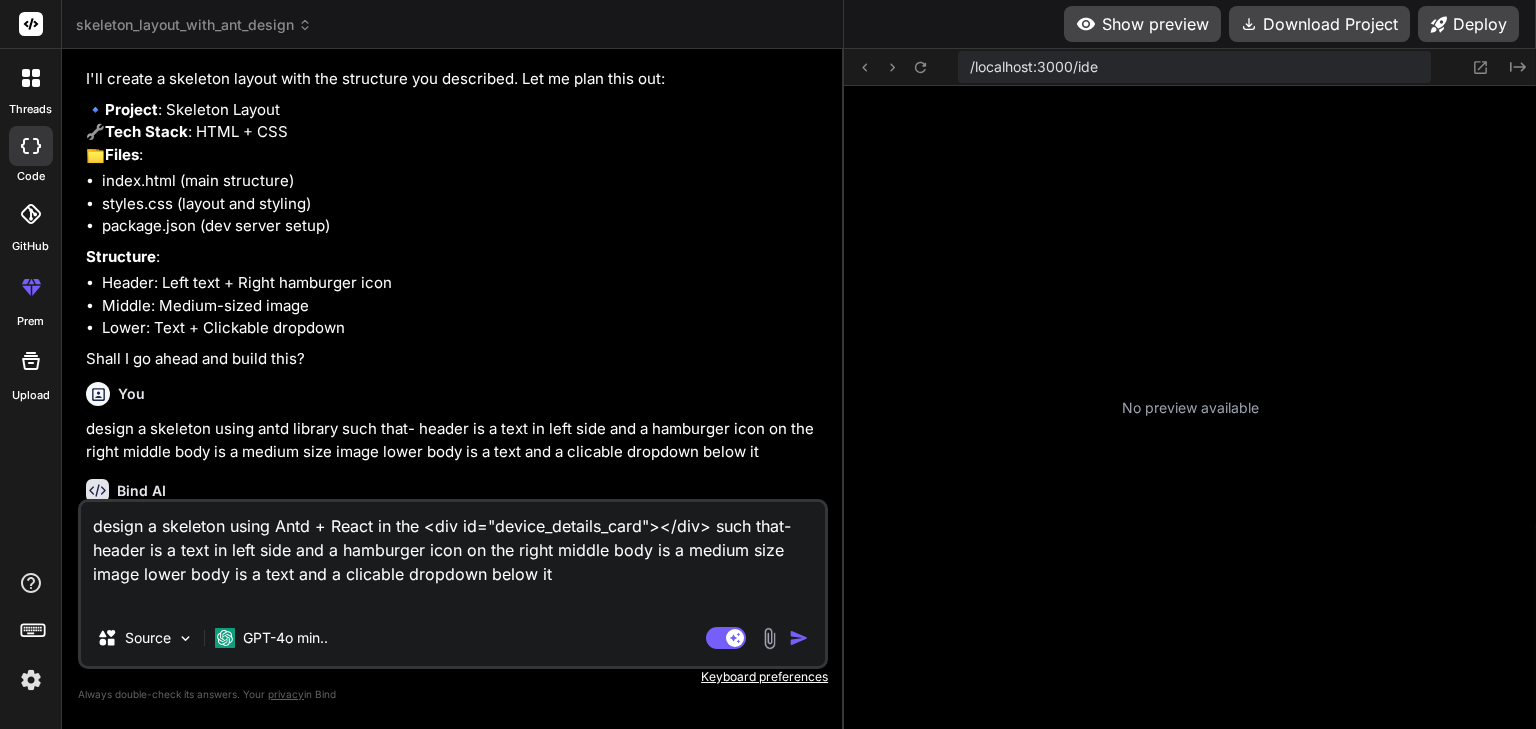type on "design a skeleton using Antd + React in the <div id="device_details_card"></div> such that- header is a text in left side and a hamburger icon on the right middle body is a medium size image lower body is a text and a clicable dropdown below it" 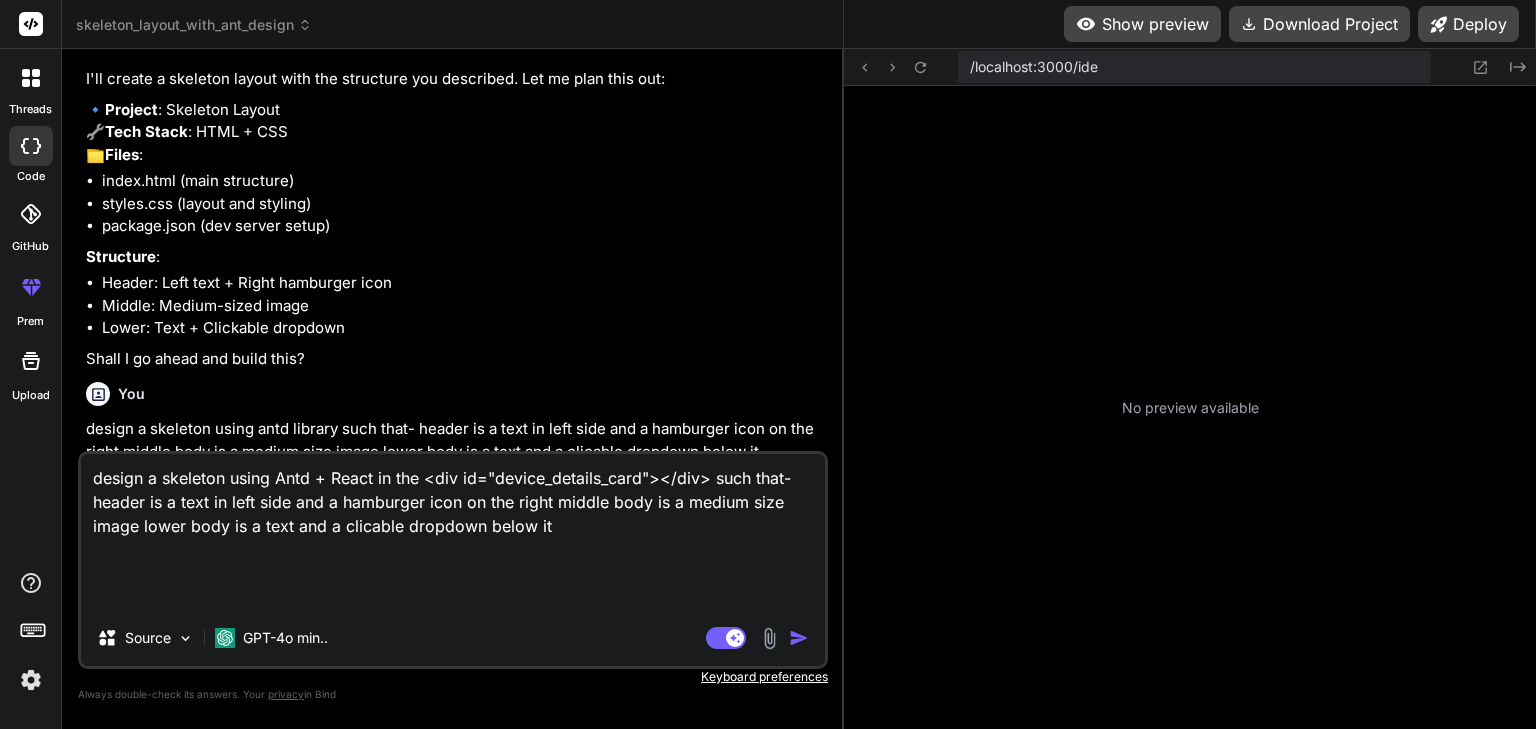 paste on "import React from "react";
import { Skeleton } from "antd";
const DeviceViewSkeleton = () => {
return (
<div id="device_details_card_container">
<div className="controllesWrapper mb-2 fixSubHeader deviceViewHeaderDiv d-flex">
<div className="d-flex align-items-center deviceName nameDiv" style={{gap:"10px"}}>
<Skeleton.Avatar active size="large" />
<Skeleton.Input style={{ width: 400 }} active />
</div>
<div className="d-flex align-items-center deviceViewControls" style={{gap:"10px"}}>
<Skeleton.Button active style={{ width: 200 }} />
<Skeleton.Button active style={{ width: 50 }} />
<Skeleton.Button active style={{ width: 50 }} />
<Skeleton.Button active style={{ width: 50 }} />
<Skeleton.Button active style={{ width: 50 }} />
<Skeleton.Button active style={{ width: 50 }} />
<Skeleton.Button active style={{ width: 50 }} />
<Skeleton.Button active style={{ width: 50 }} />
..." 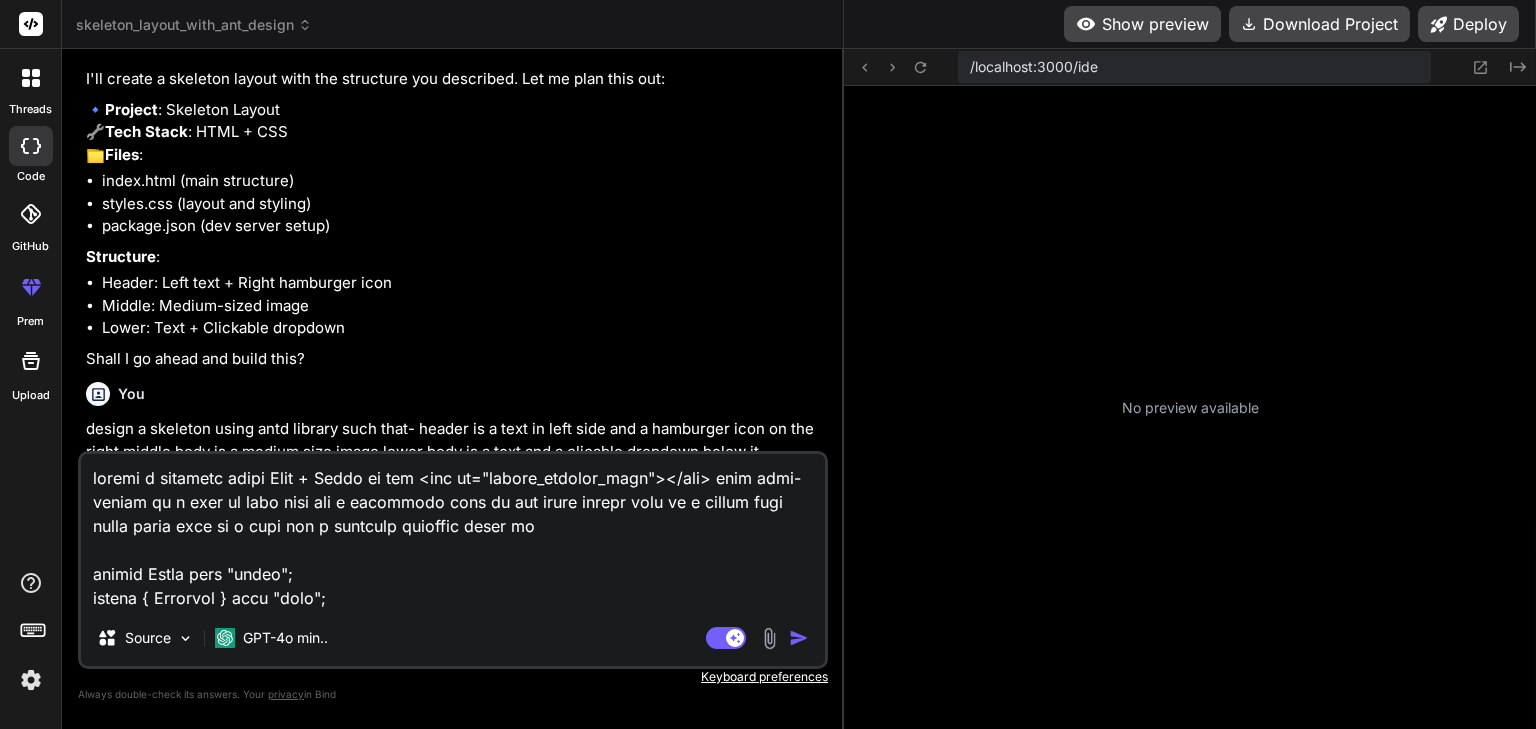 type on "x" 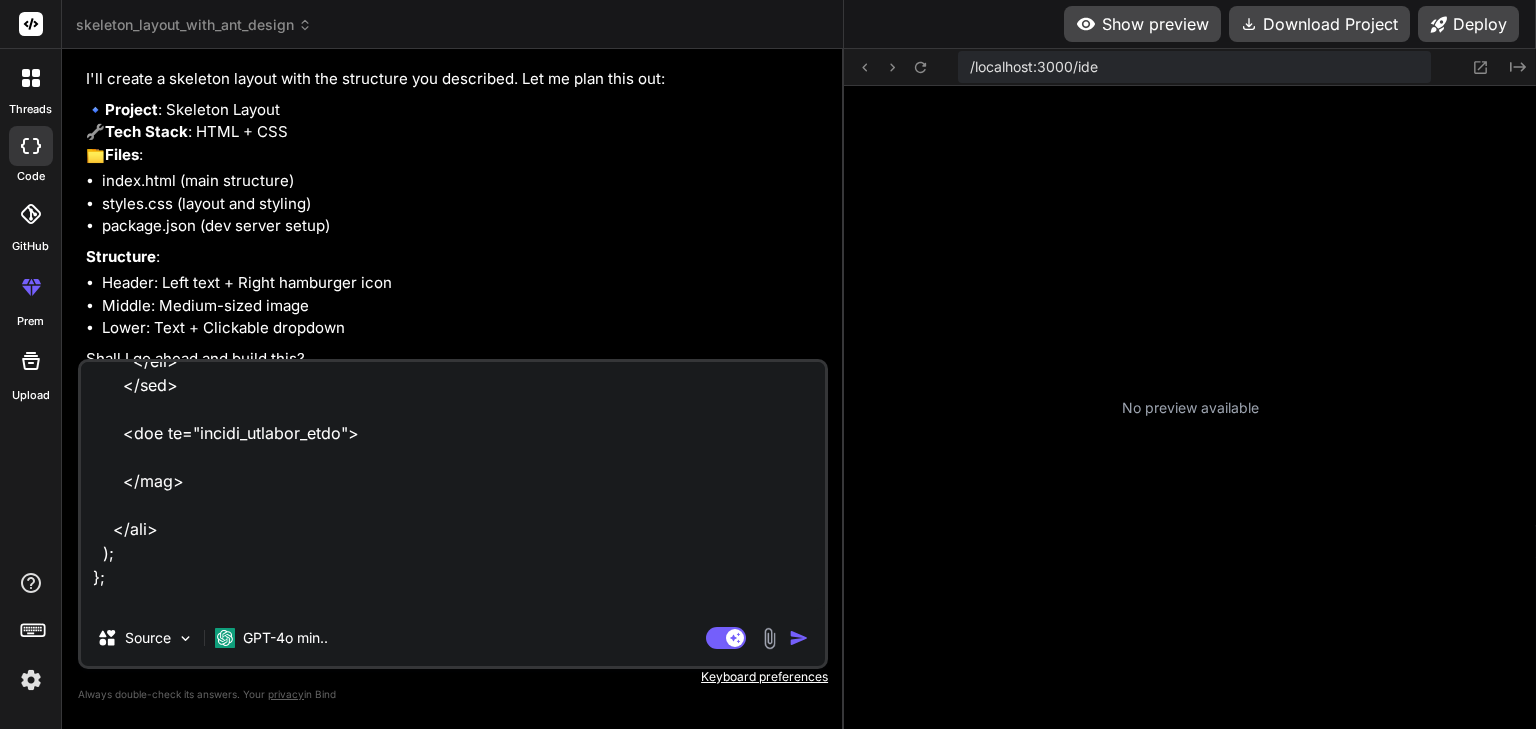type on "design a skeleton using Antd + React in the <div id="device_details_card"></div> such that- header is a text in left side and a hamburger icon on the right middle body is a medium size image lower body is a text and a clickable dropdown below it
import React from "react";
import { Skeleton } from "antd";
const DeviceViewSkeleton = () => {
return (
<div id="device_details_card_container">
<div className="controllesWrapper mb-2 fixSubHeader deviceViewHeaderDiv d-flex">
<div className="d-flex align-items-center deviceName nameDiv" style={{gap:"10px"}}>
<Skeleton.Avatar active size="large" />
<Skeleton.Input style={{ width: 400 }} active />
</div>
<div className="d-flex align-items-center deviceViewControls" style={{gap:"10px"}}>
<Skeleton.Button active style={{ width: 200 }} />
<Skeleton.Button active style={{ width: 50 }} />
<Skeleton.Button active style={{ width: 50 }} />
<Skeleton.Button active style={{ width: ..." 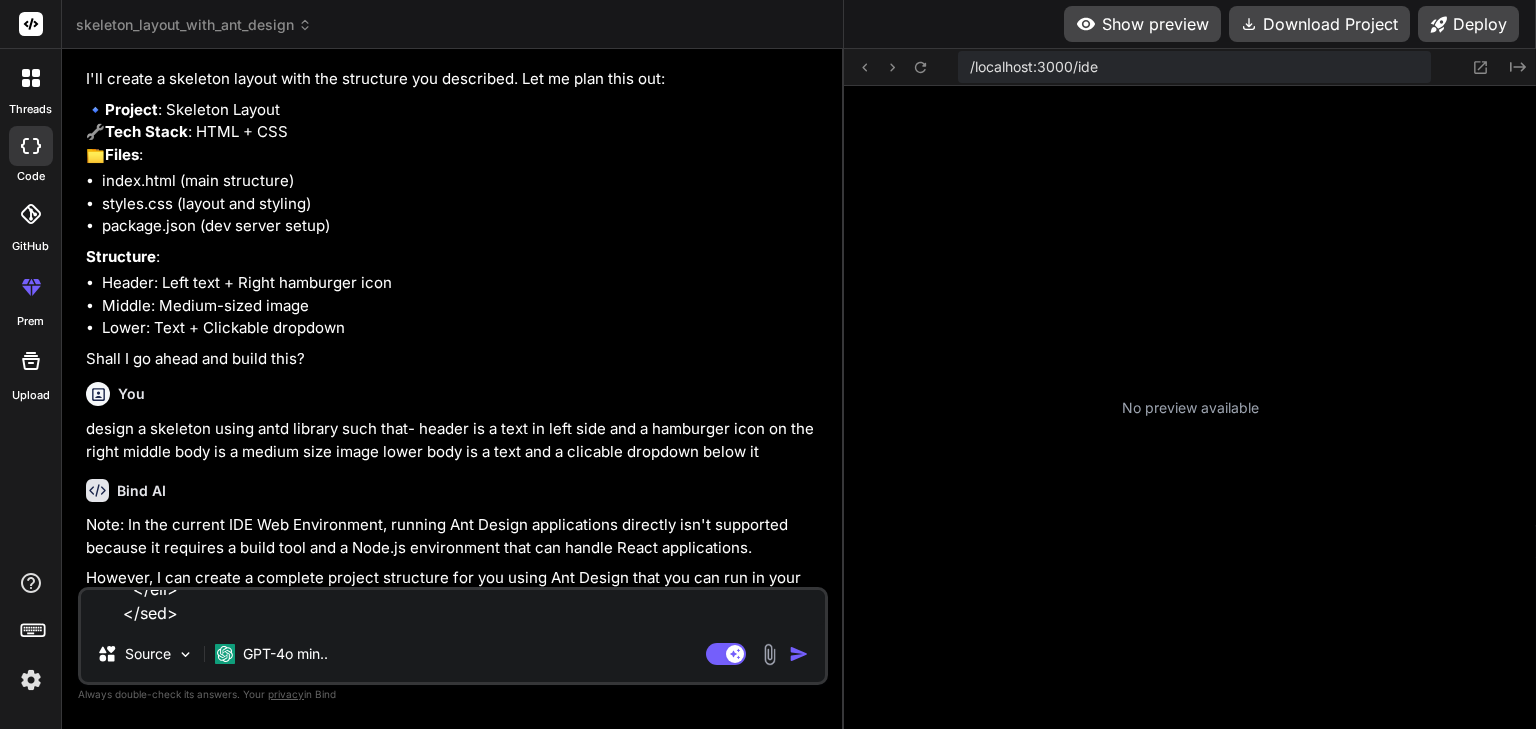 scroll, scrollTop: 0, scrollLeft: 0, axis: both 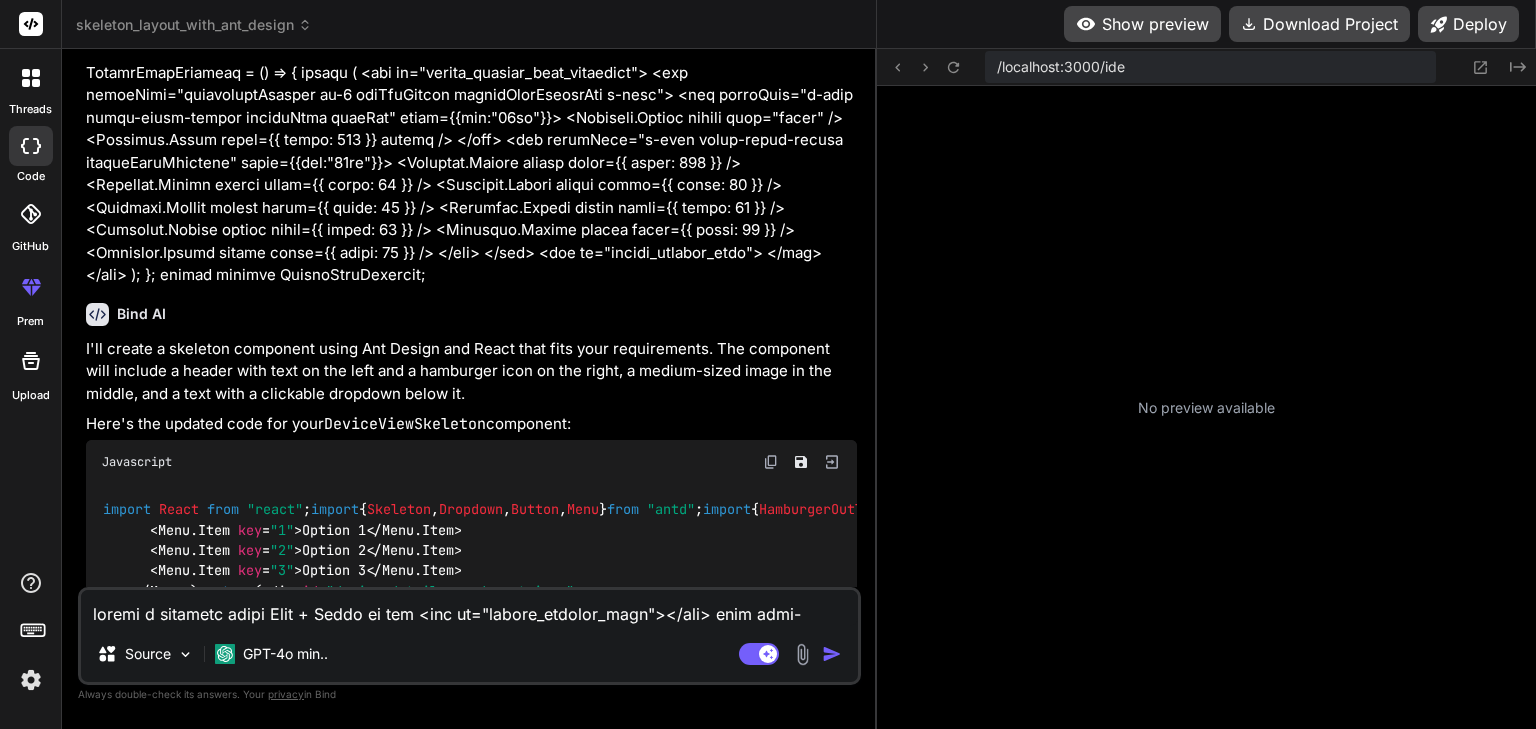 type on "x" 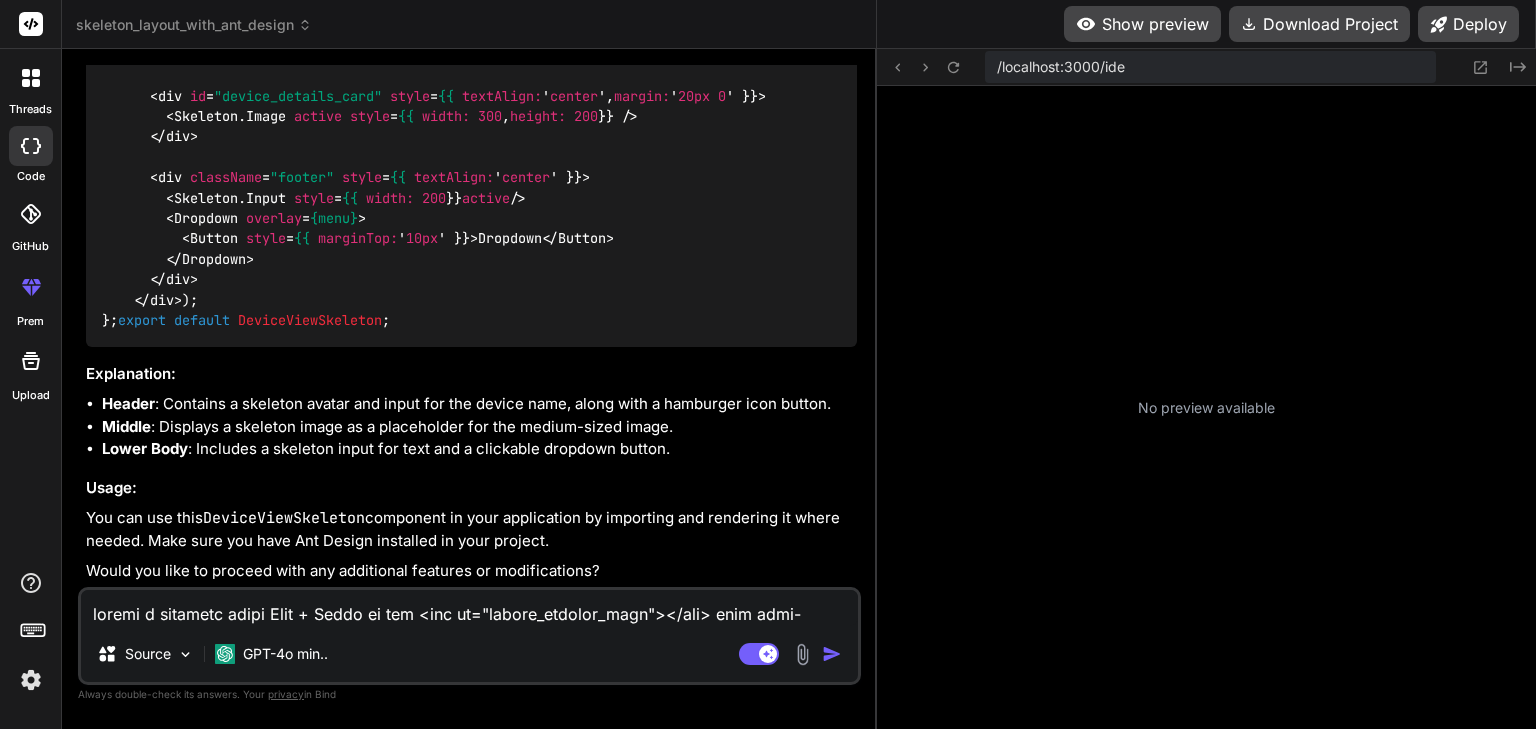 scroll, scrollTop: 3256, scrollLeft: 0, axis: vertical 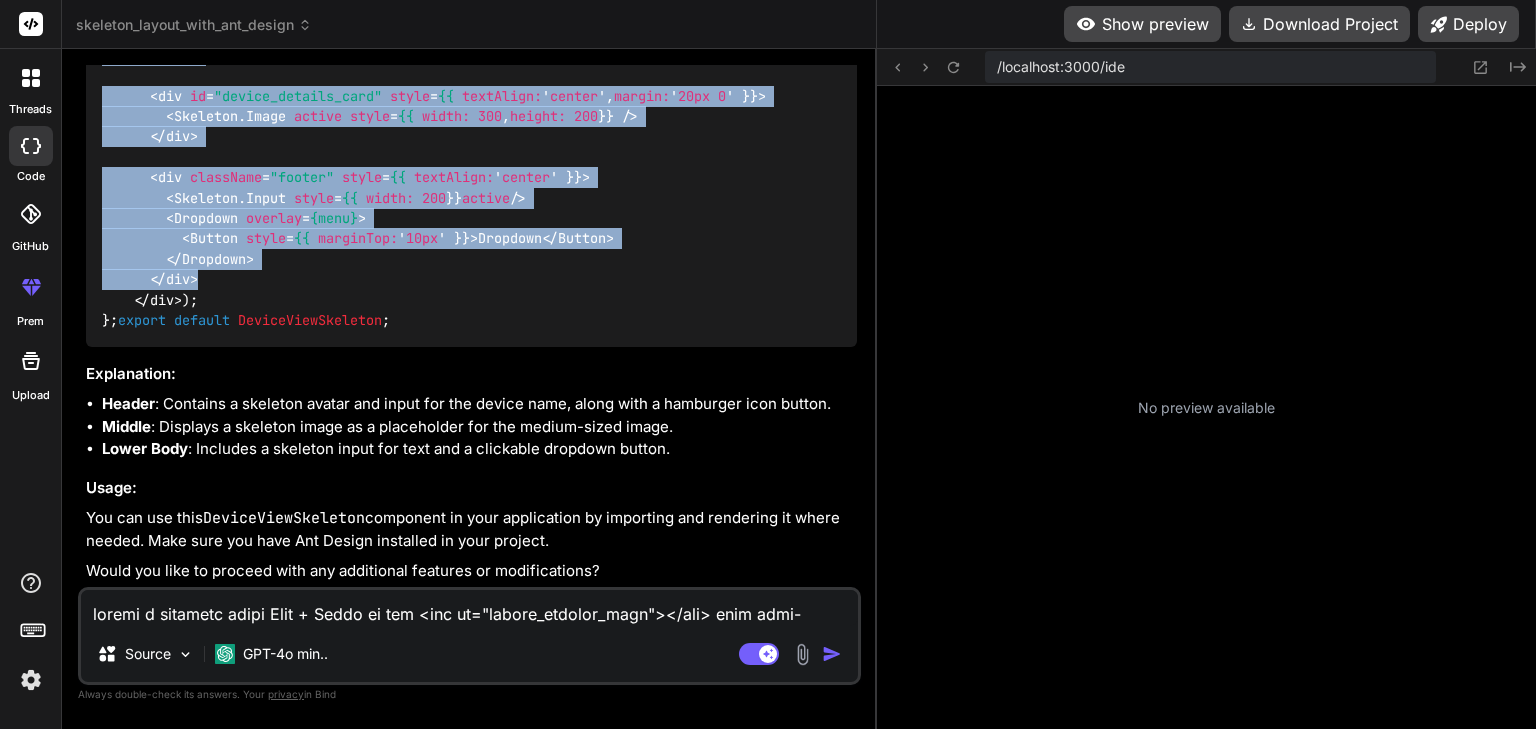 drag, startPoint x: 148, startPoint y: 143, endPoint x: 268, endPoint y: 530, distance: 405.17773 